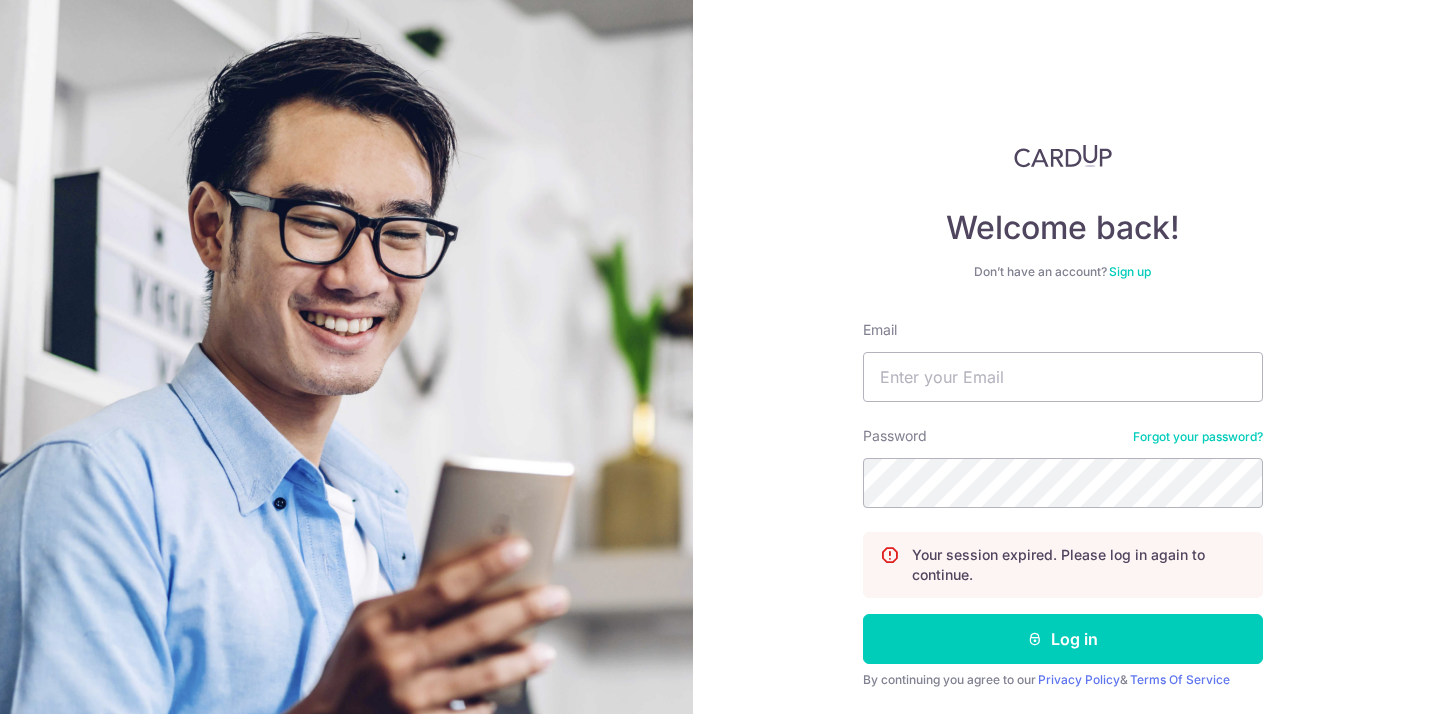 scroll, scrollTop: 0, scrollLeft: 0, axis: both 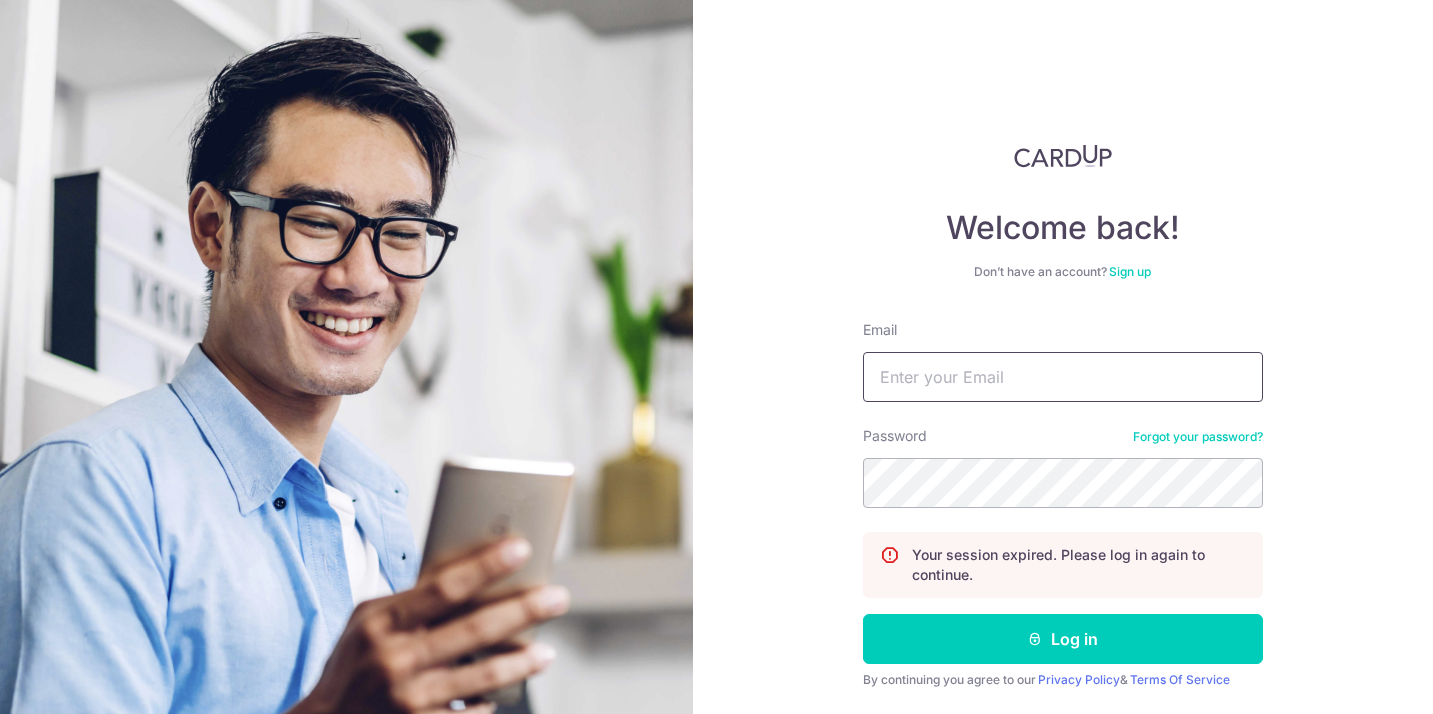 type on "abrahamleongjr@gmail.com" 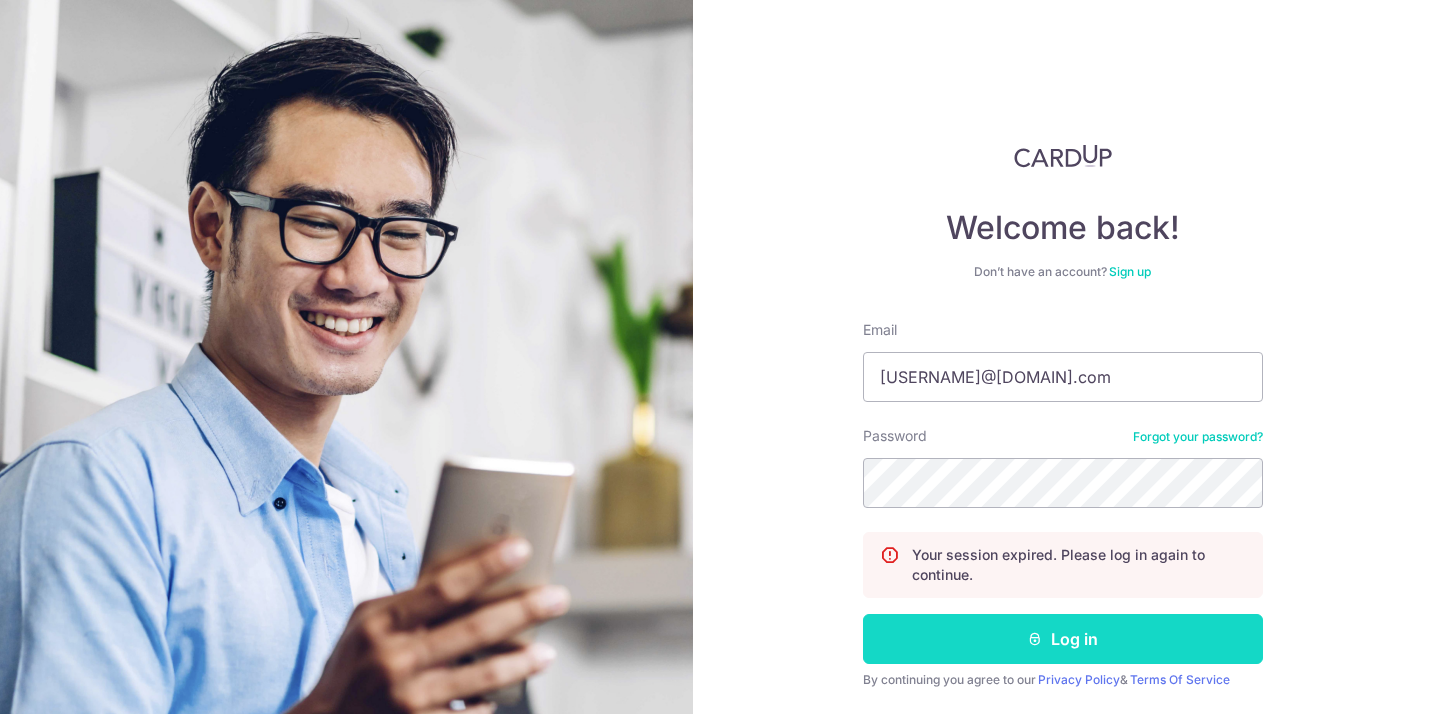 click on "Log in" at bounding box center [1063, 639] 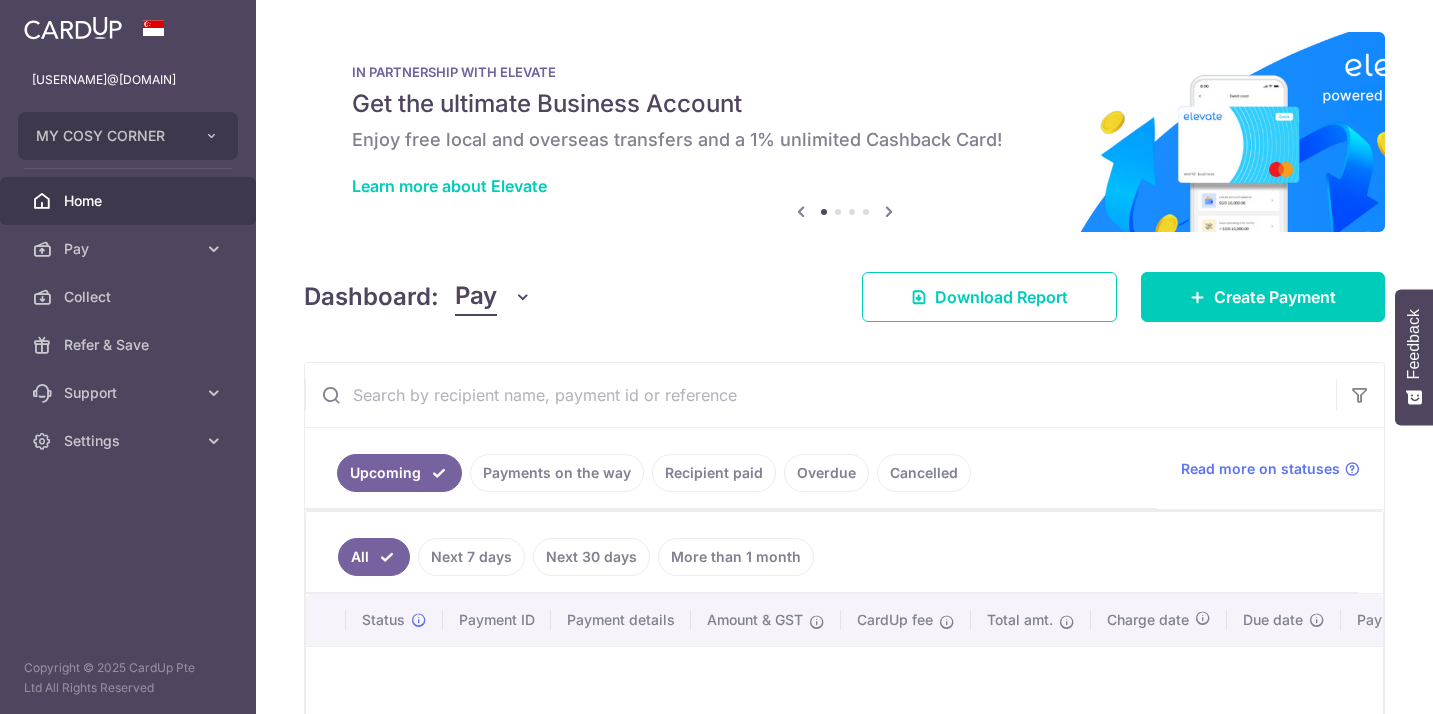 scroll, scrollTop: 0, scrollLeft: 0, axis: both 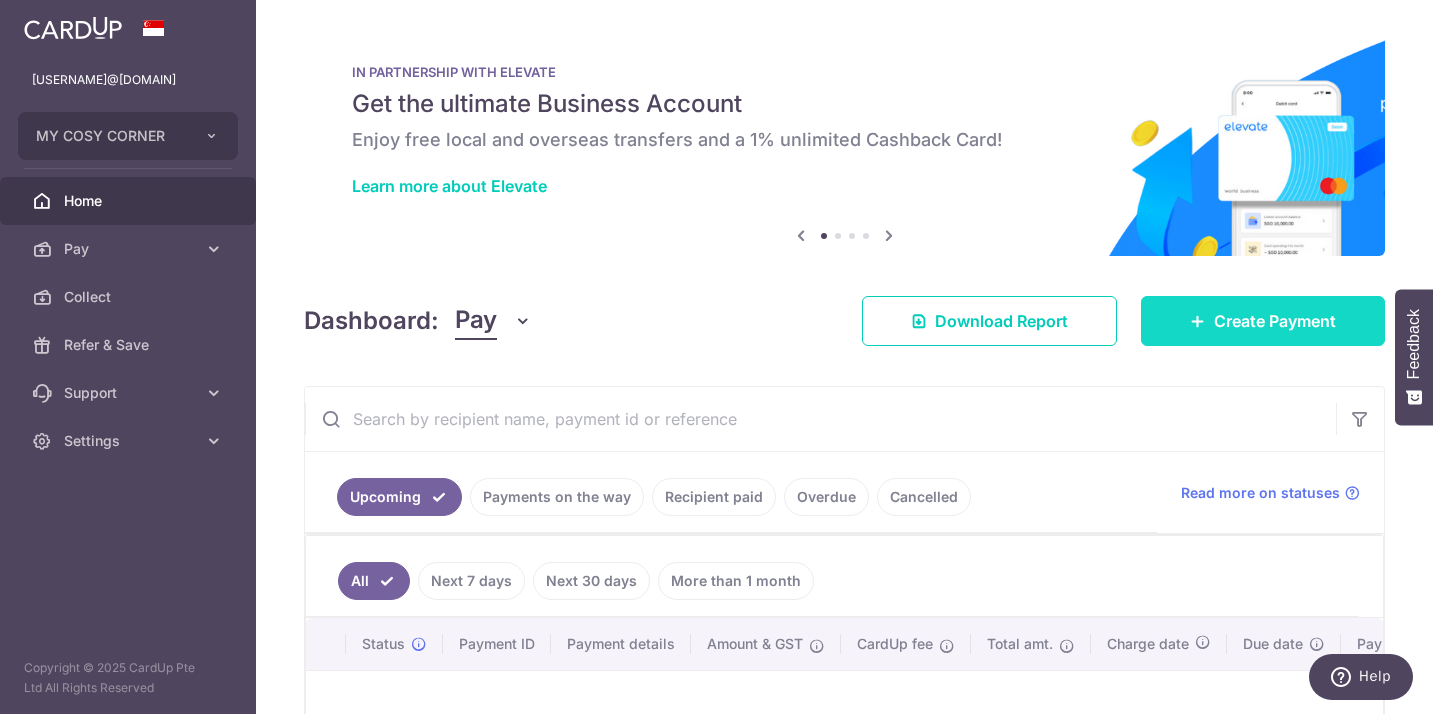 click at bounding box center [1198, 321] 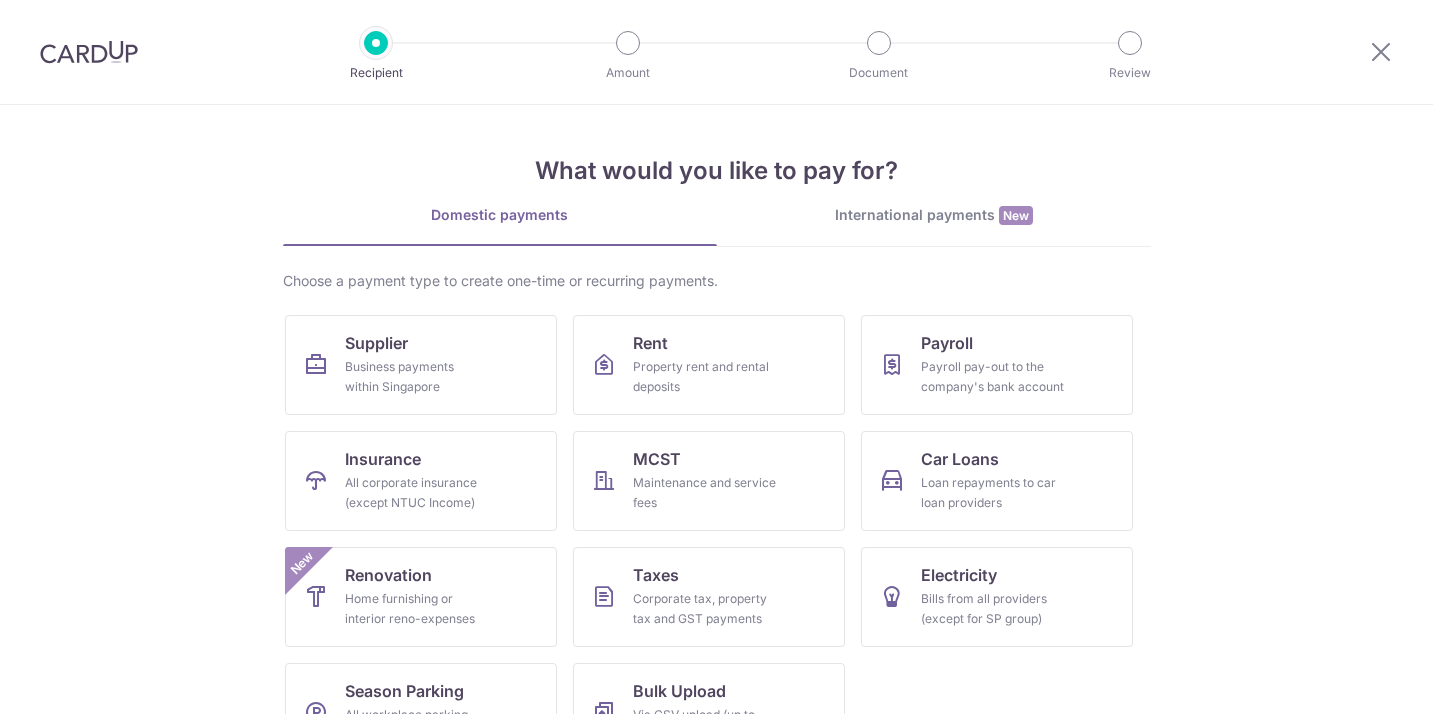 scroll, scrollTop: 0, scrollLeft: 0, axis: both 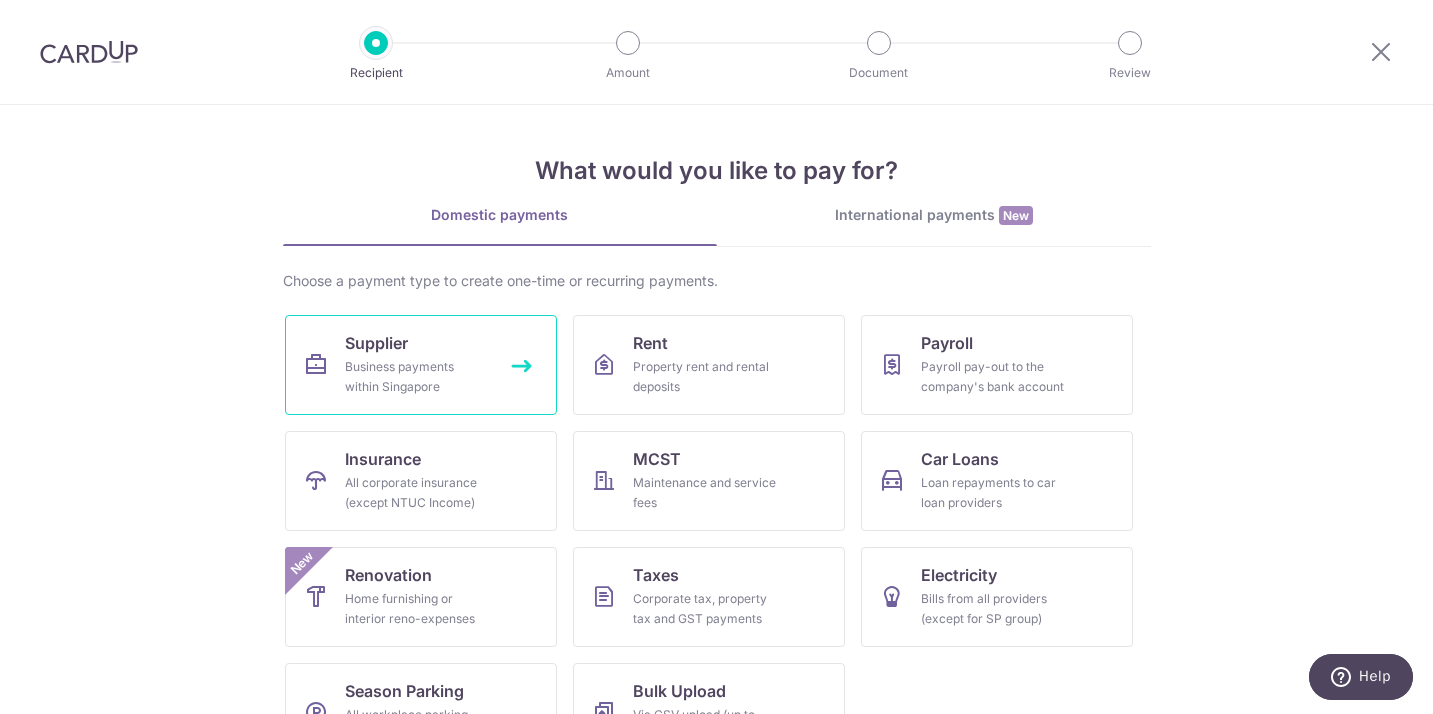 click on "Supplier Business payments within Singapore" at bounding box center [421, 365] 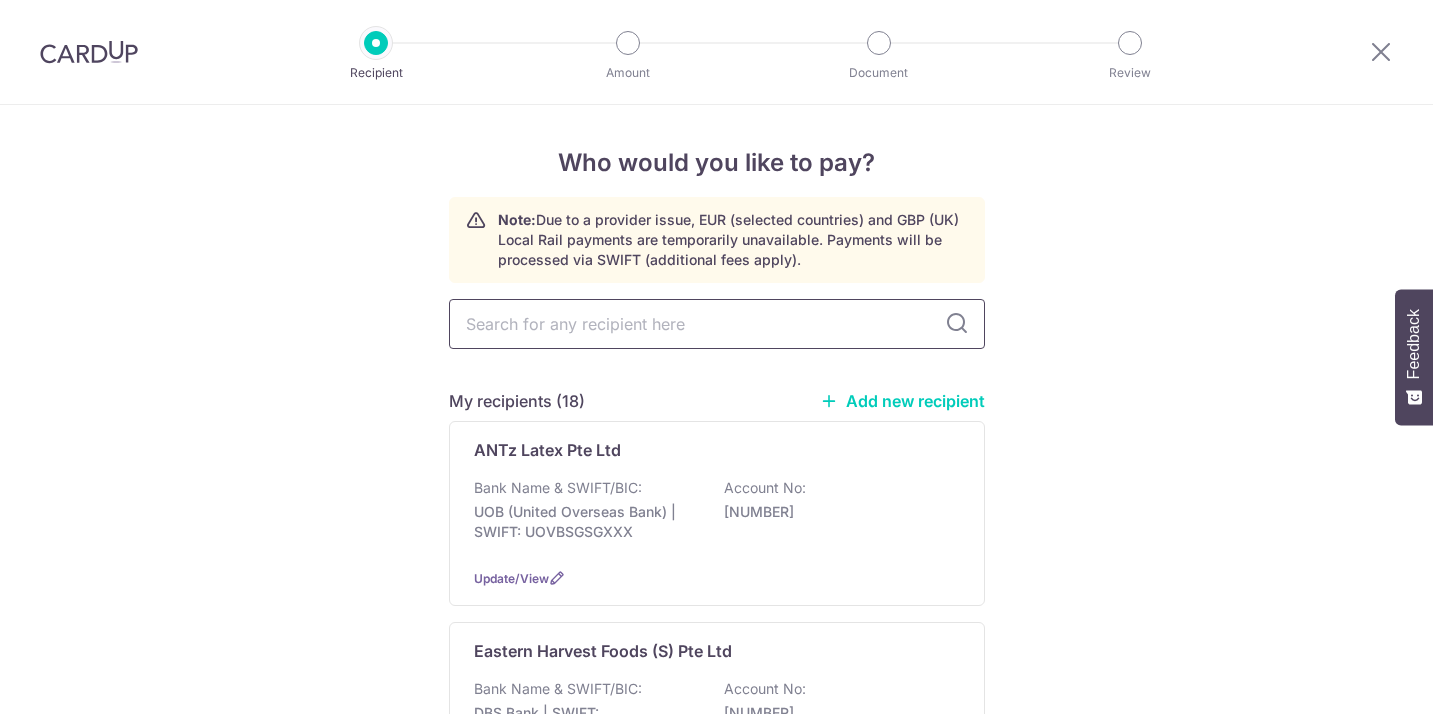 scroll, scrollTop: 0, scrollLeft: 0, axis: both 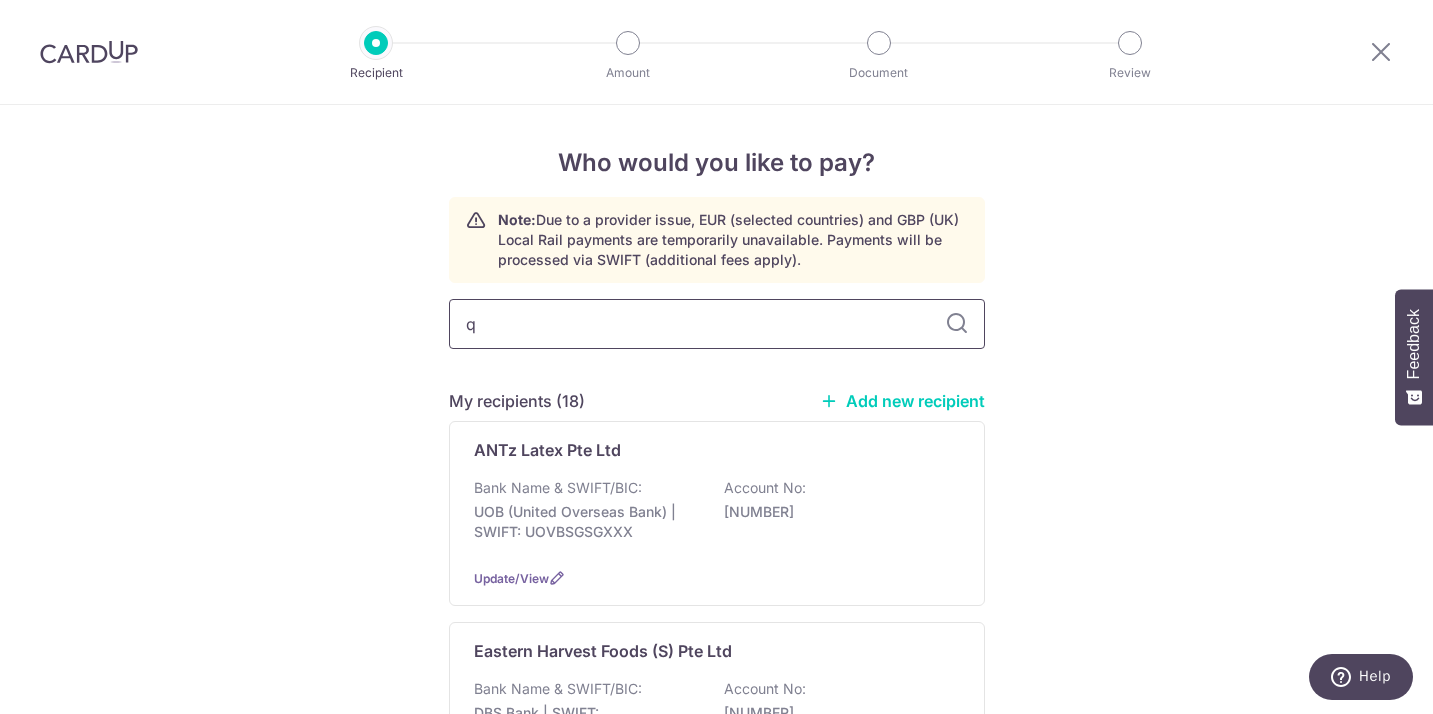 type on "[NAME]" 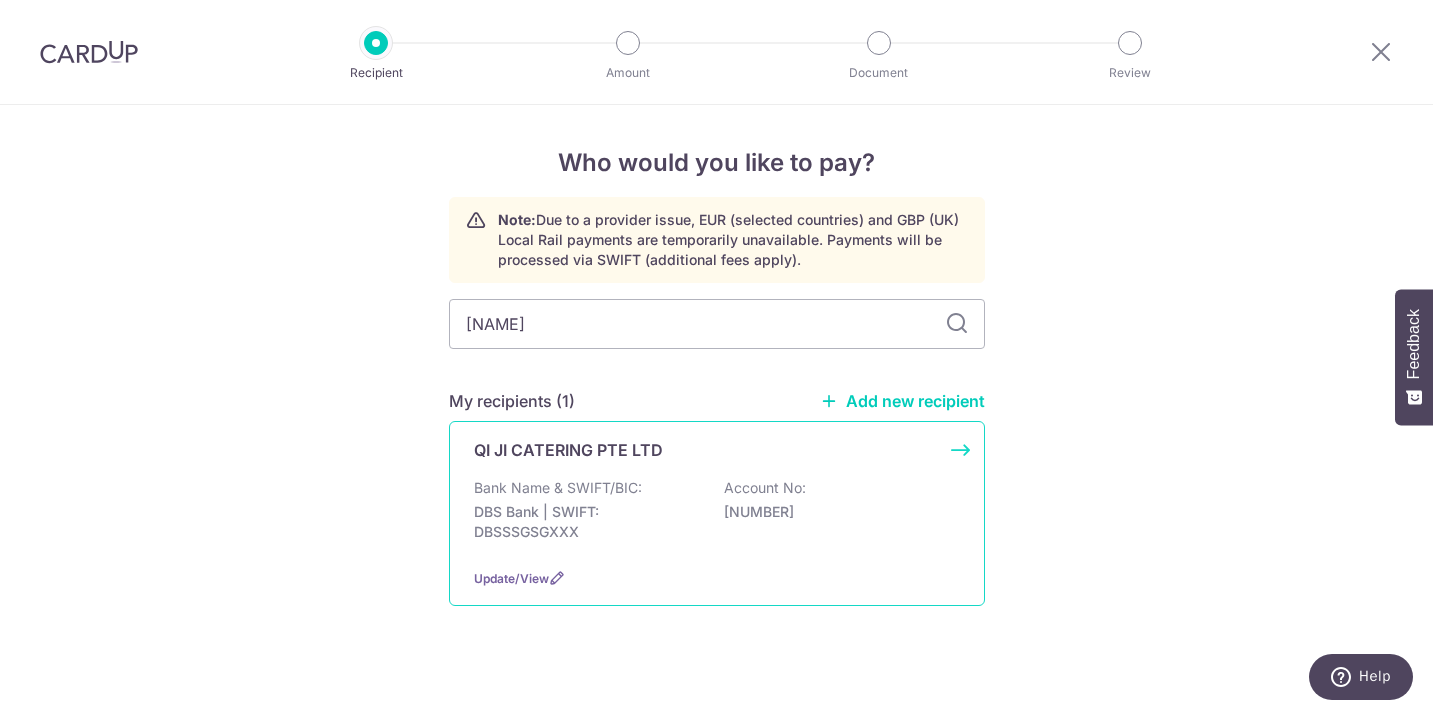 click on "[NUMBER]
Bank Name & SWIFT/BIC:
DBS Bank | SWIFT: DBSSSGSGXXX
Account No:
[NUMBER]
Update/View" at bounding box center (717, 513) 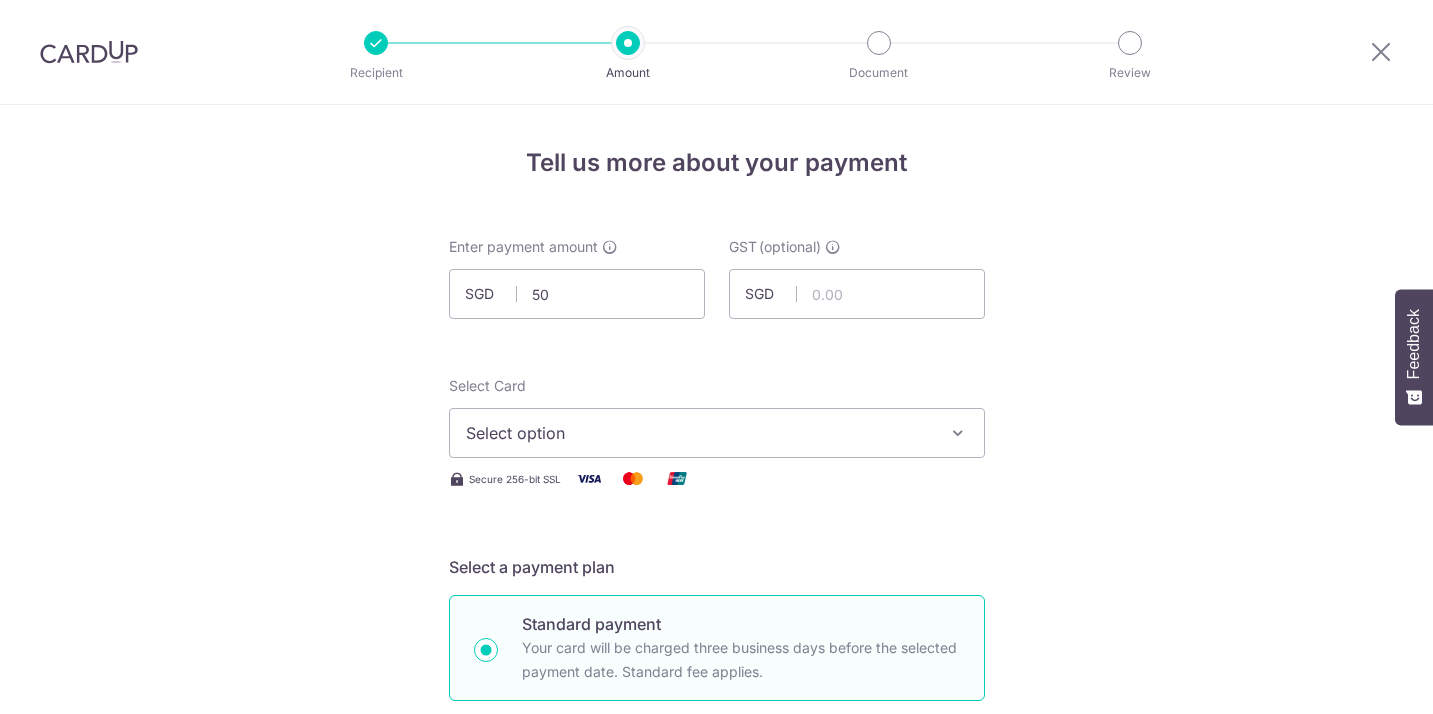 scroll, scrollTop: 0, scrollLeft: 0, axis: both 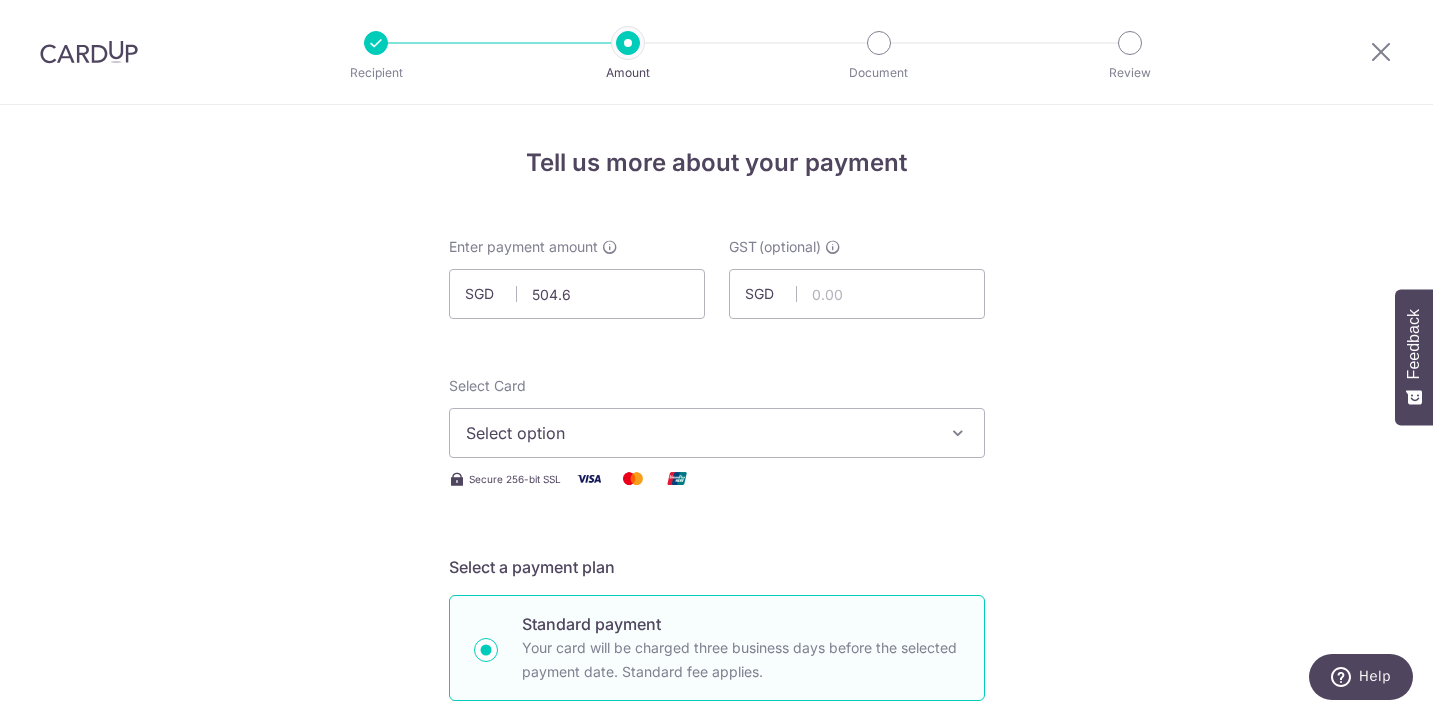 type on "504.60" 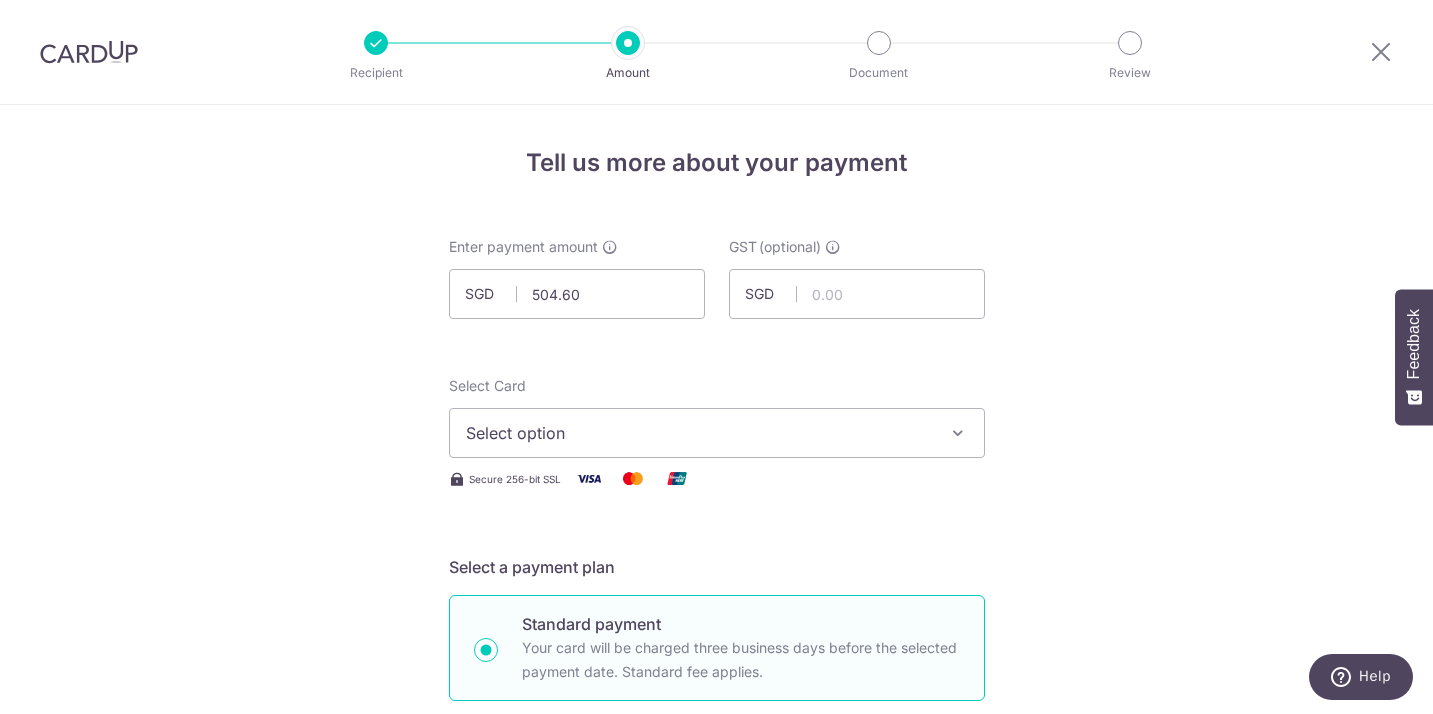 click on "Select option" at bounding box center [717, 433] 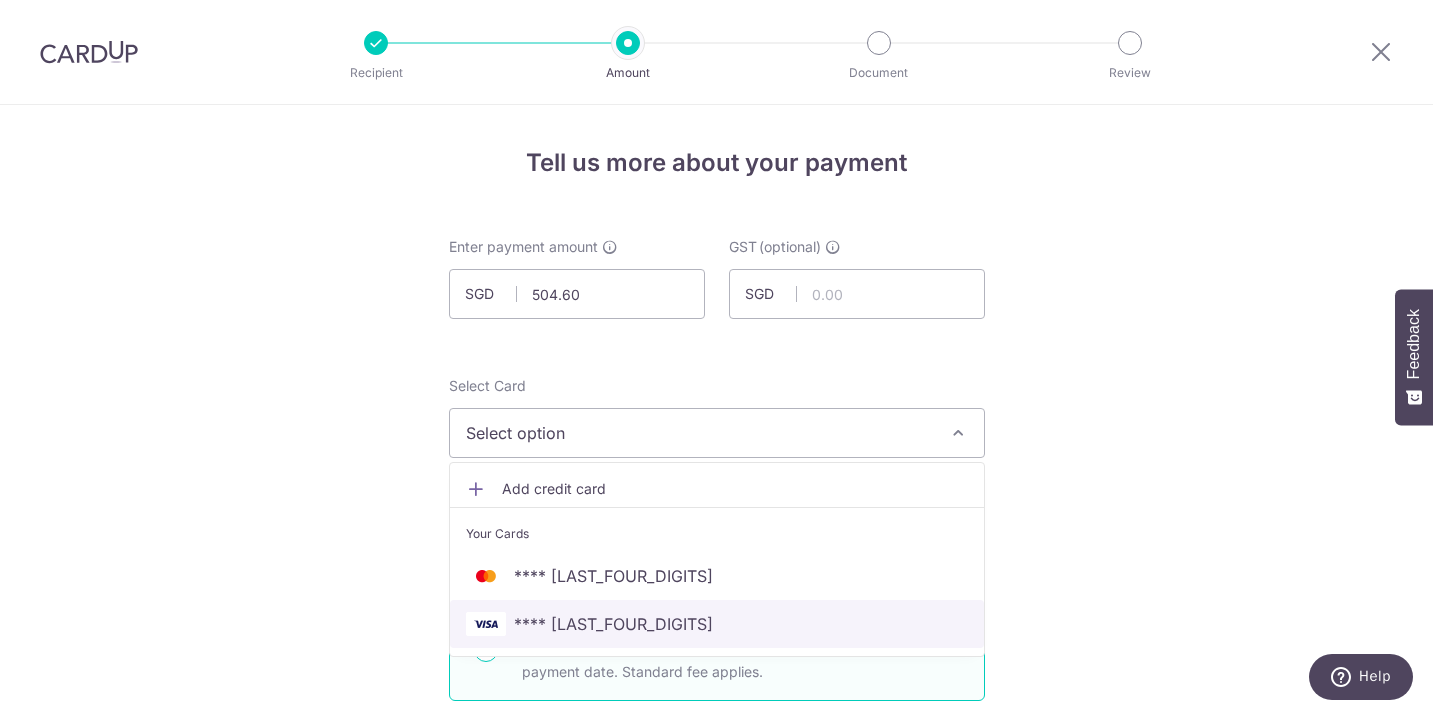 click on "**** 8994" at bounding box center (613, 624) 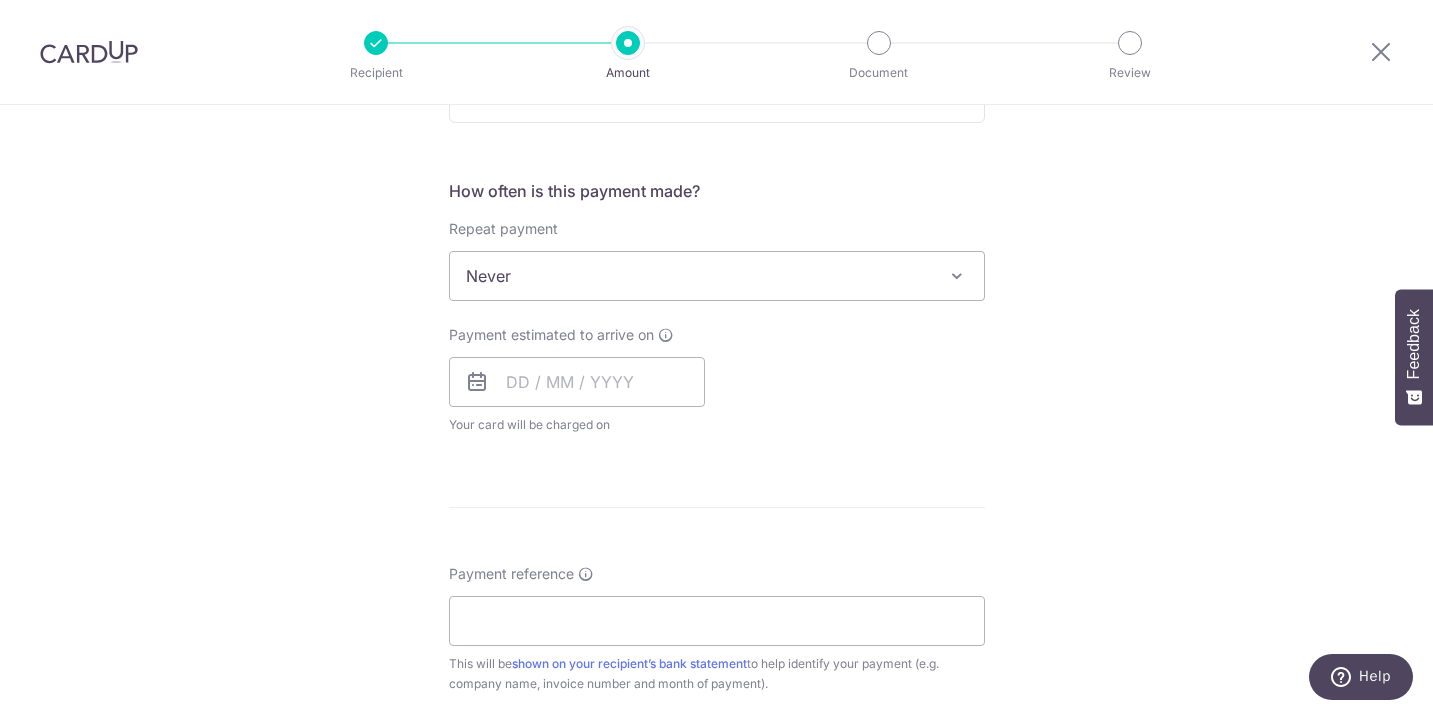 scroll, scrollTop: 672, scrollLeft: 0, axis: vertical 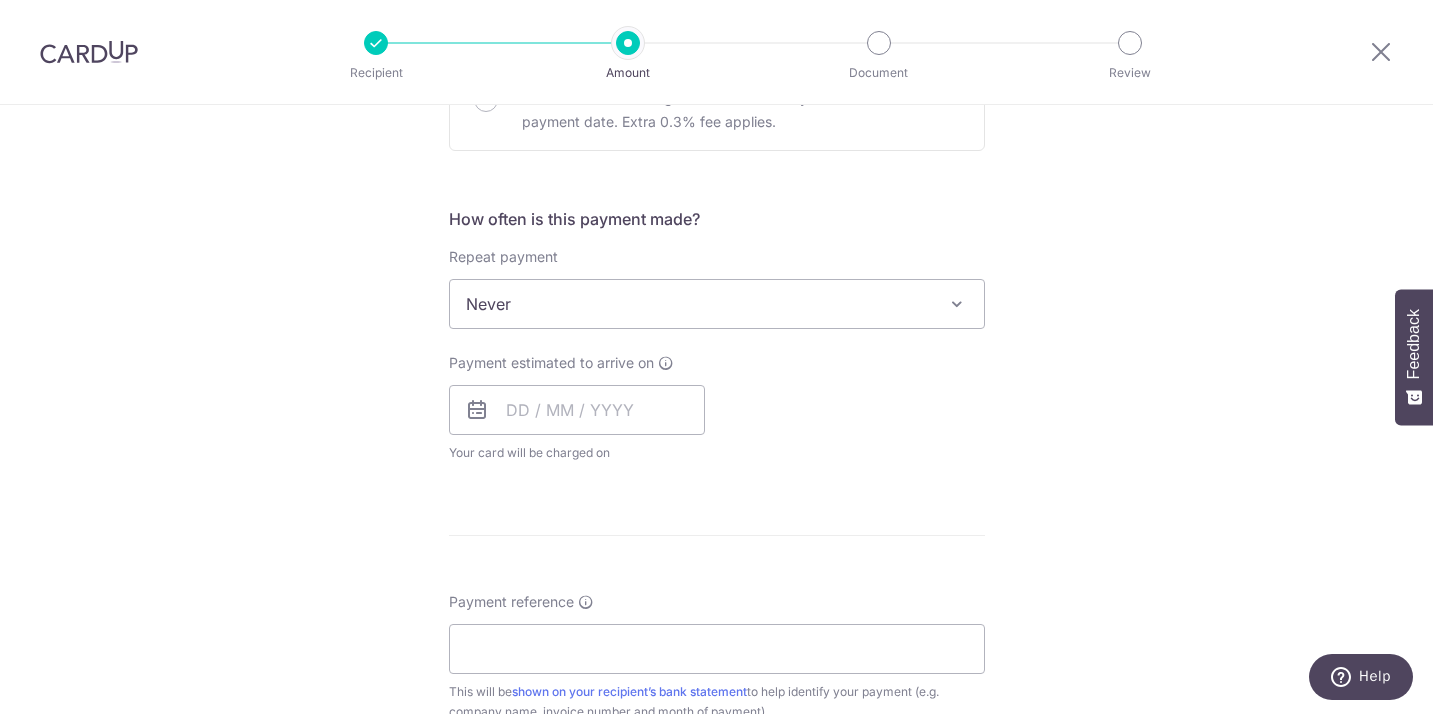 click on "Your card will be charged on   for the first payment" at bounding box center [577, 453] 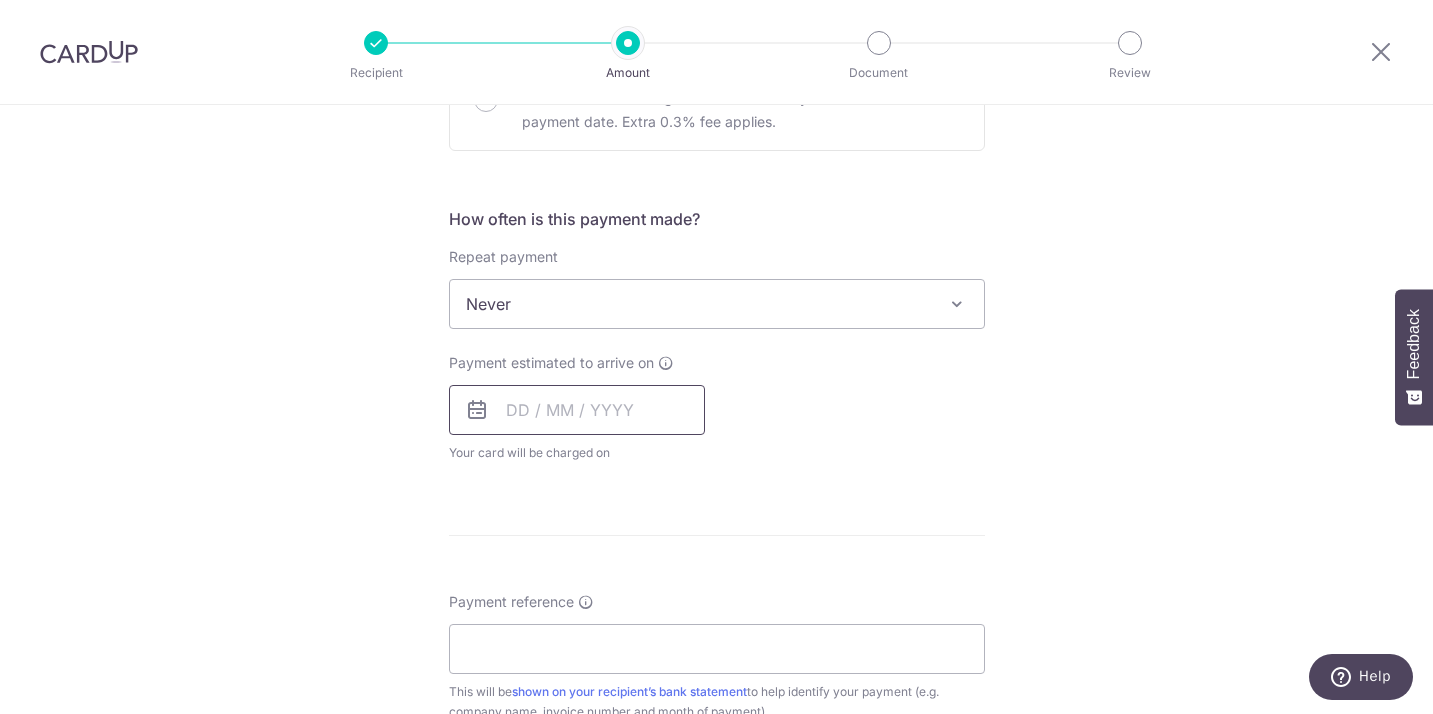 click at bounding box center (577, 410) 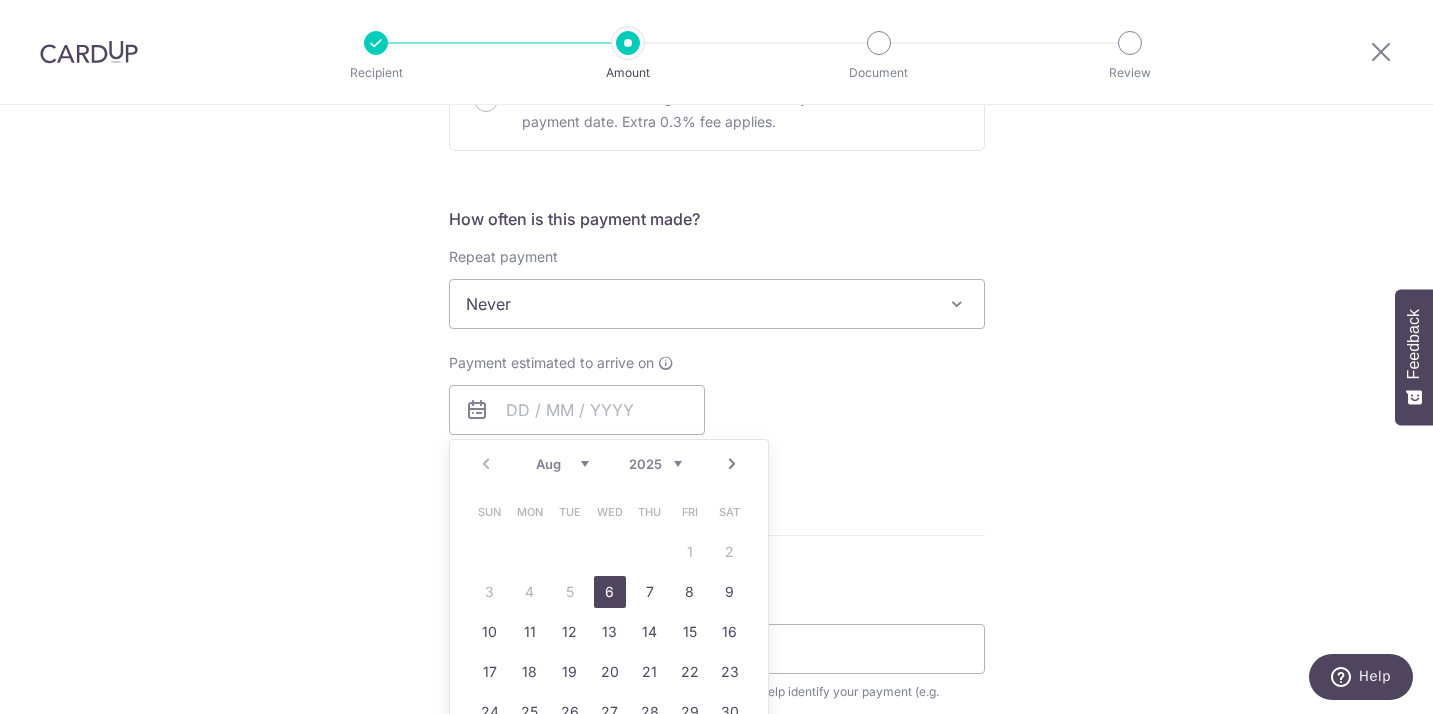 click on "6" at bounding box center (610, 592) 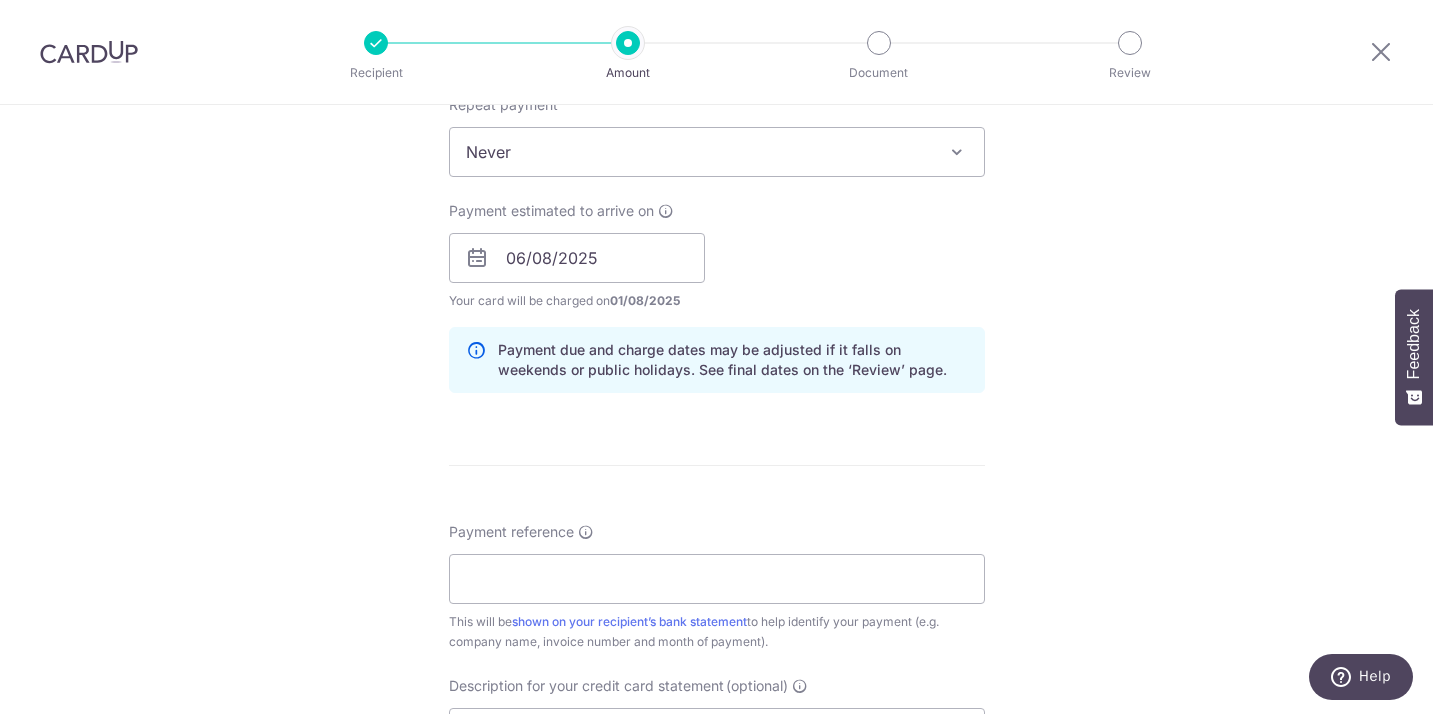 scroll, scrollTop: 858, scrollLeft: 0, axis: vertical 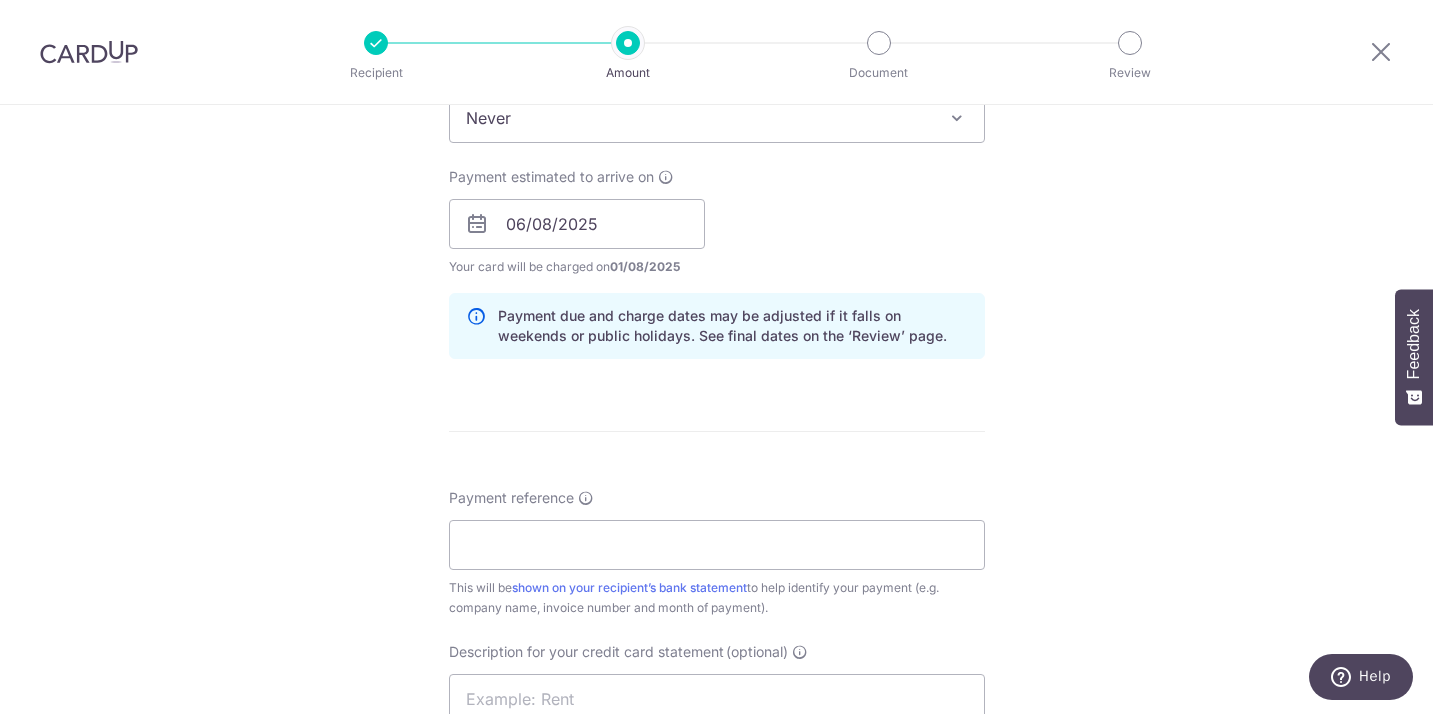 click on "Payment reference
This will be  shown on your recipient’s bank statement  to help identify your payment (e.g. company name, invoice number and month of payment)." at bounding box center (717, 553) 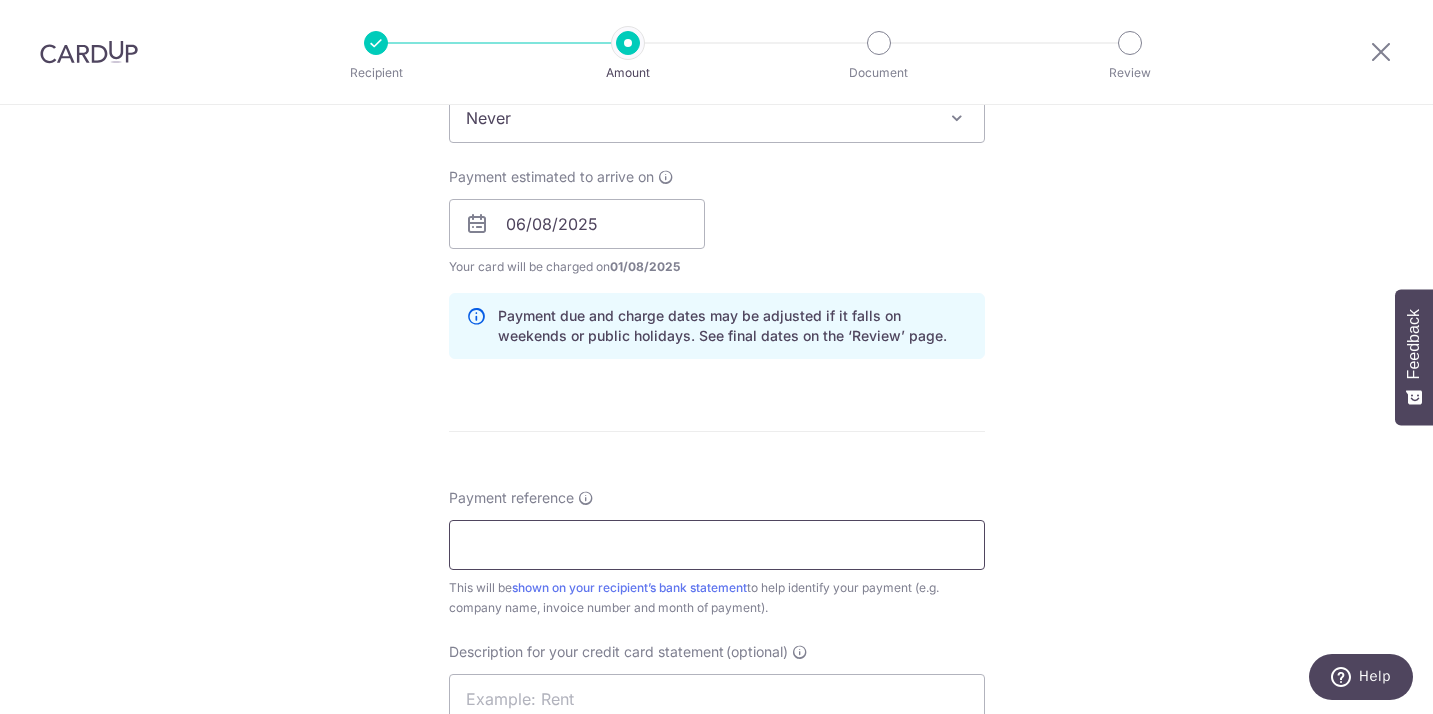 click on "Payment reference" at bounding box center (717, 545) 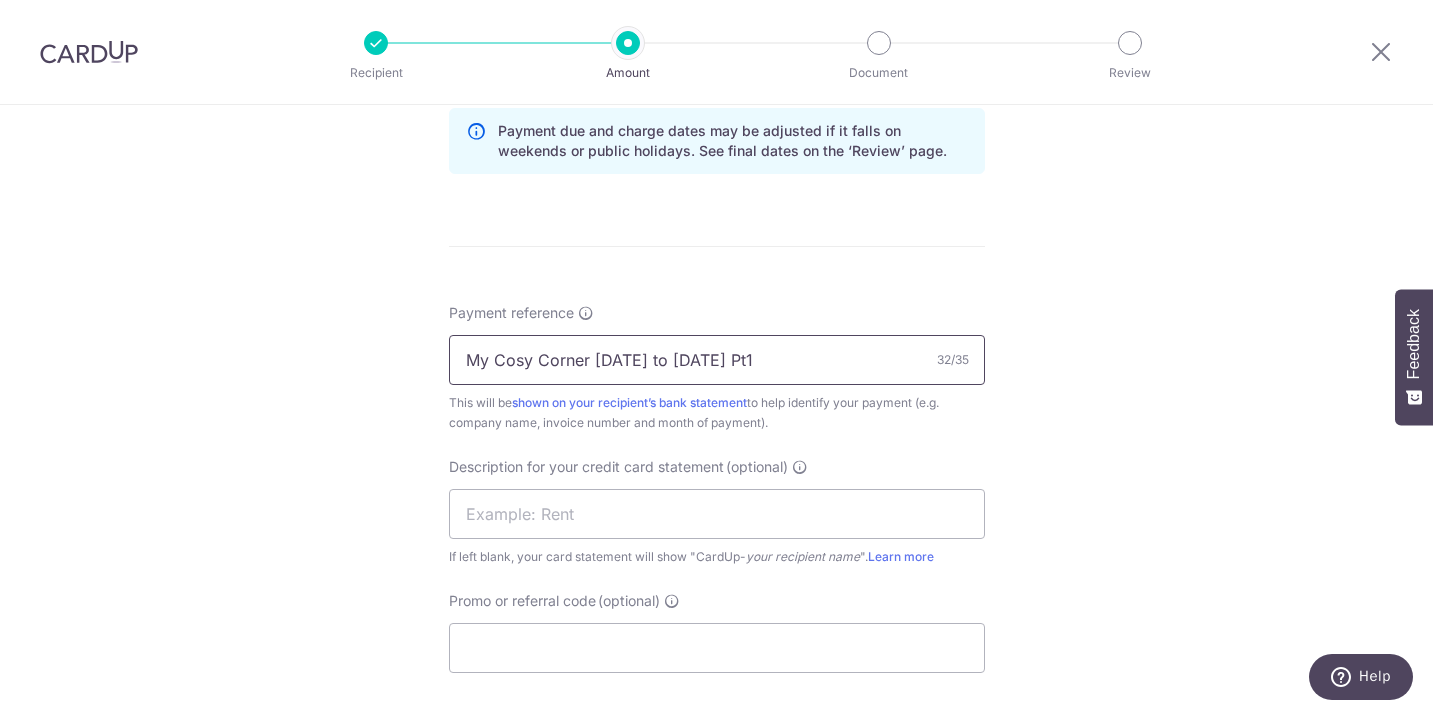 scroll, scrollTop: 1050, scrollLeft: 0, axis: vertical 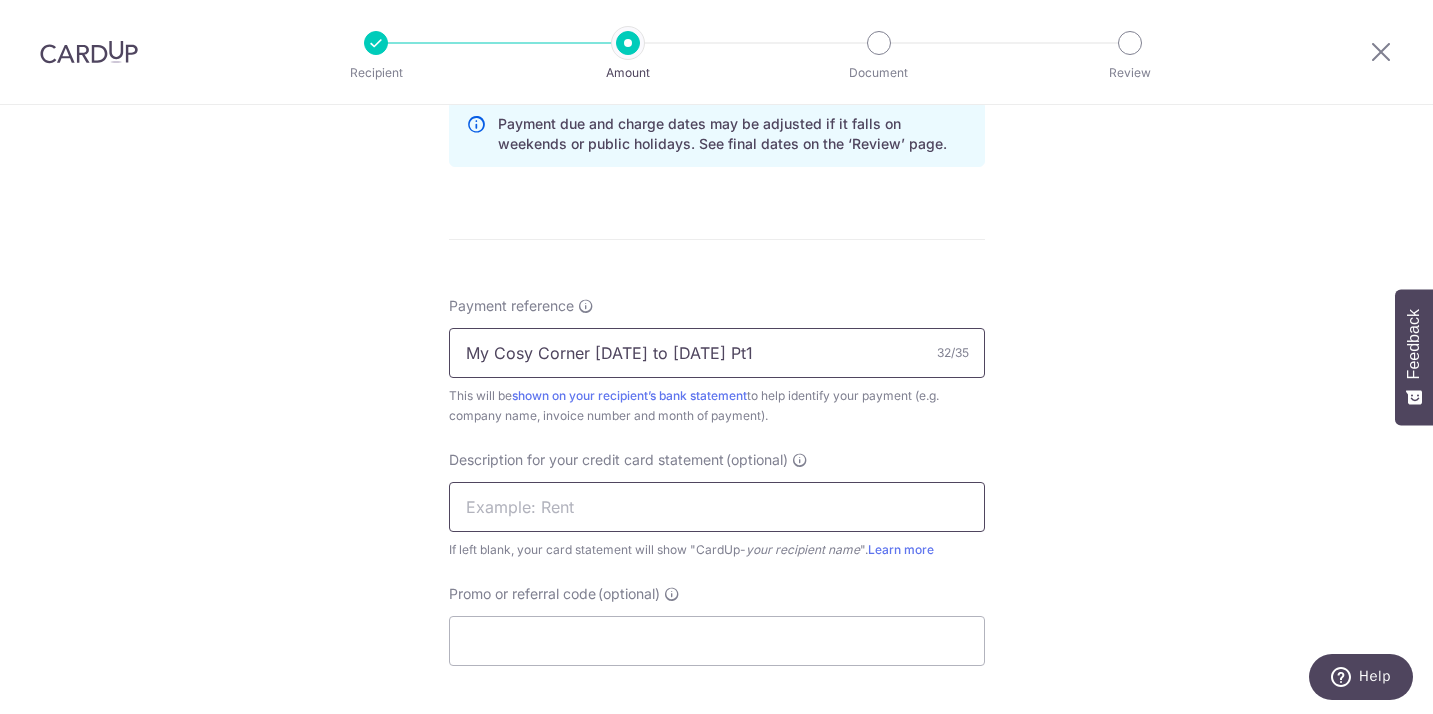 type on "My Cosy Corner 21 to 26 July Pt1" 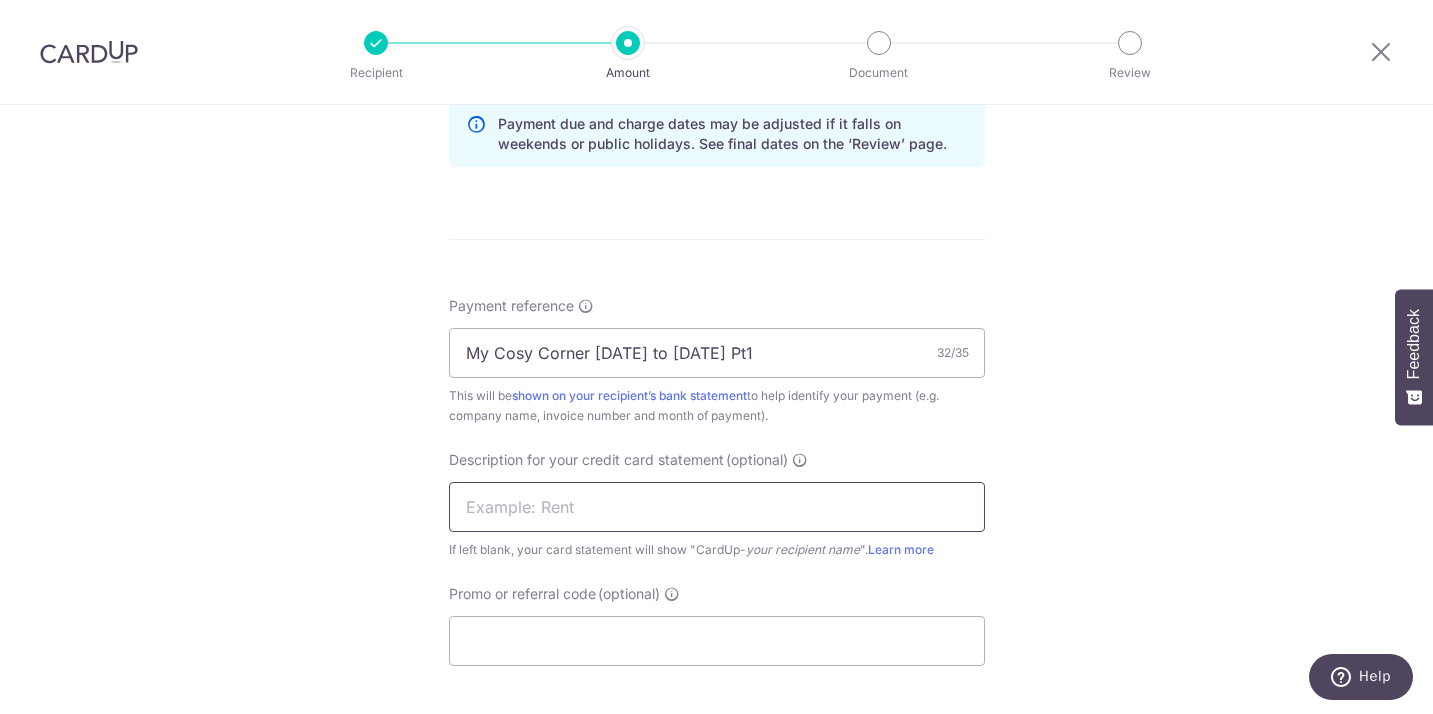 click at bounding box center (717, 507) 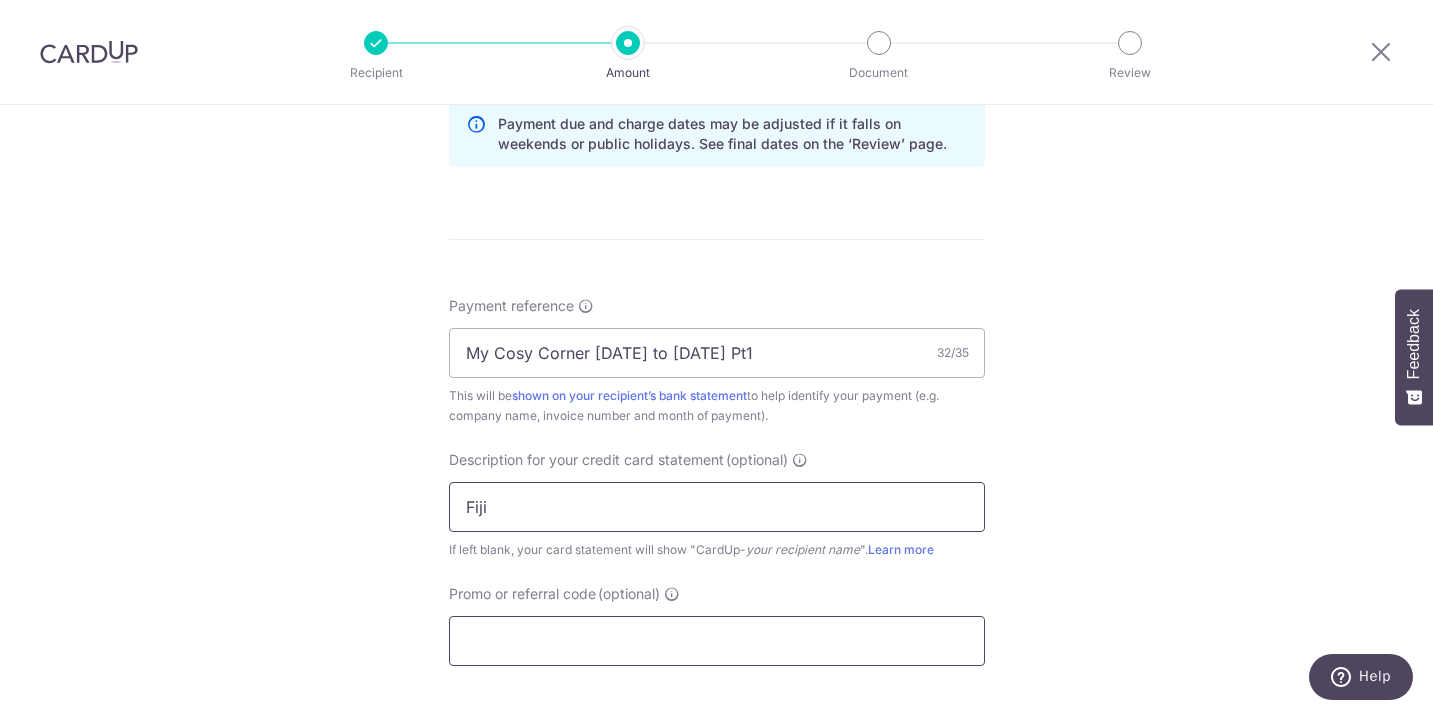 type on "Fiji" 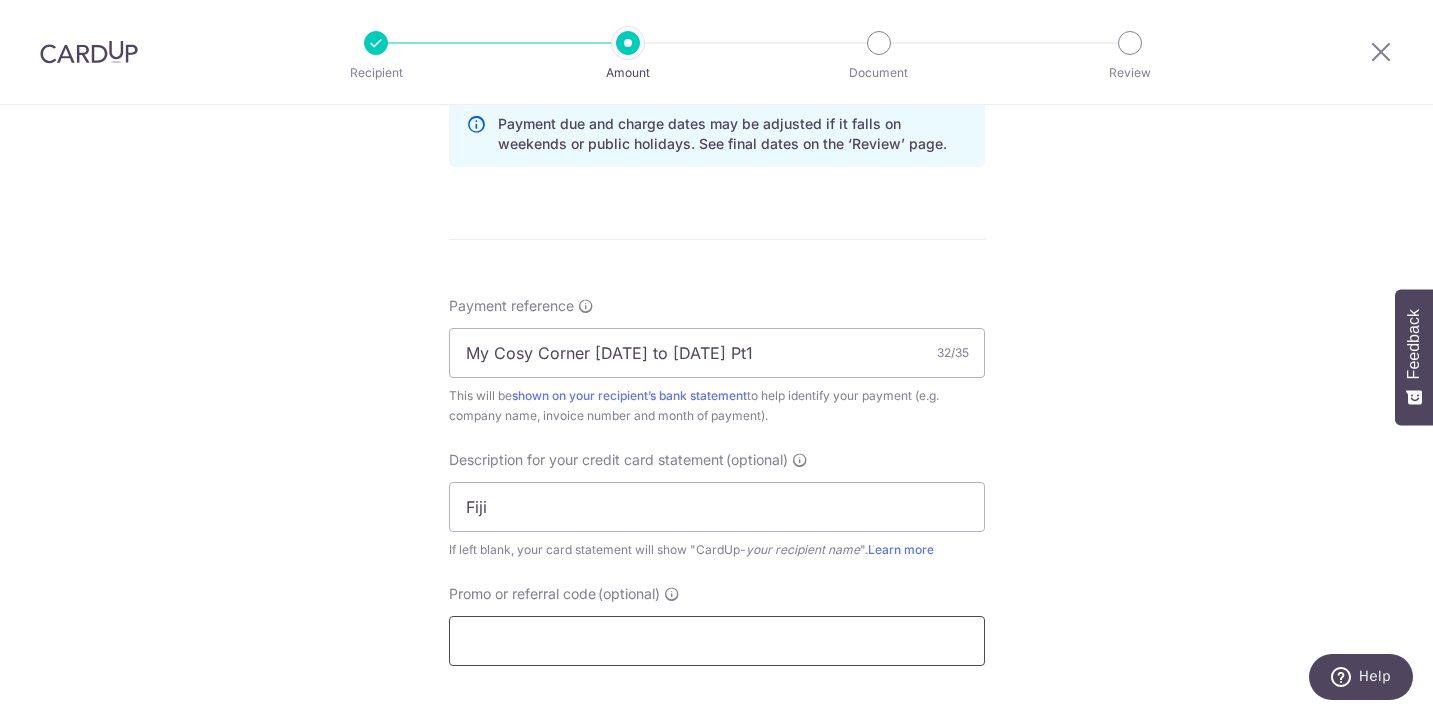 drag, startPoint x: 888, startPoint y: 622, endPoint x: 880, endPoint y: 631, distance: 12.0415945 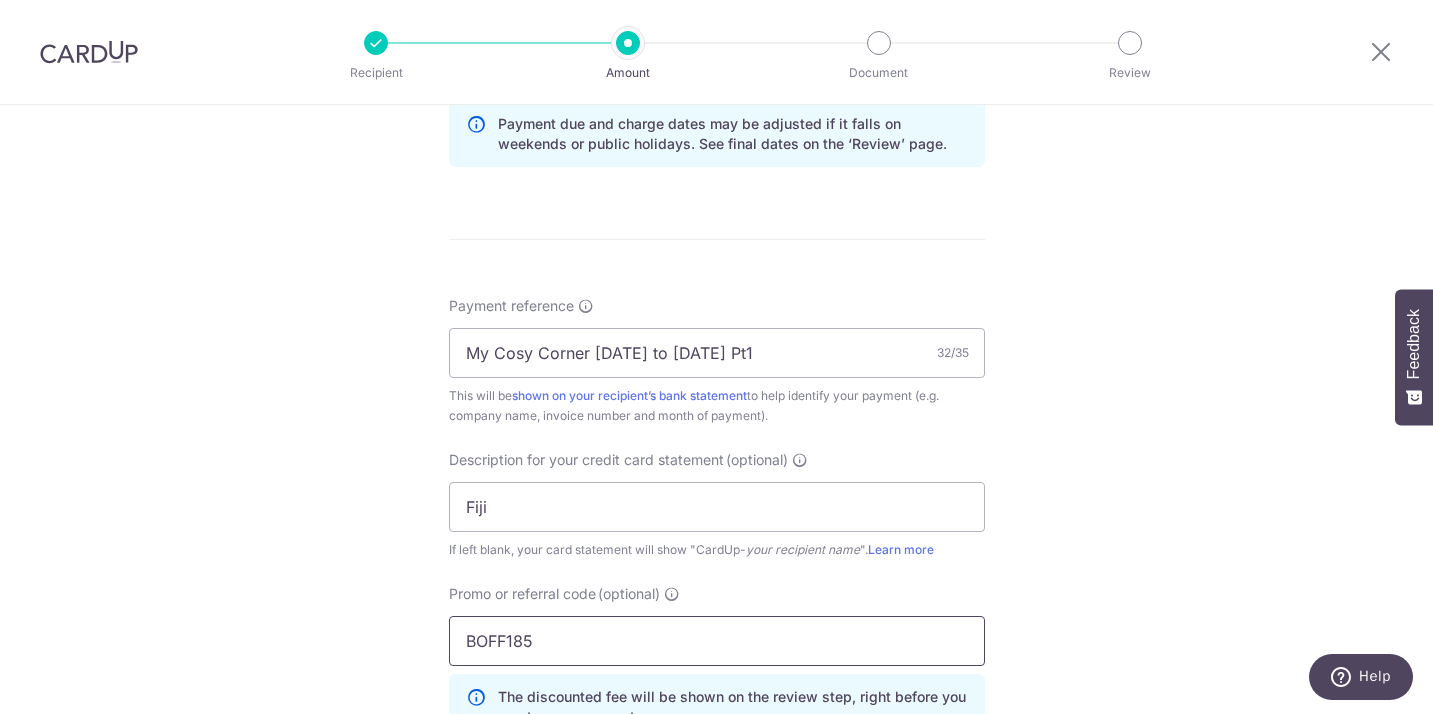 type on "BOFF185" 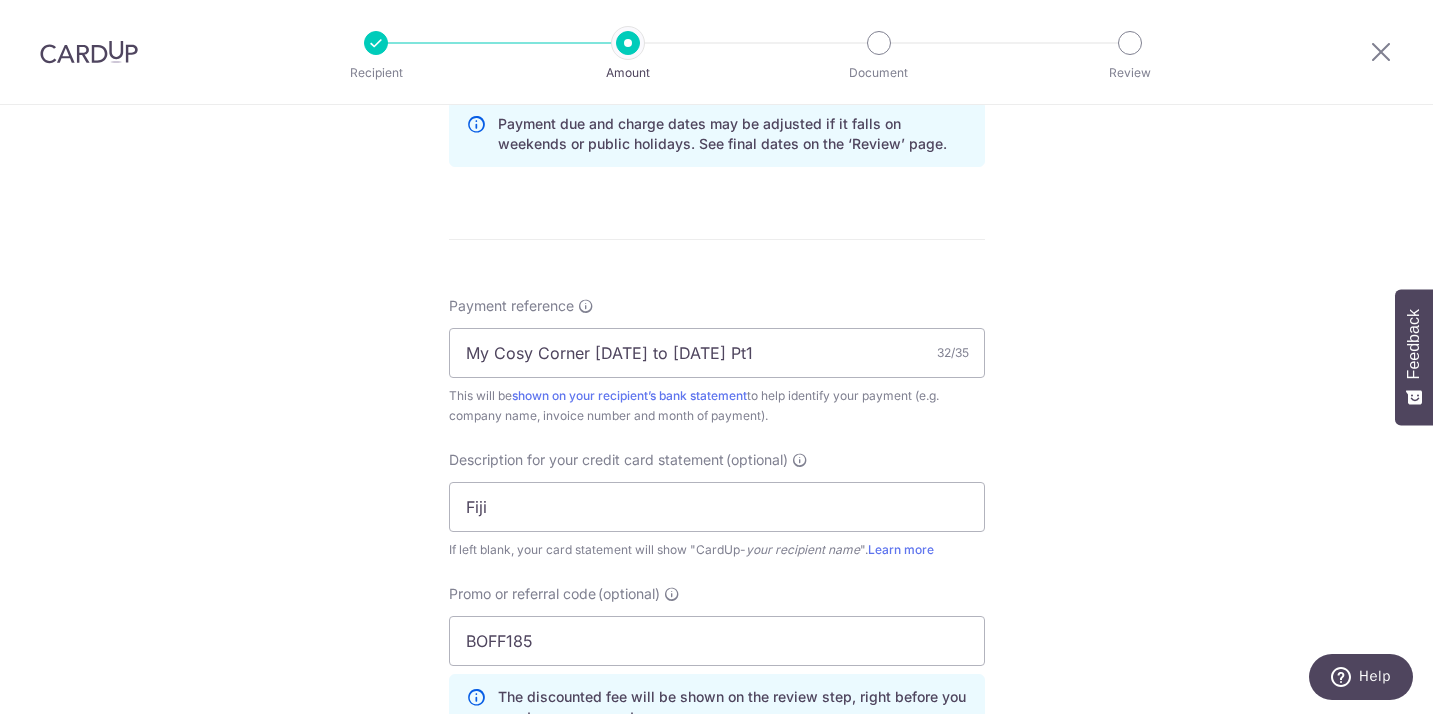 click on "Tell us more about your payment
Enter payment amount
SGD
504.60
504.60
GST
(optional)
SGD
Select Card
**** 8994
Add credit card
Your Cards
**** 3897
**** 8994
Secure 256-bit SSL" at bounding box center [716, 112] 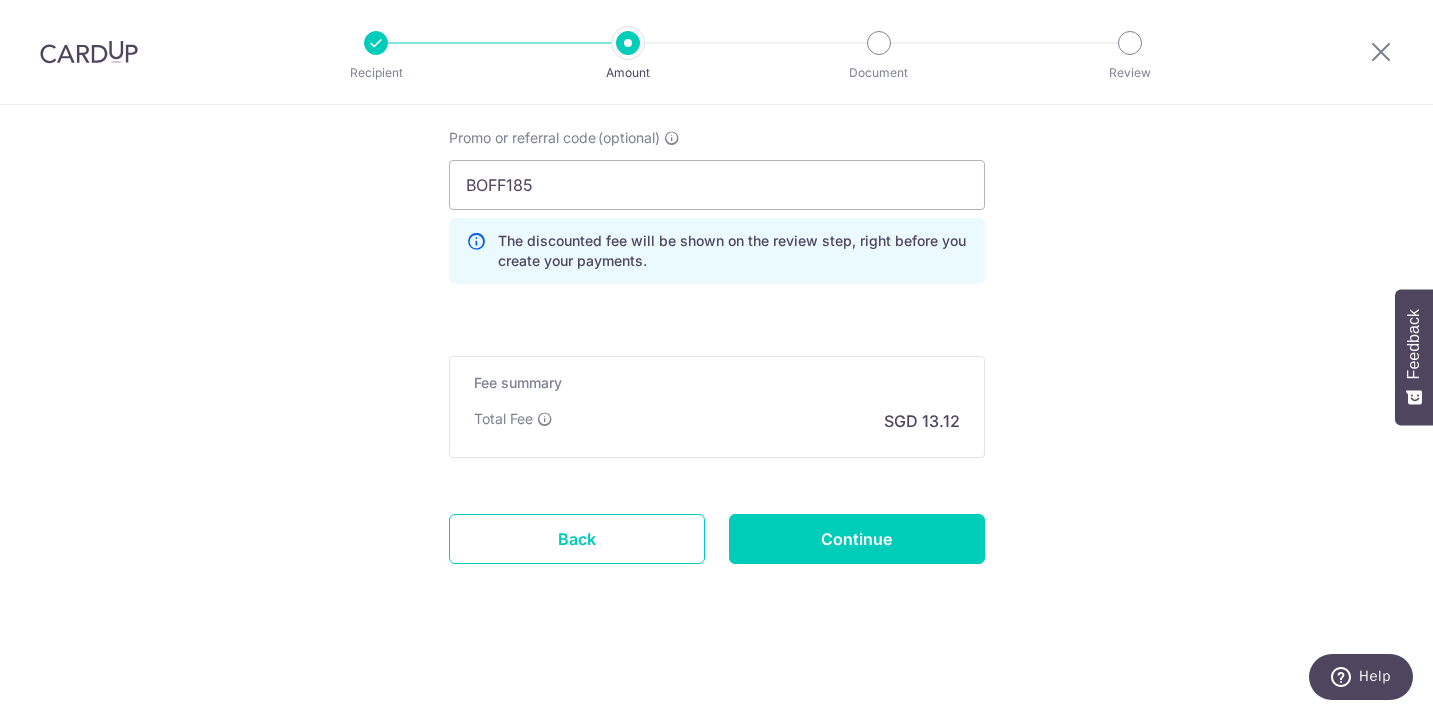 scroll, scrollTop: 1506, scrollLeft: 0, axis: vertical 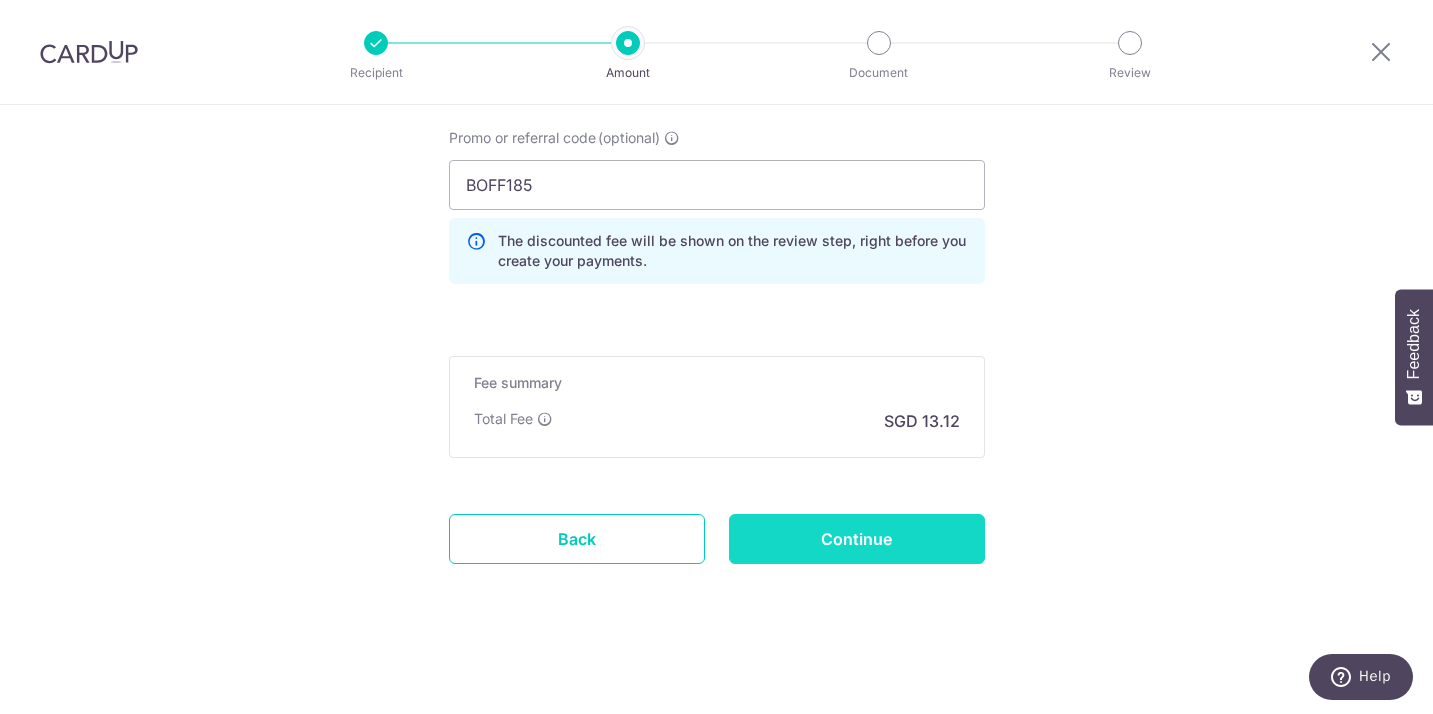 click on "Continue" at bounding box center [857, 539] 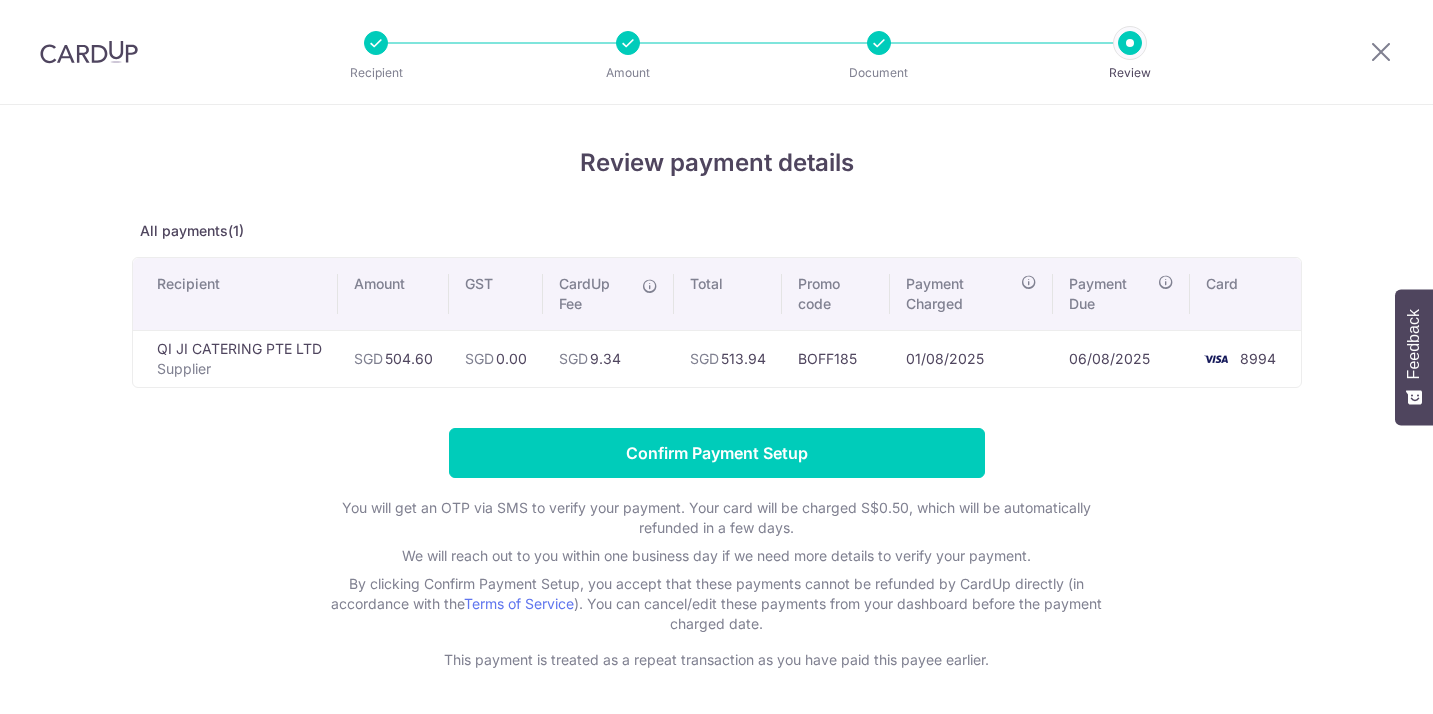 scroll, scrollTop: 0, scrollLeft: 0, axis: both 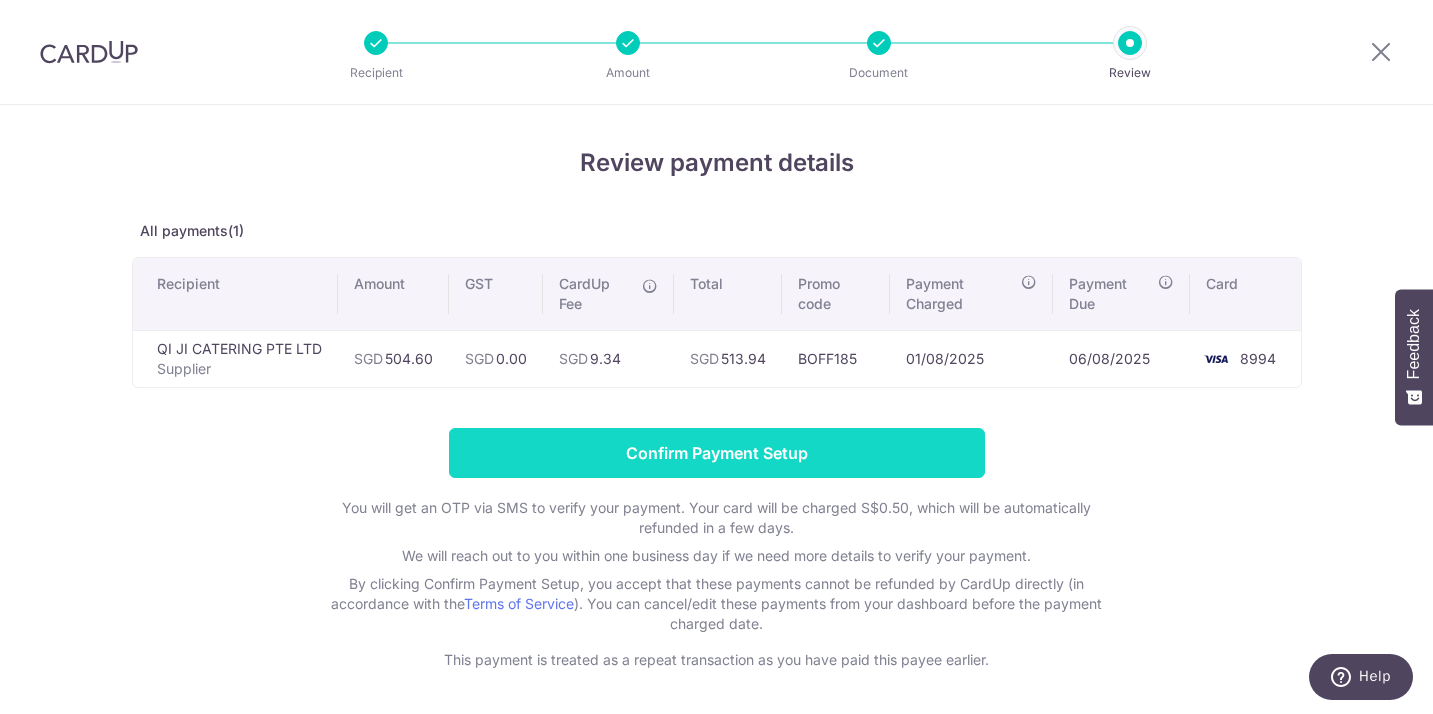 click on "Confirm Payment Setup" at bounding box center (717, 453) 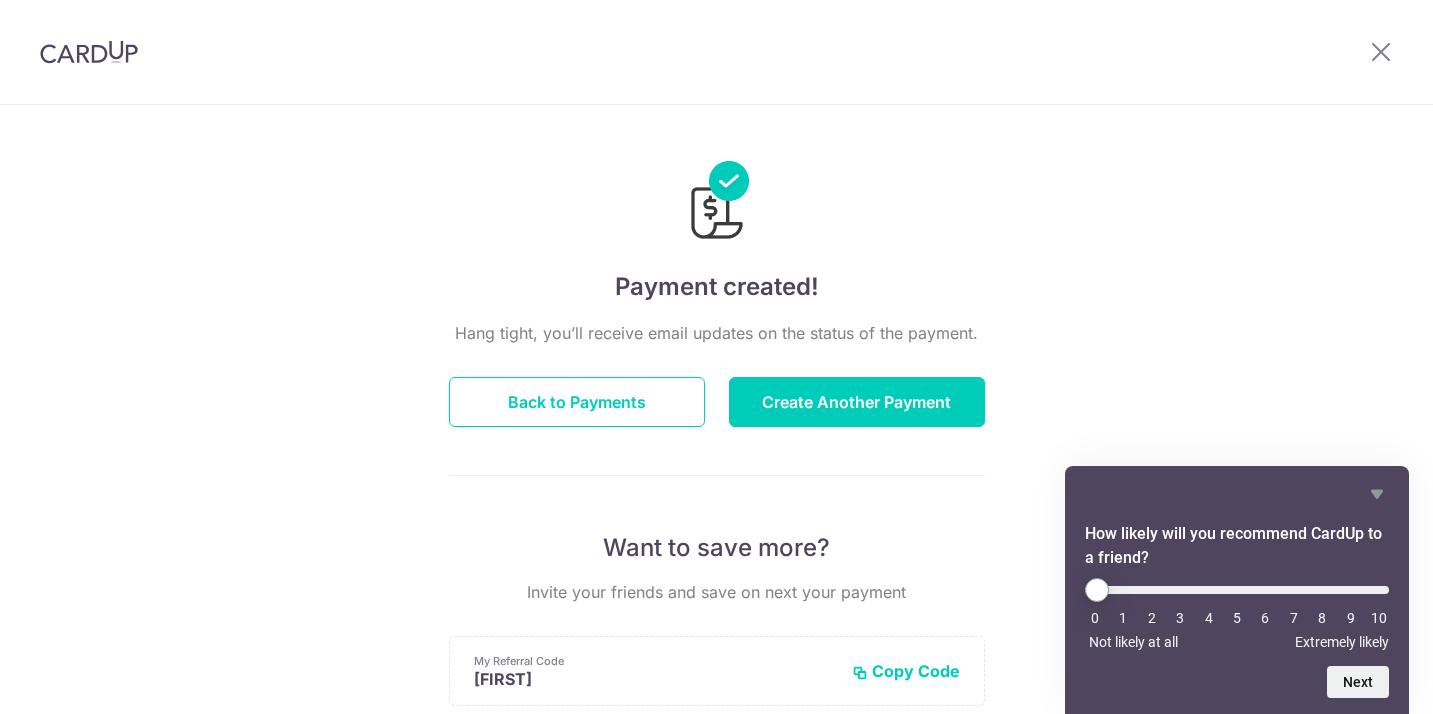 scroll, scrollTop: 0, scrollLeft: 0, axis: both 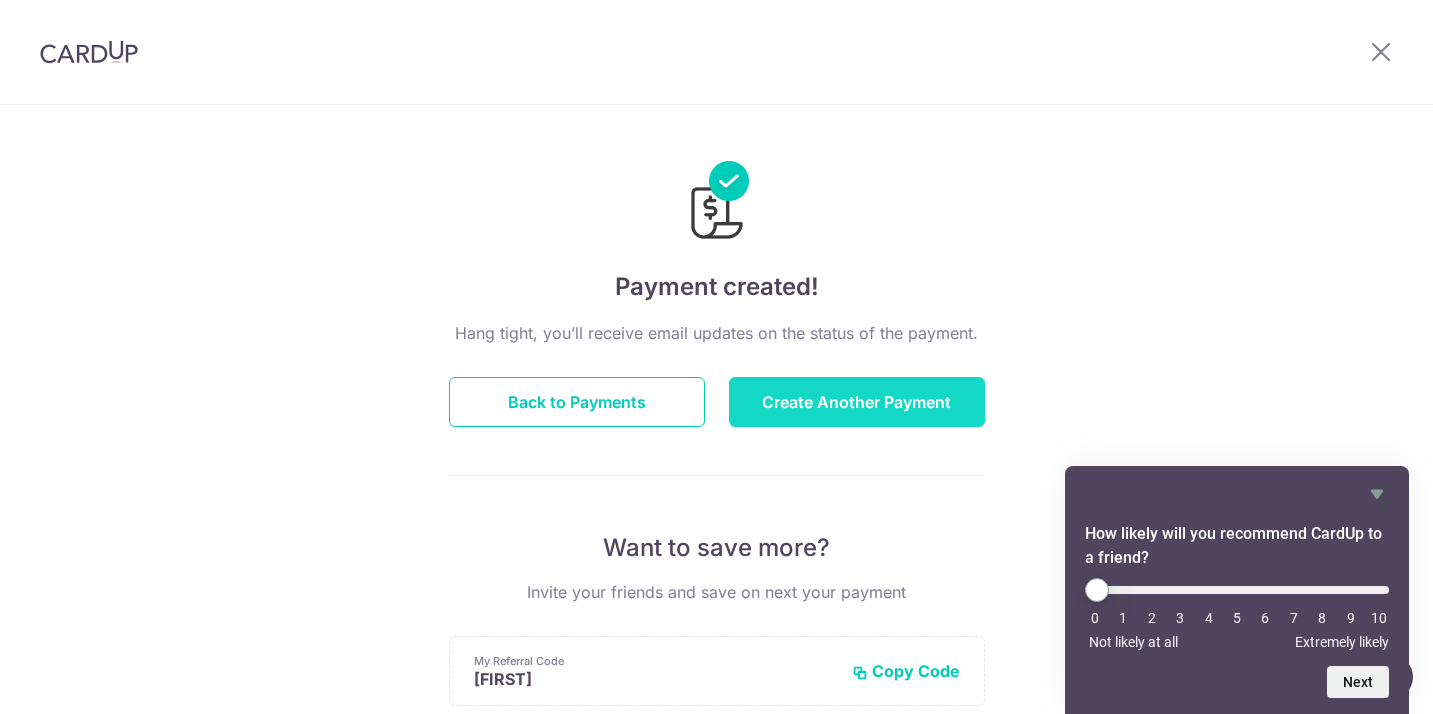 click on "Create Another Payment" at bounding box center [857, 402] 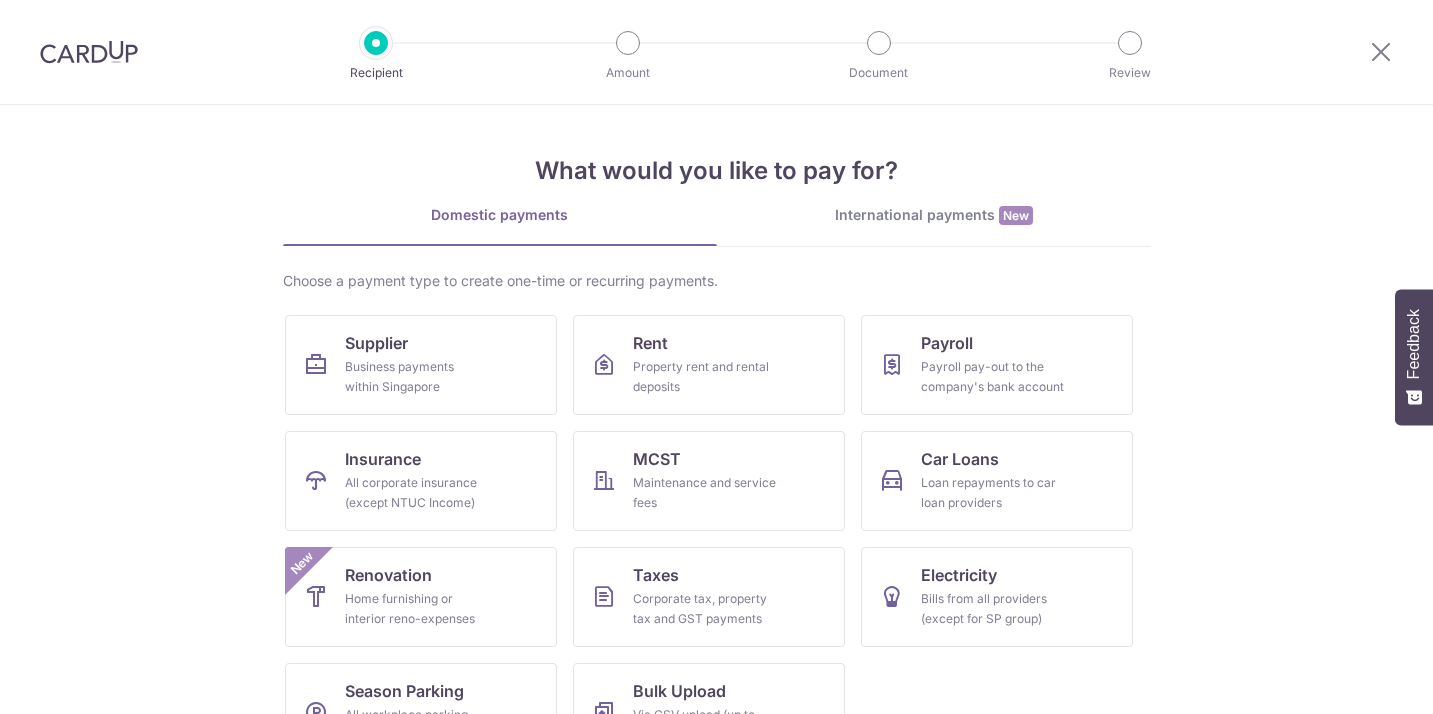 scroll, scrollTop: 0, scrollLeft: 0, axis: both 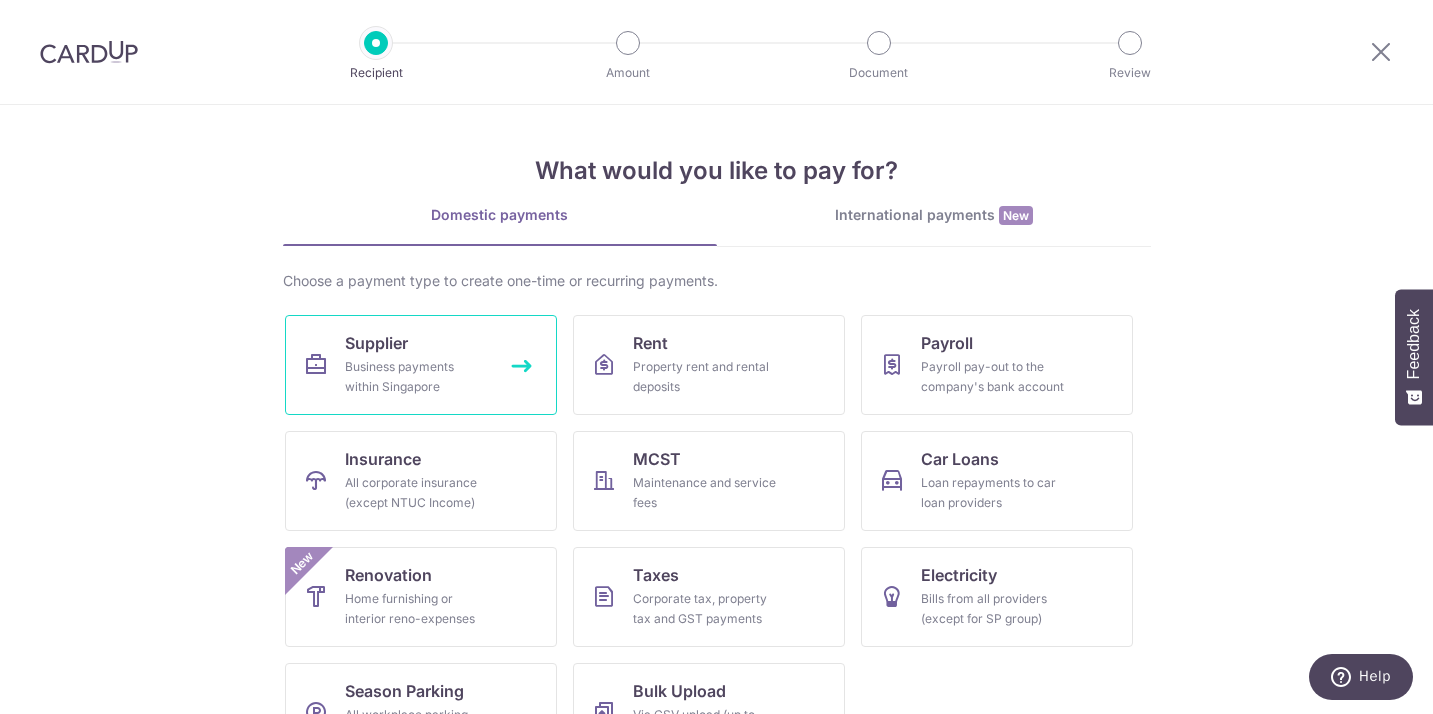 click on "Supplier Business payments within Singapore" at bounding box center [421, 365] 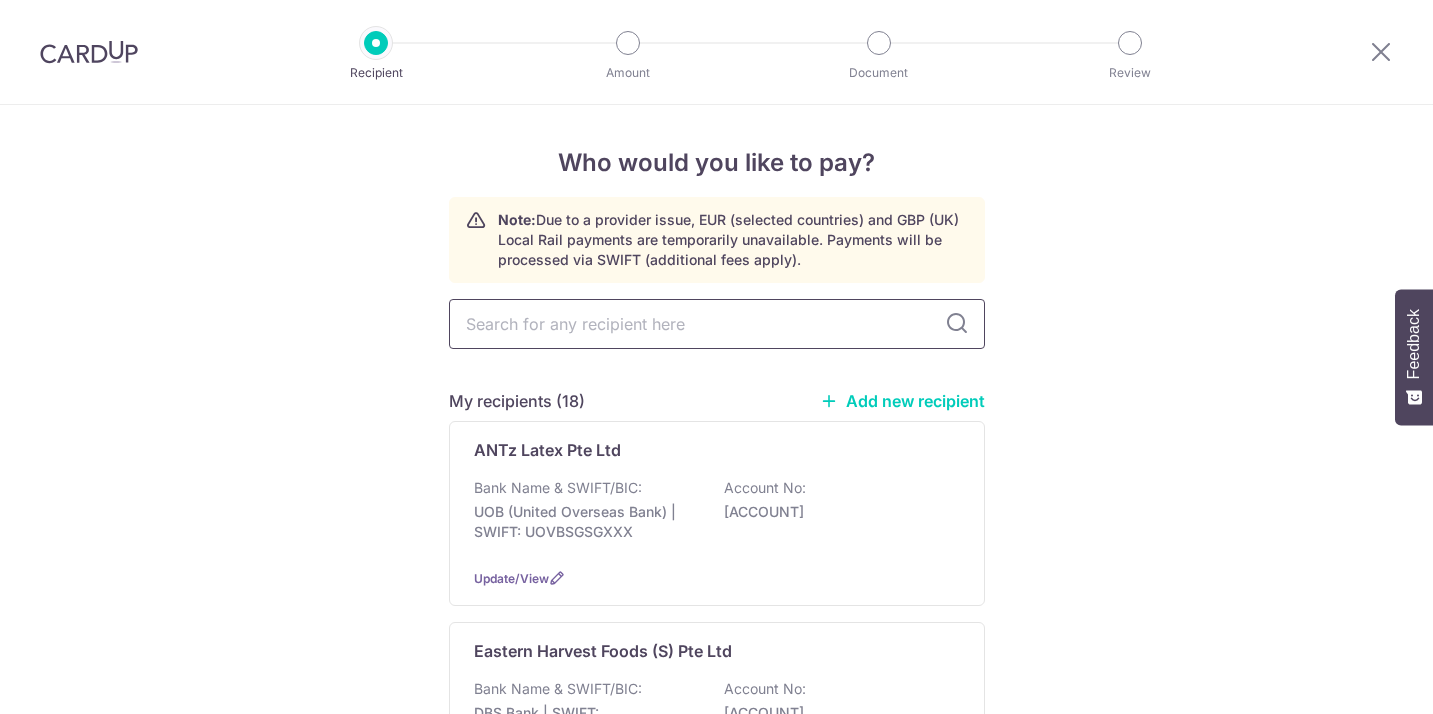 scroll, scrollTop: 0, scrollLeft: 0, axis: both 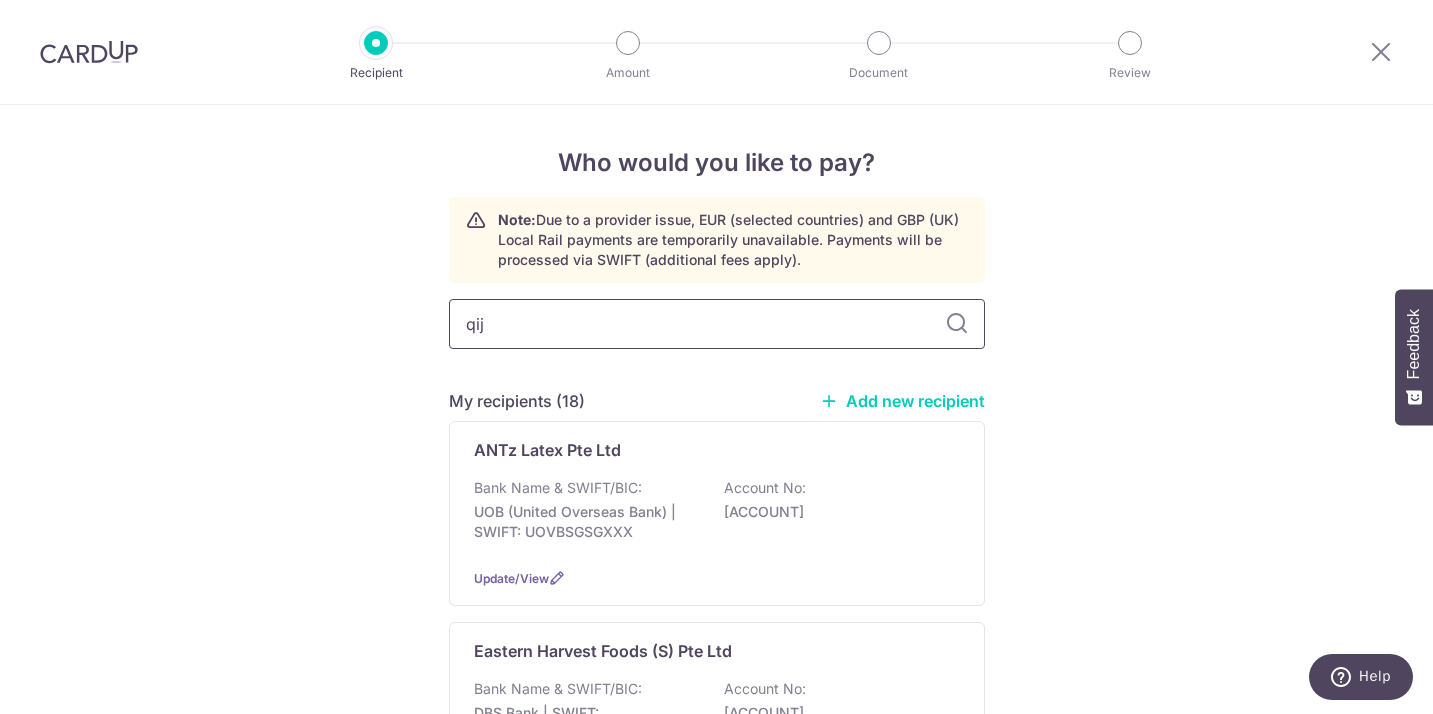 type on "qiji" 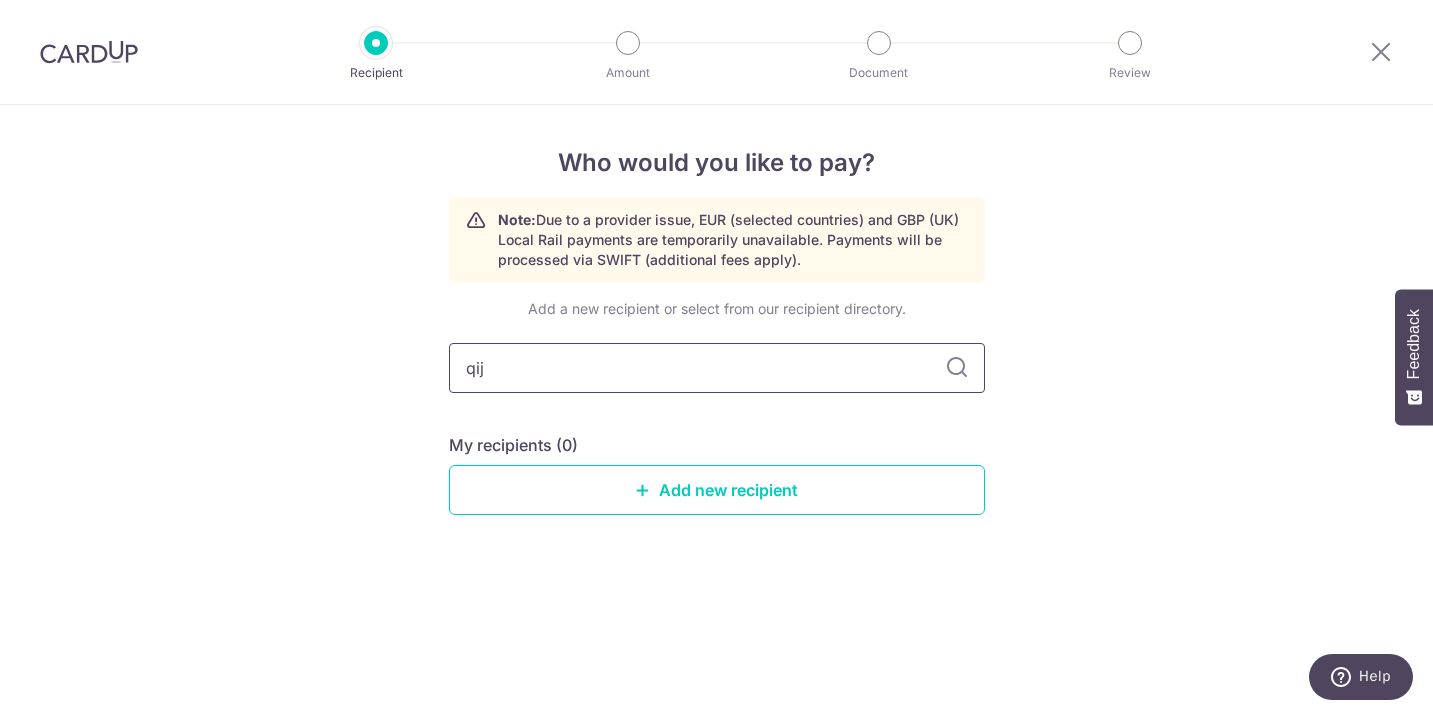 type on "qi" 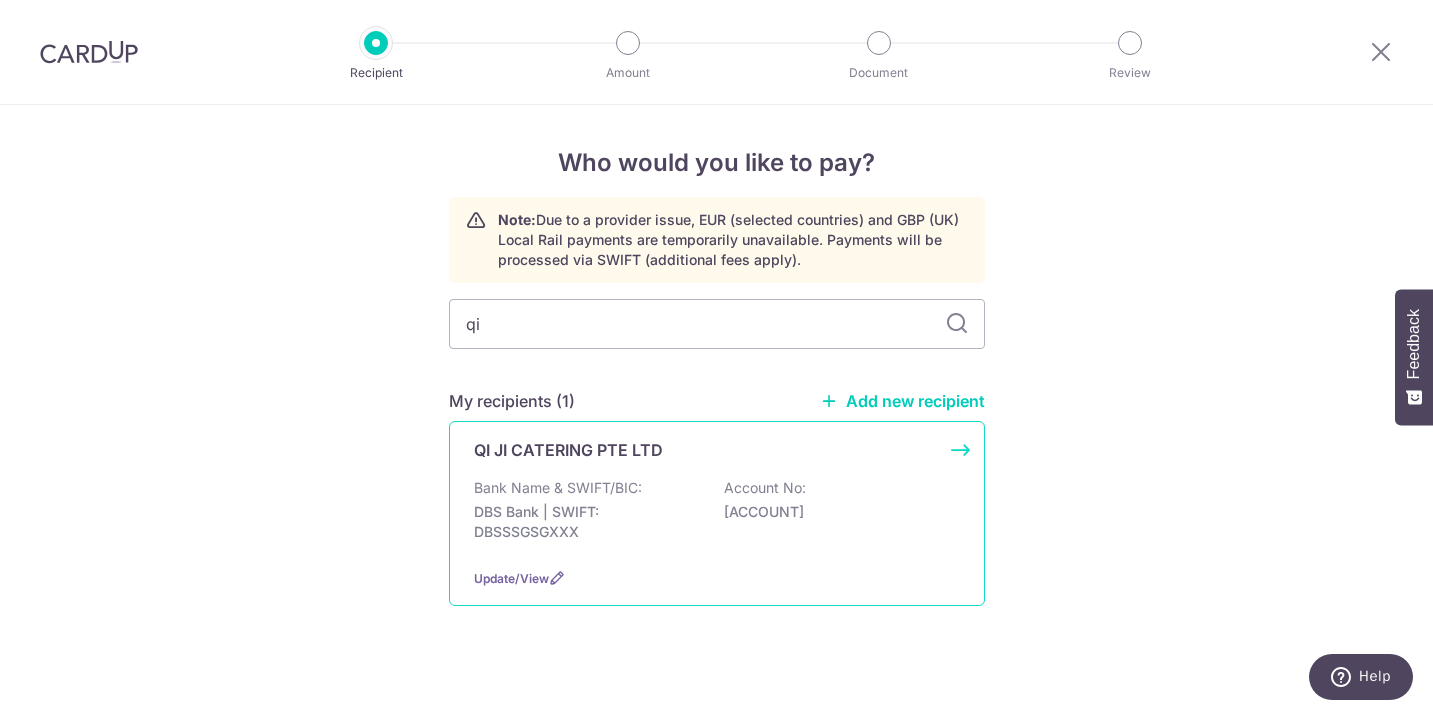 click on "QI JI CATERING PTE LTD
Bank Name & SWIFT/BIC:
DBS Bank | SWIFT: DBSSSGSGXXX
Account No:
0039124112
Update/View" at bounding box center [717, 513] 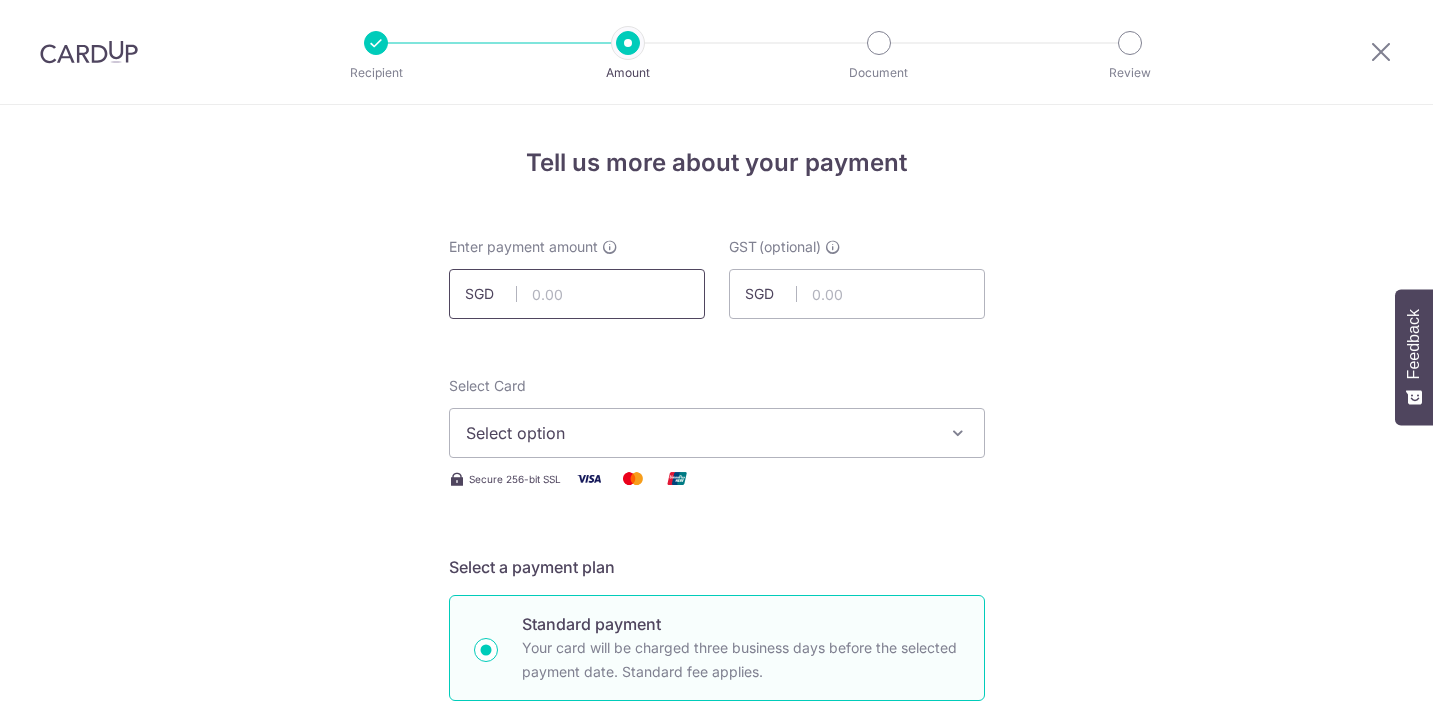 scroll, scrollTop: 0, scrollLeft: 0, axis: both 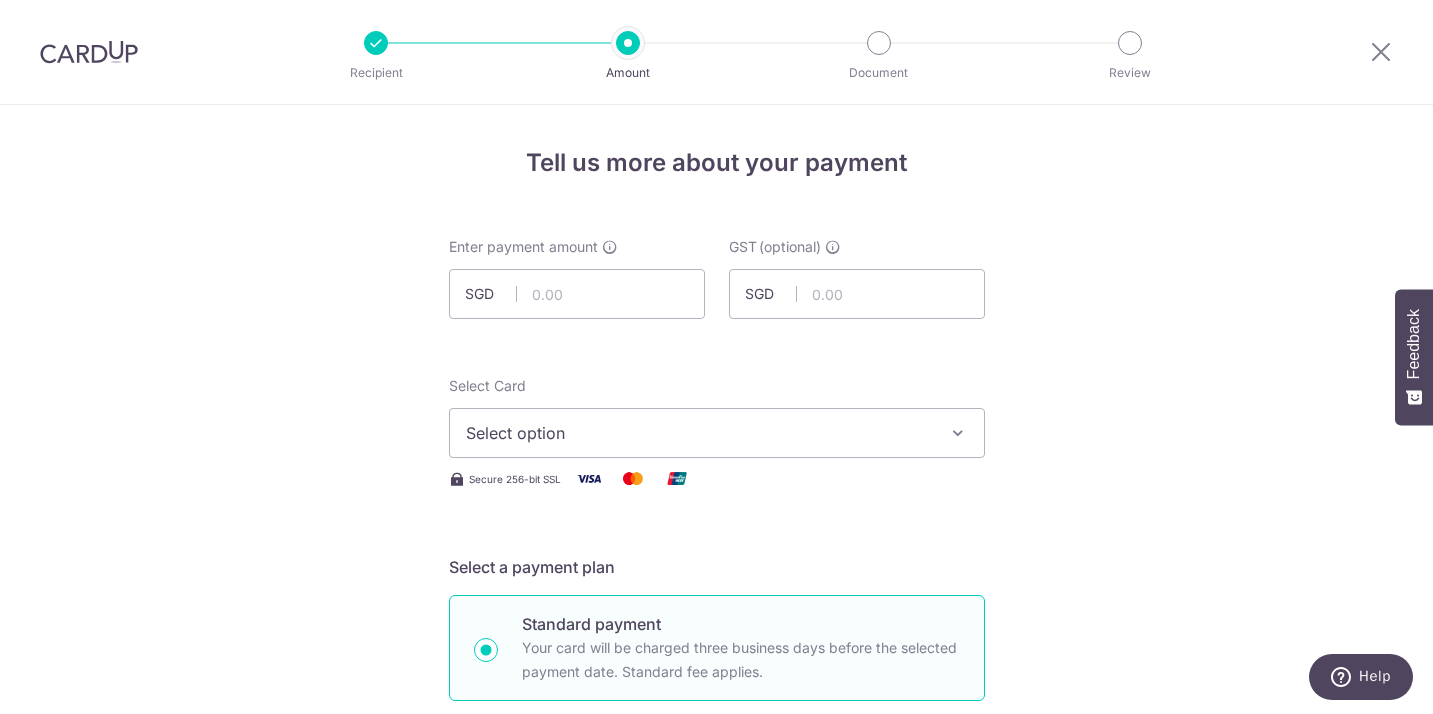 click on "Enter payment amount
SGD
GST
(optional)
SGD
Select Card
Select option
Add credit card
Your Cards
**** [CARD_NUMBER]
**** [CARD_NUMBER]
Secure 256-bit SSL
Text" at bounding box center (717, 1095) 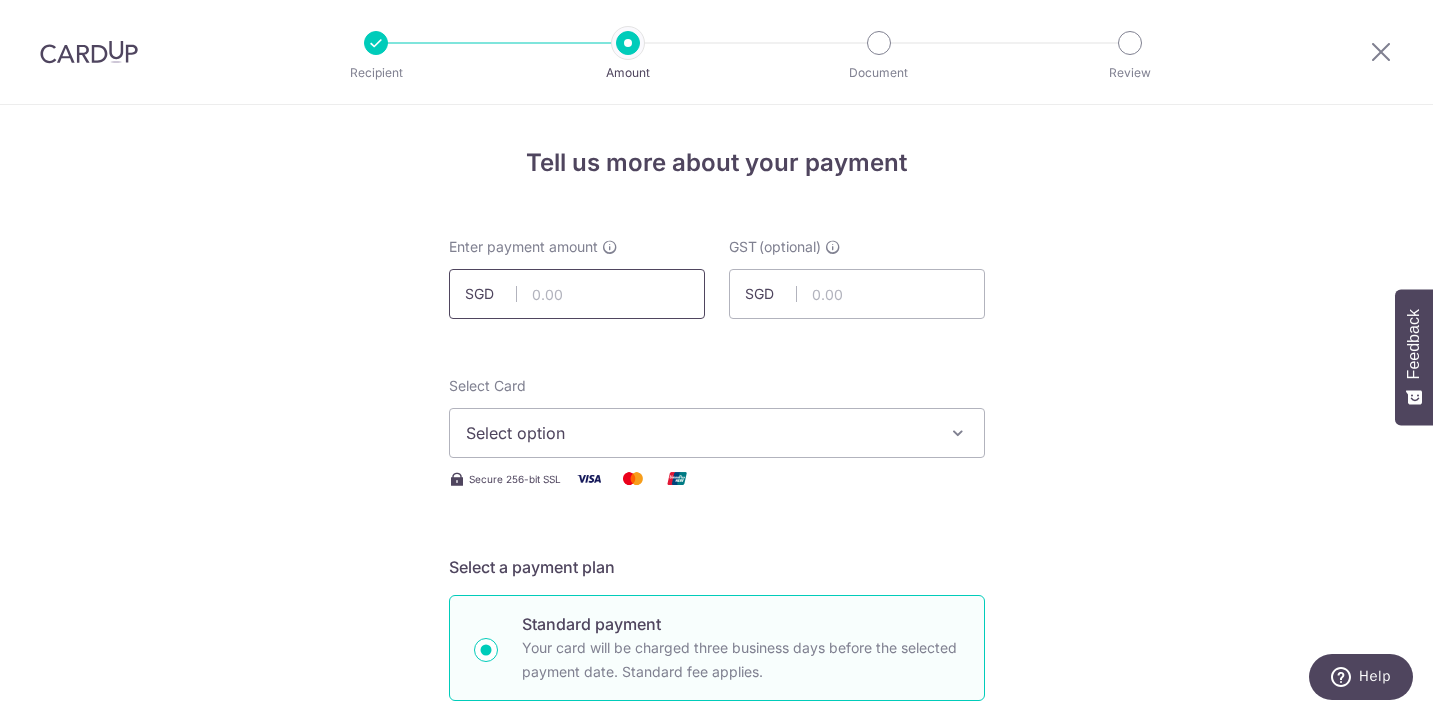 click at bounding box center [577, 294] 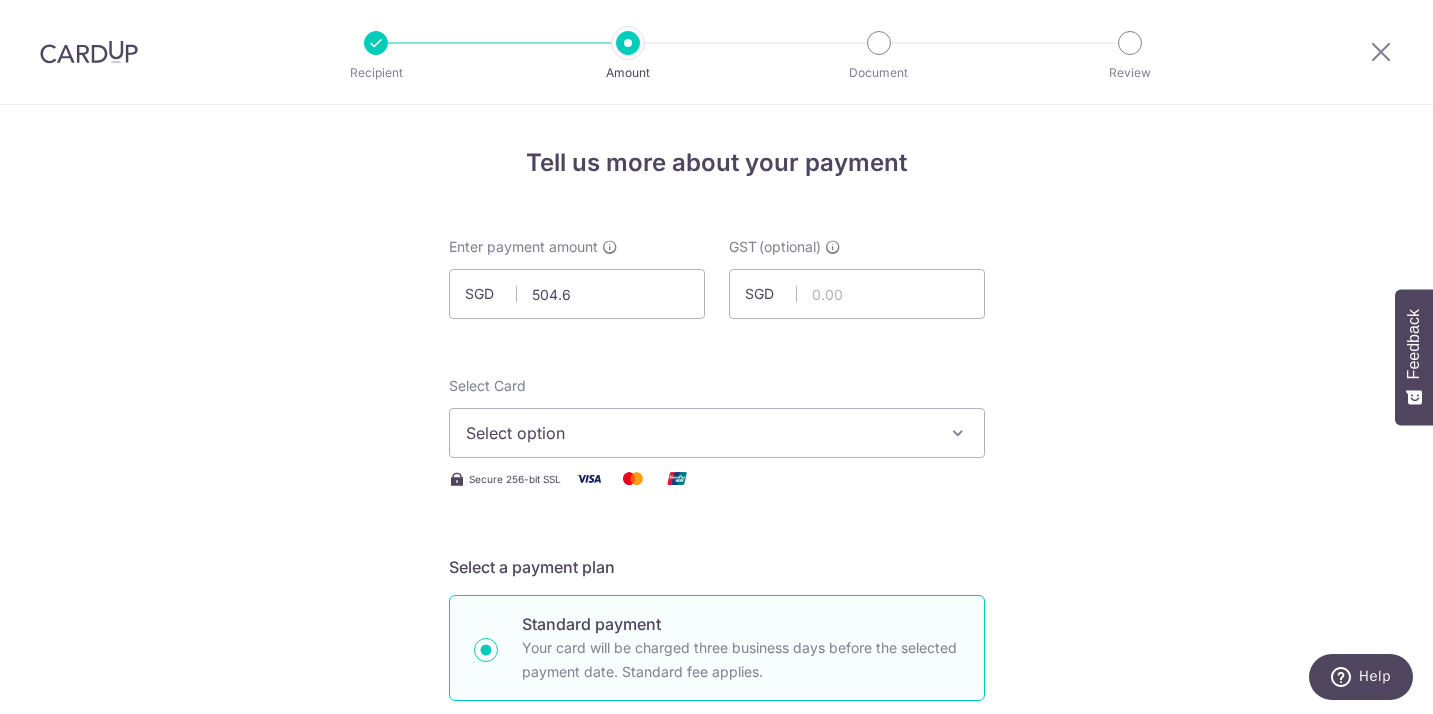 type on "504.60" 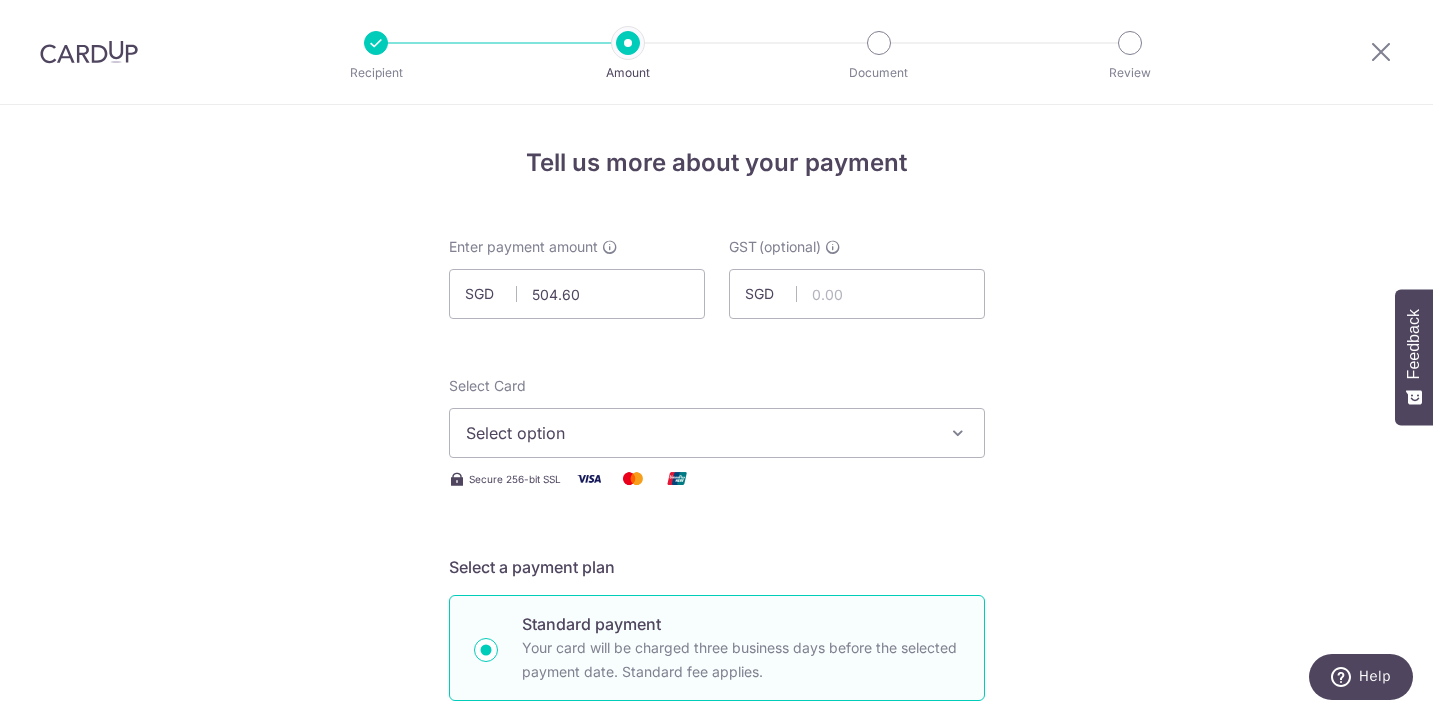 click on "Select option" at bounding box center (699, 433) 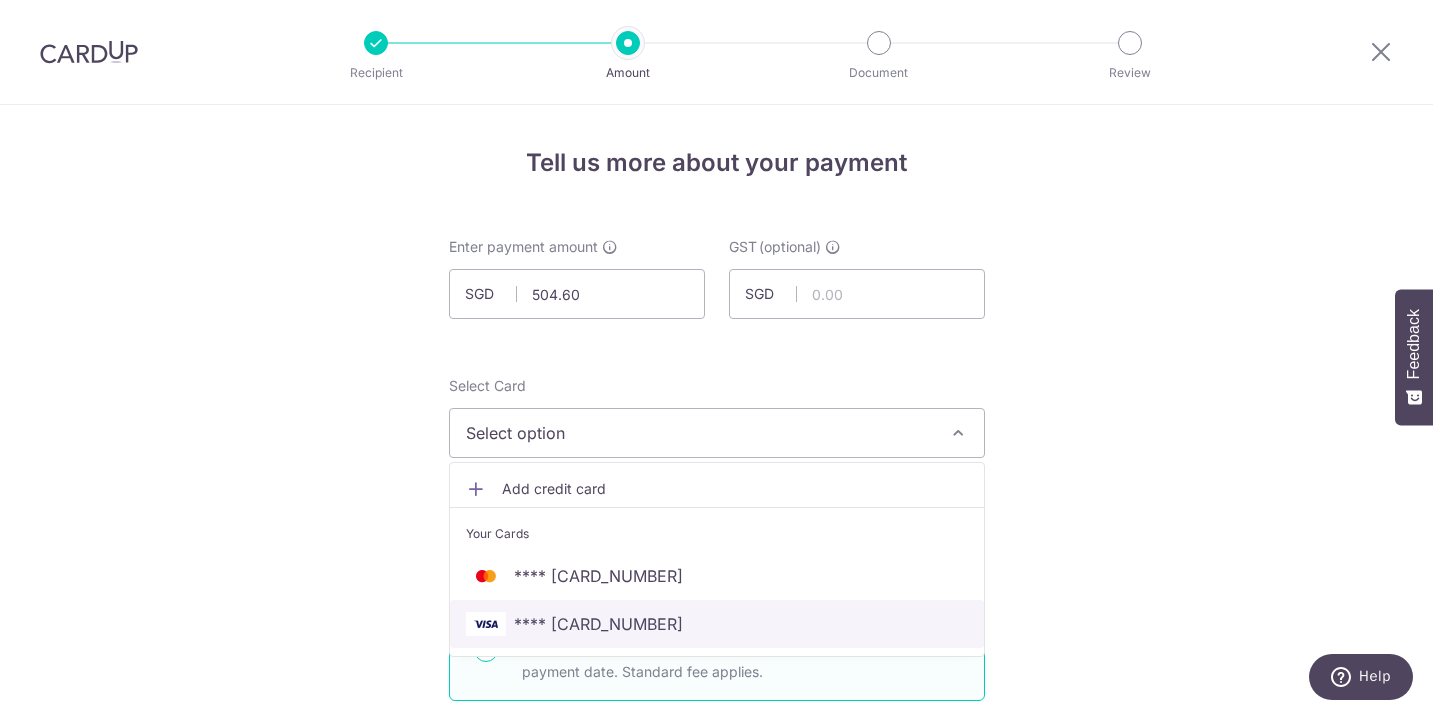click on "**** 8994" at bounding box center [717, 624] 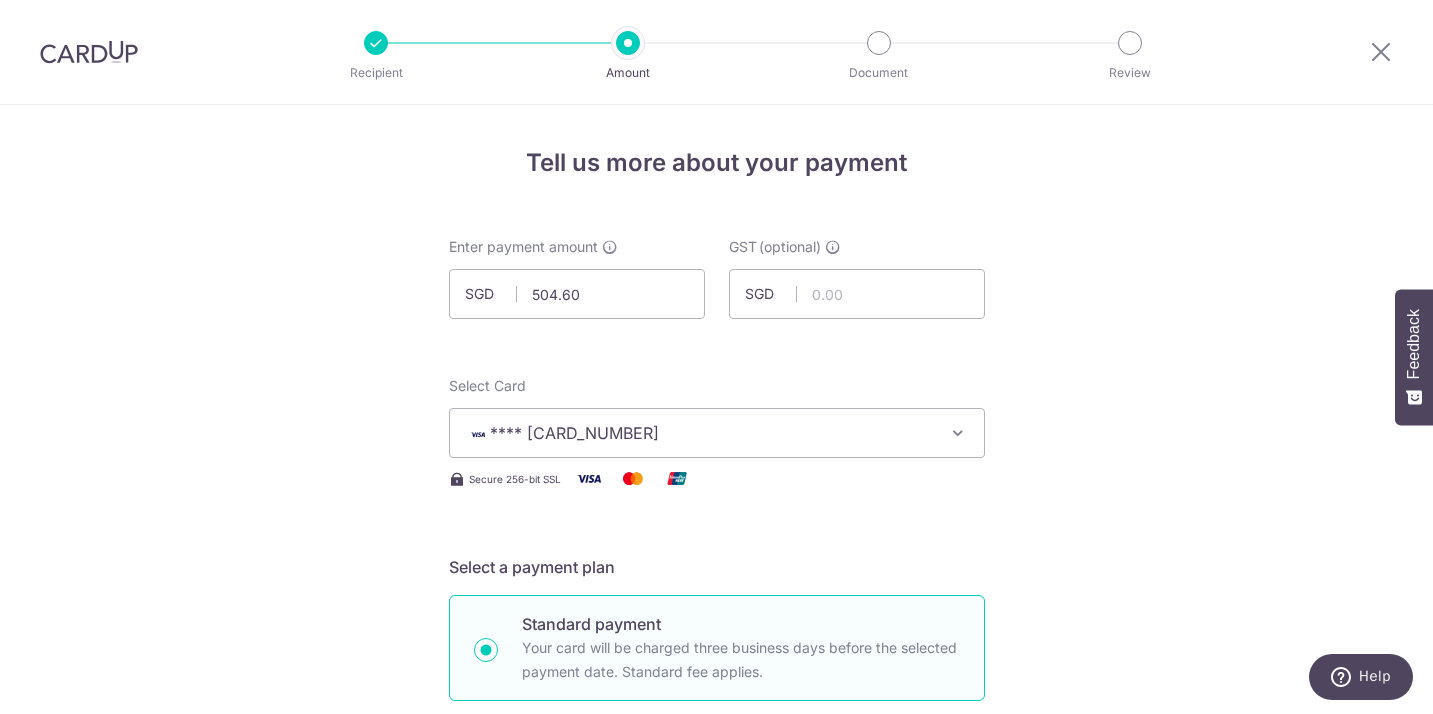 click on "Tell us more about your payment
Enter payment amount
SGD
504.60
504.60
GST
(optional)
SGD
Select Card
**** 8994
Add credit card
Your Cards
**** 3897
**** 8994
Secure 256-bit SSL" at bounding box center (716, 1076) 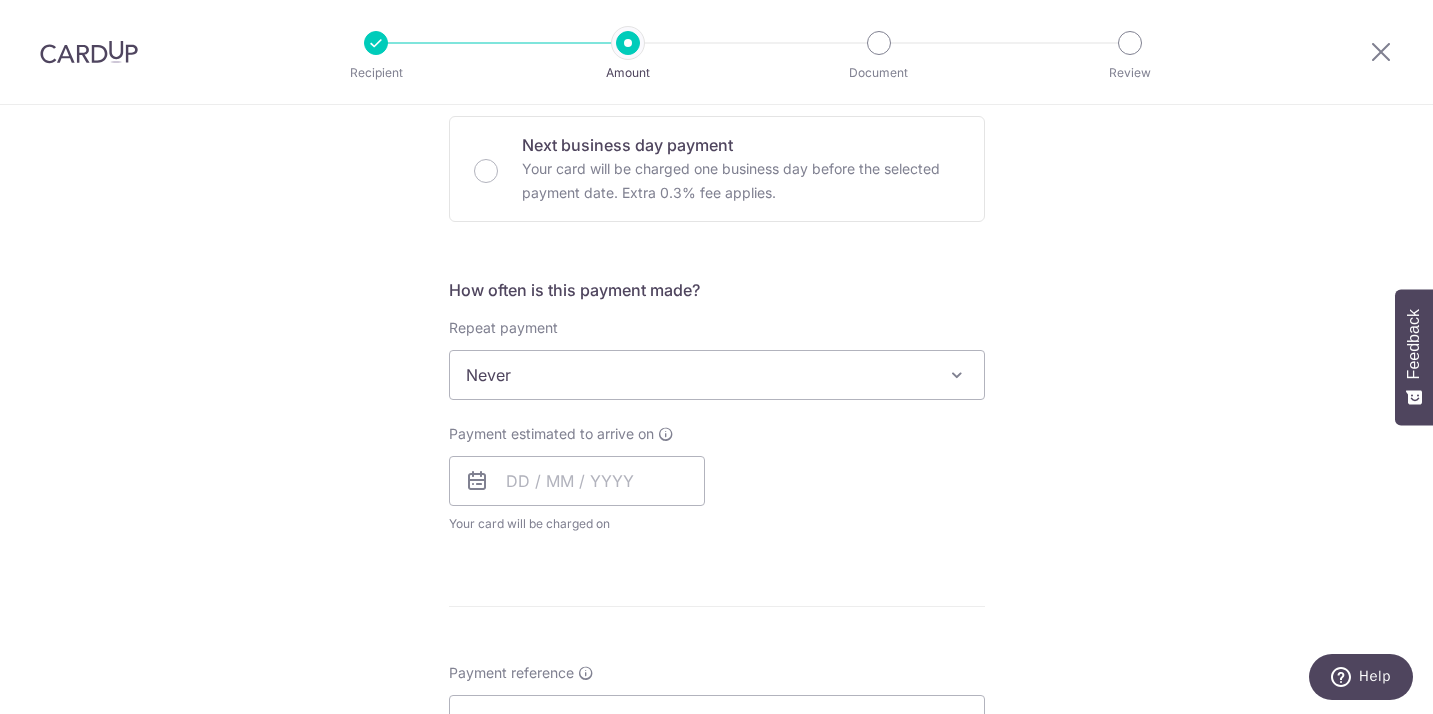 scroll, scrollTop: 616, scrollLeft: 0, axis: vertical 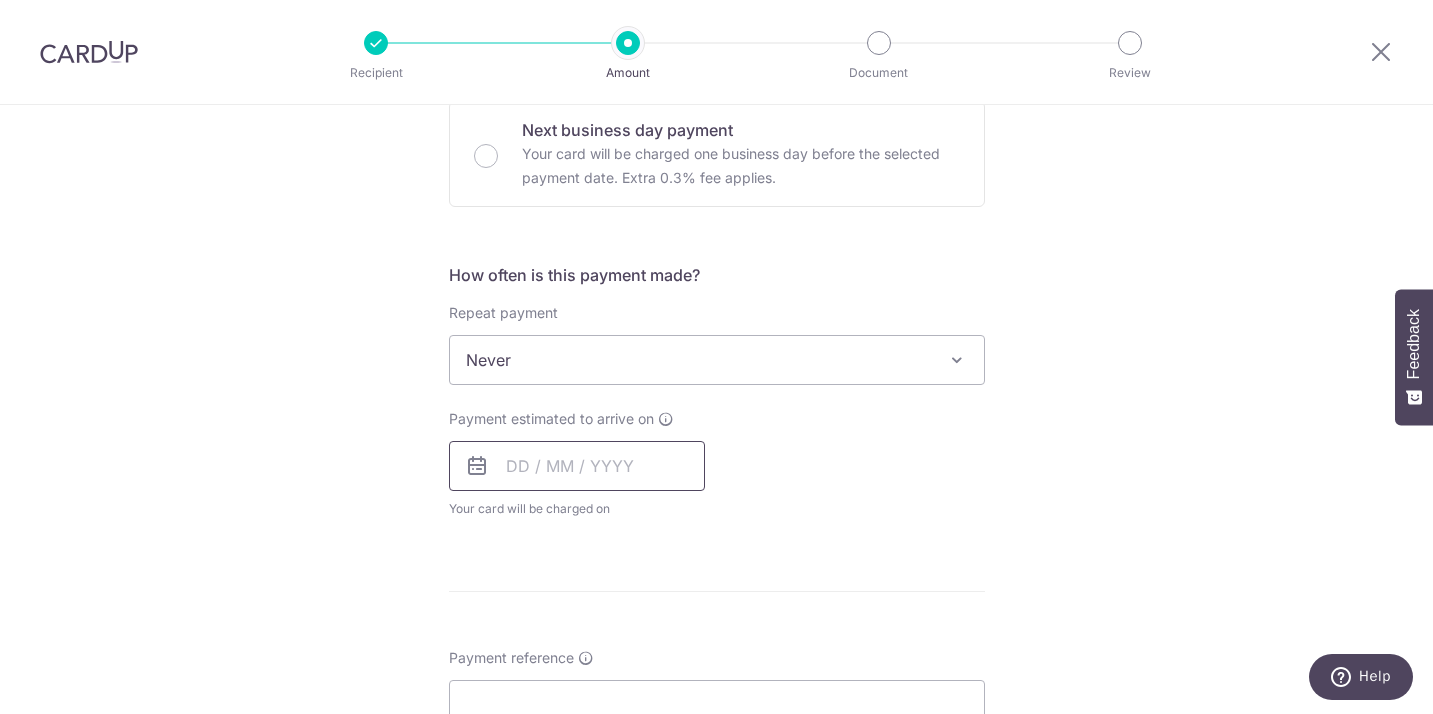 click at bounding box center (577, 466) 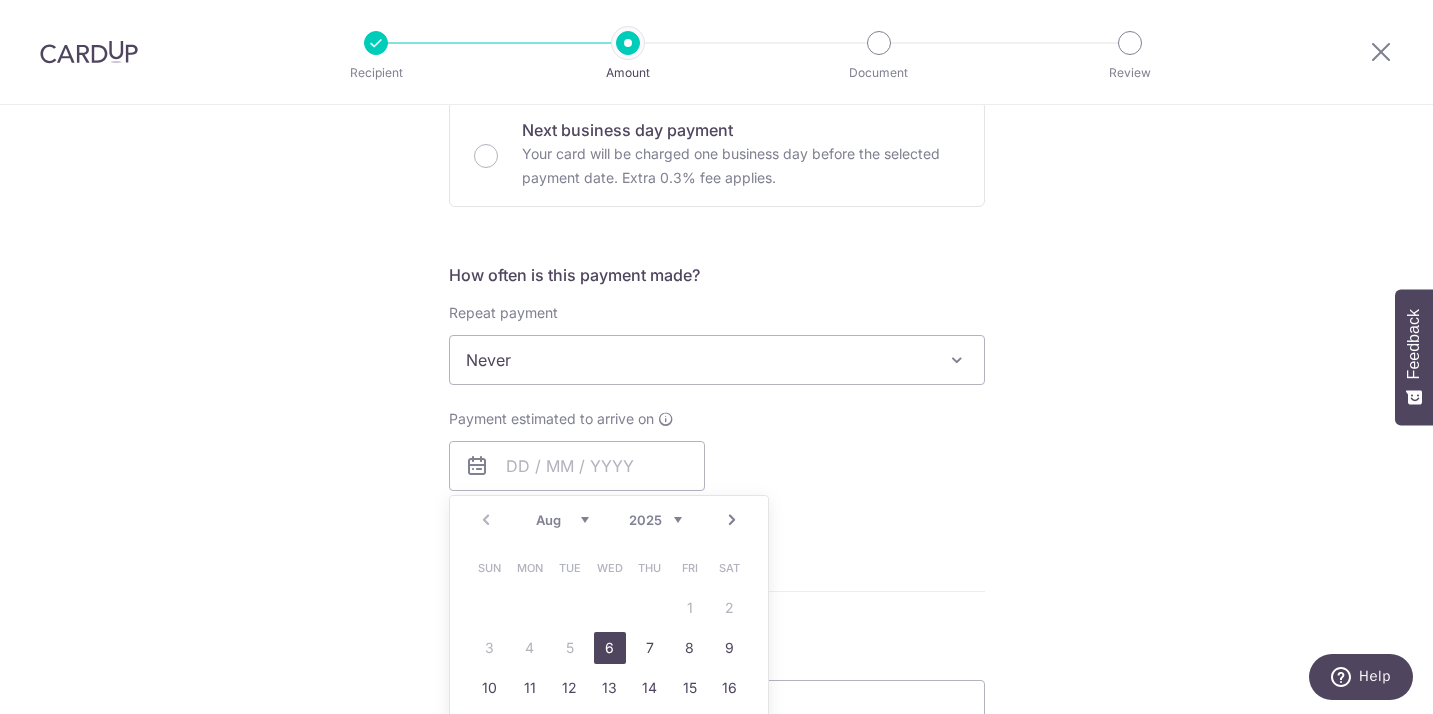 click on "6" at bounding box center [610, 648] 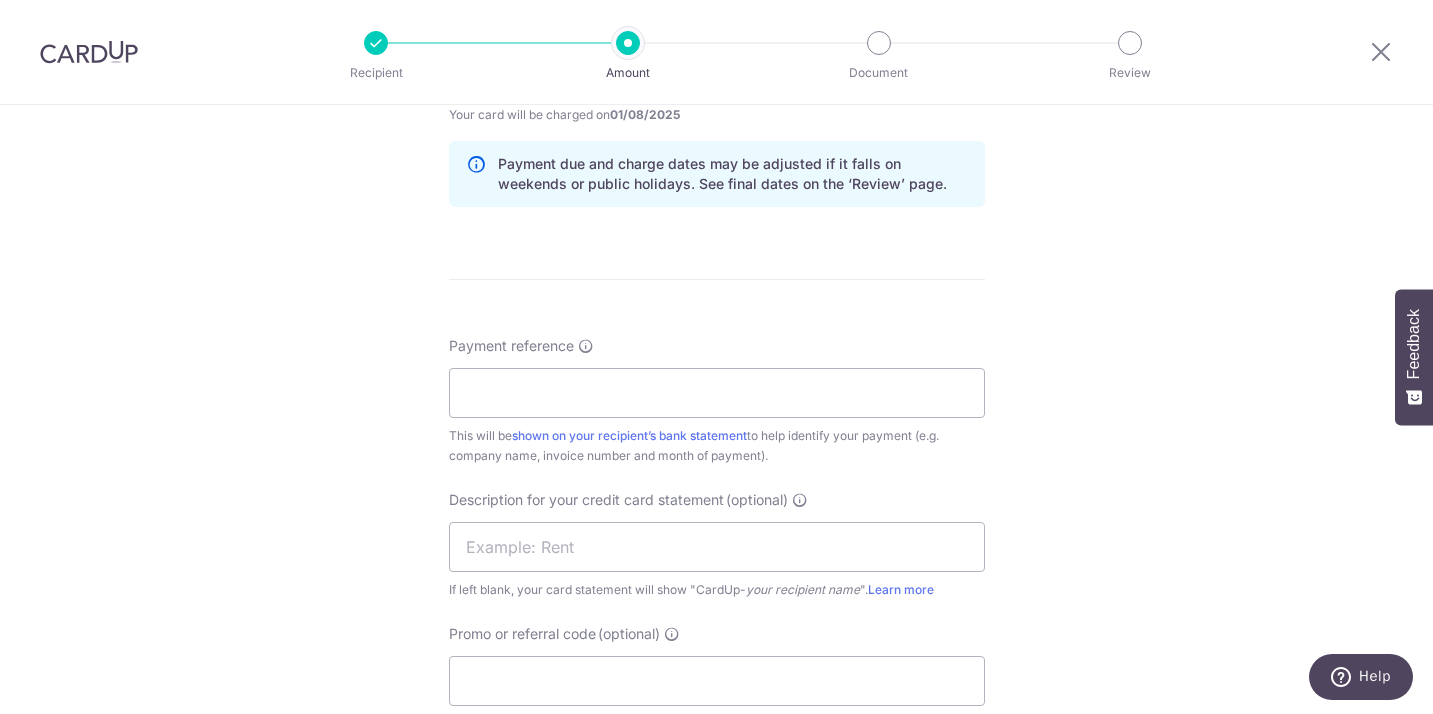 scroll, scrollTop: 1032, scrollLeft: 0, axis: vertical 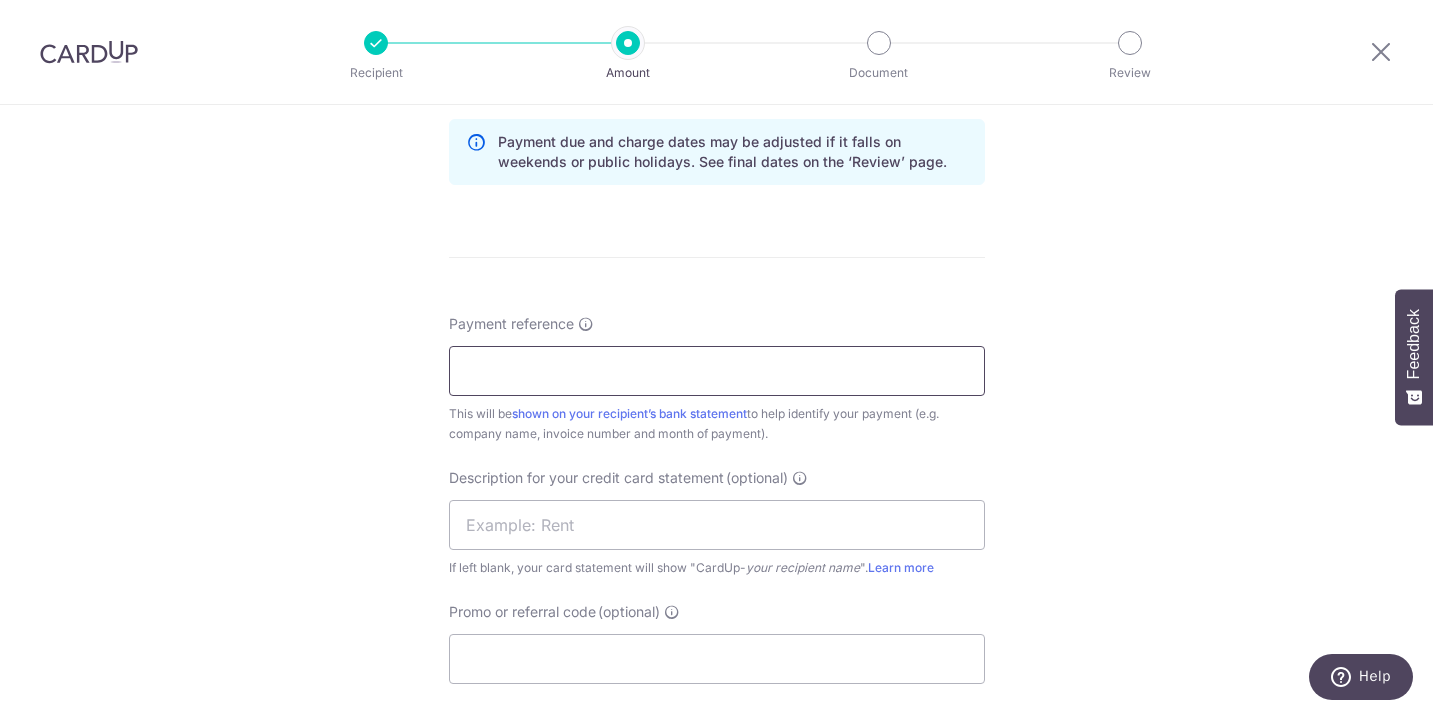 click on "Payment reference" at bounding box center [717, 371] 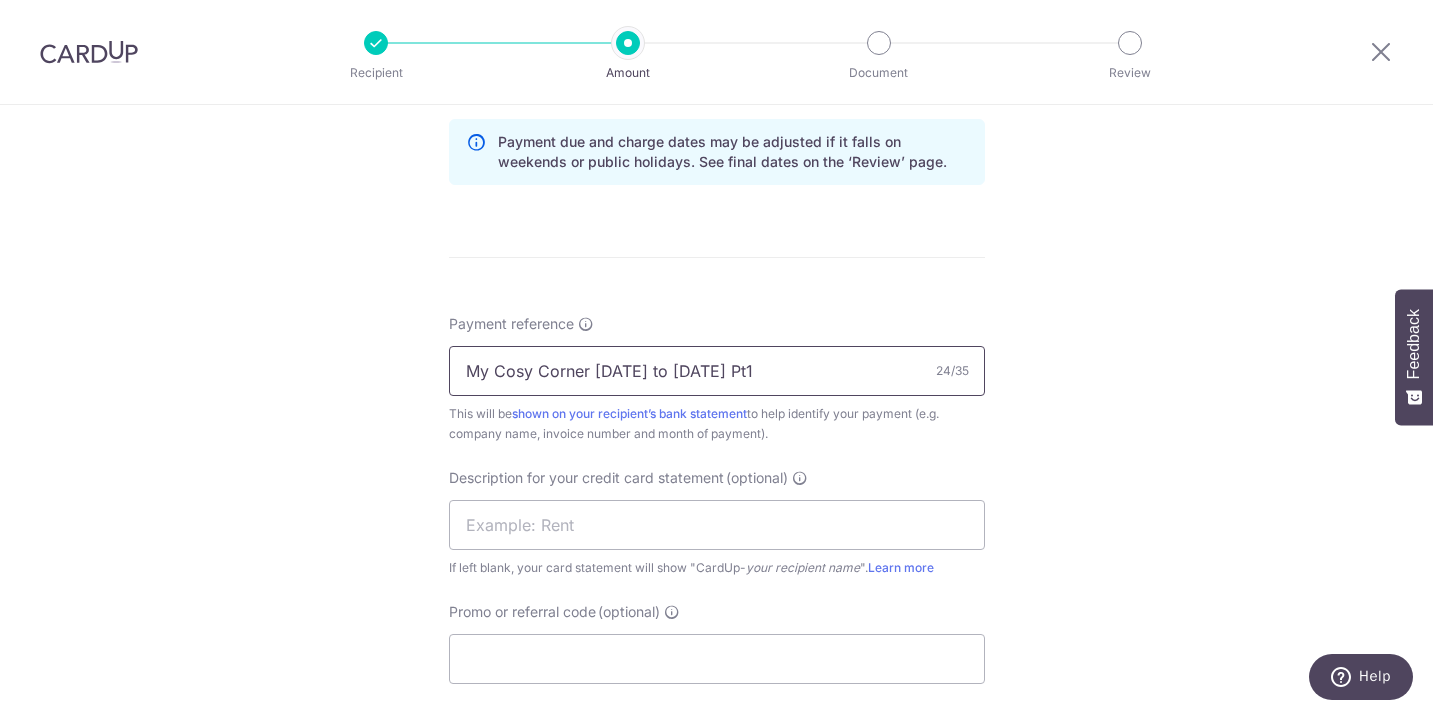 click on "My Cosy Corner 21 to 26 July Pt1" at bounding box center (717, 371) 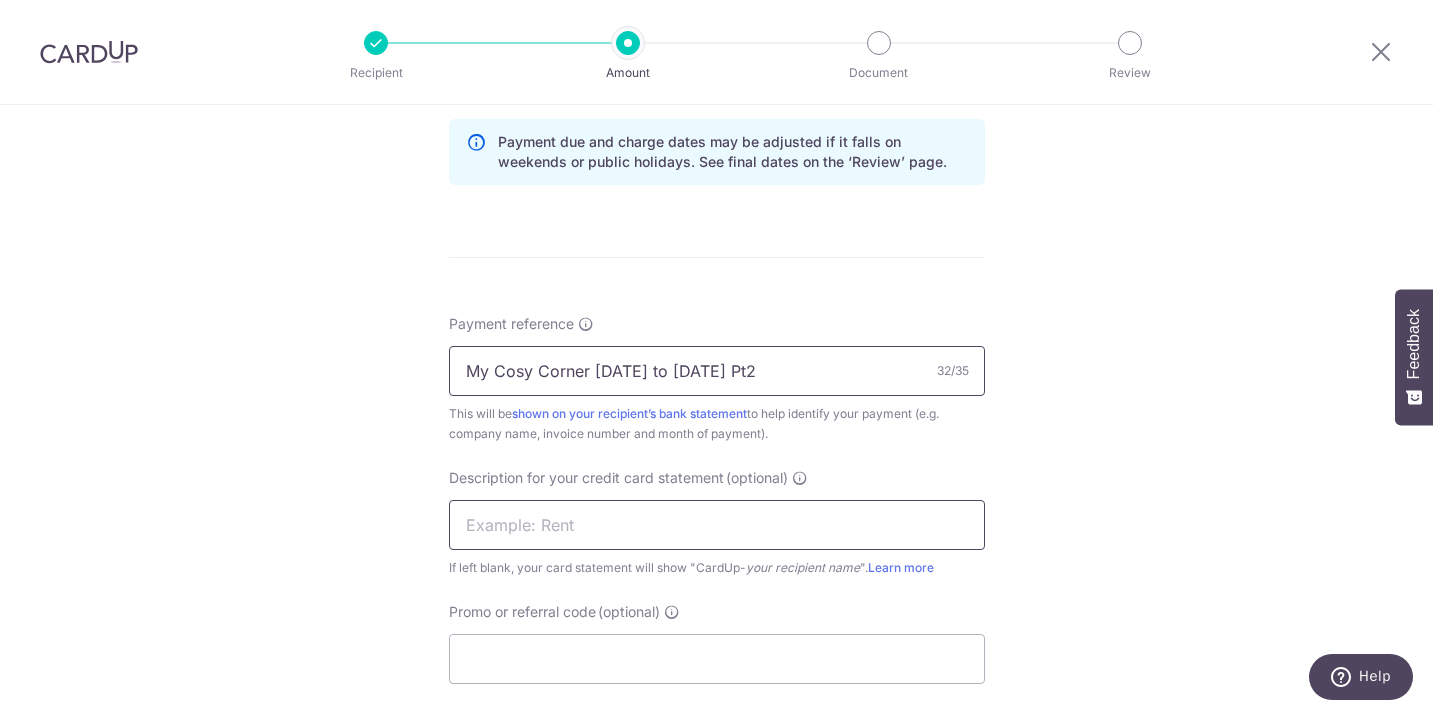 type on "My Cosy Corner 21 to 26 July Pt2" 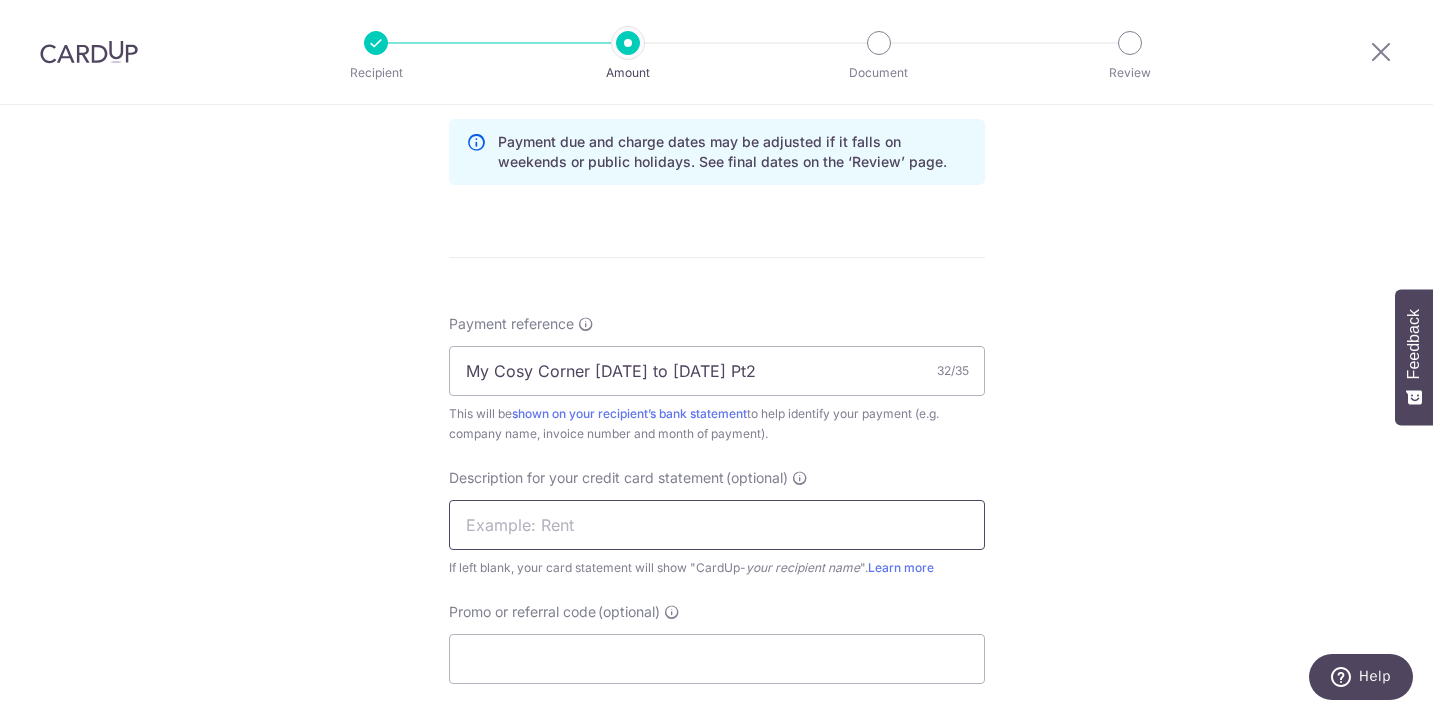 click at bounding box center [717, 525] 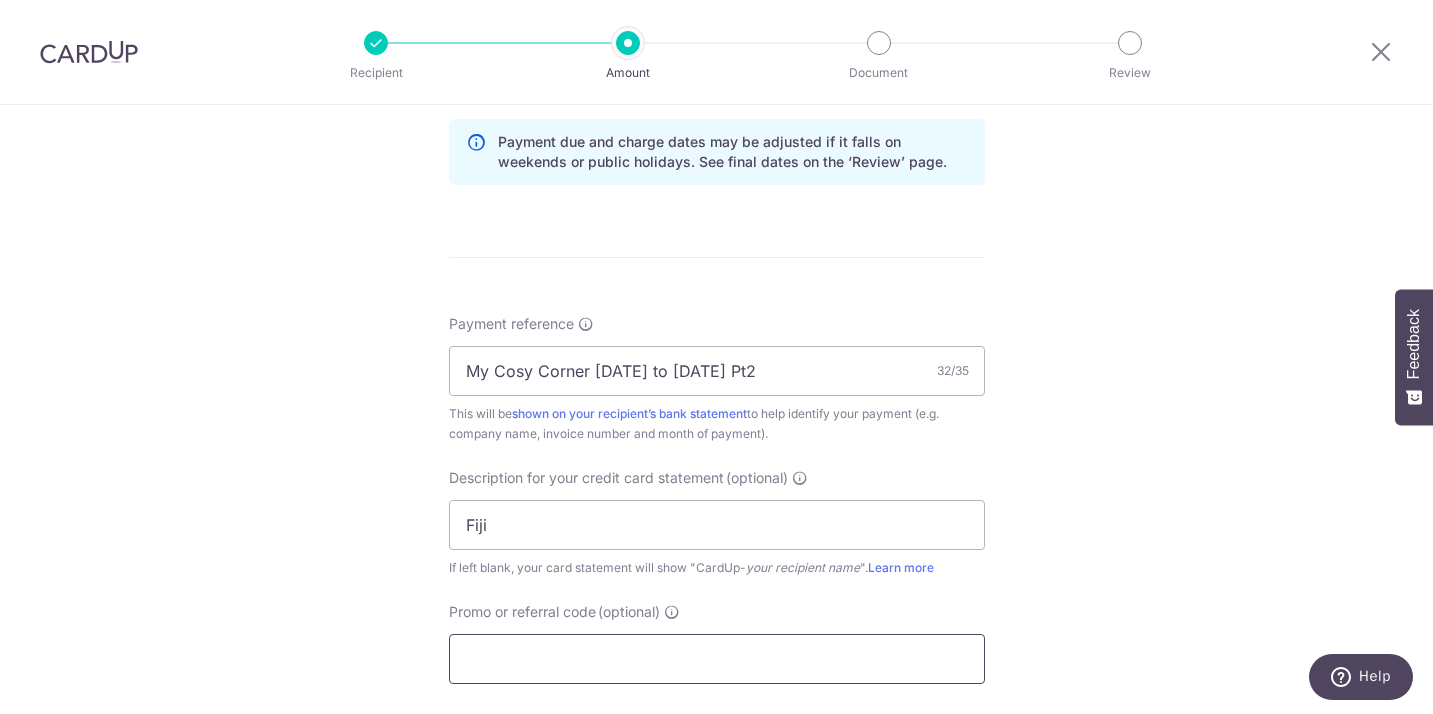 drag, startPoint x: 697, startPoint y: 528, endPoint x: 701, endPoint y: 653, distance: 125.06398 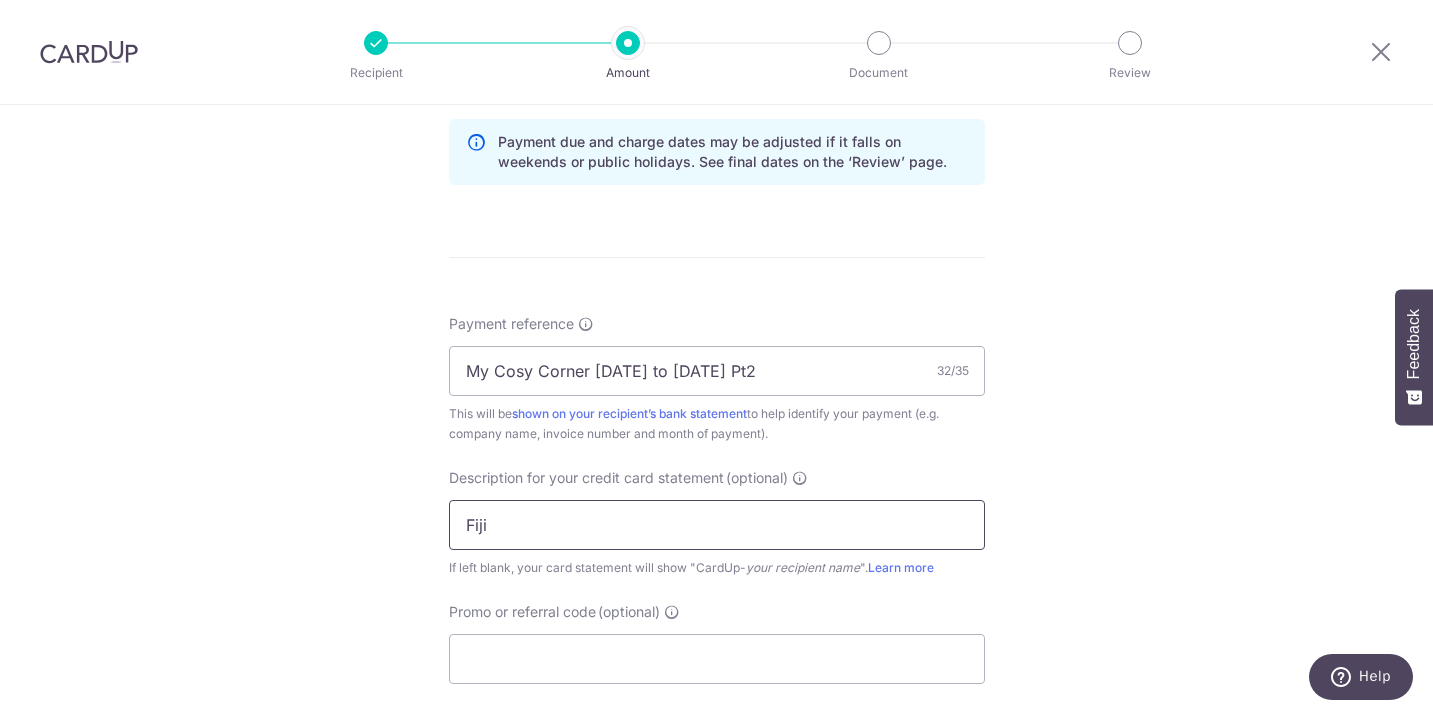 click on "Fiji" at bounding box center [717, 525] 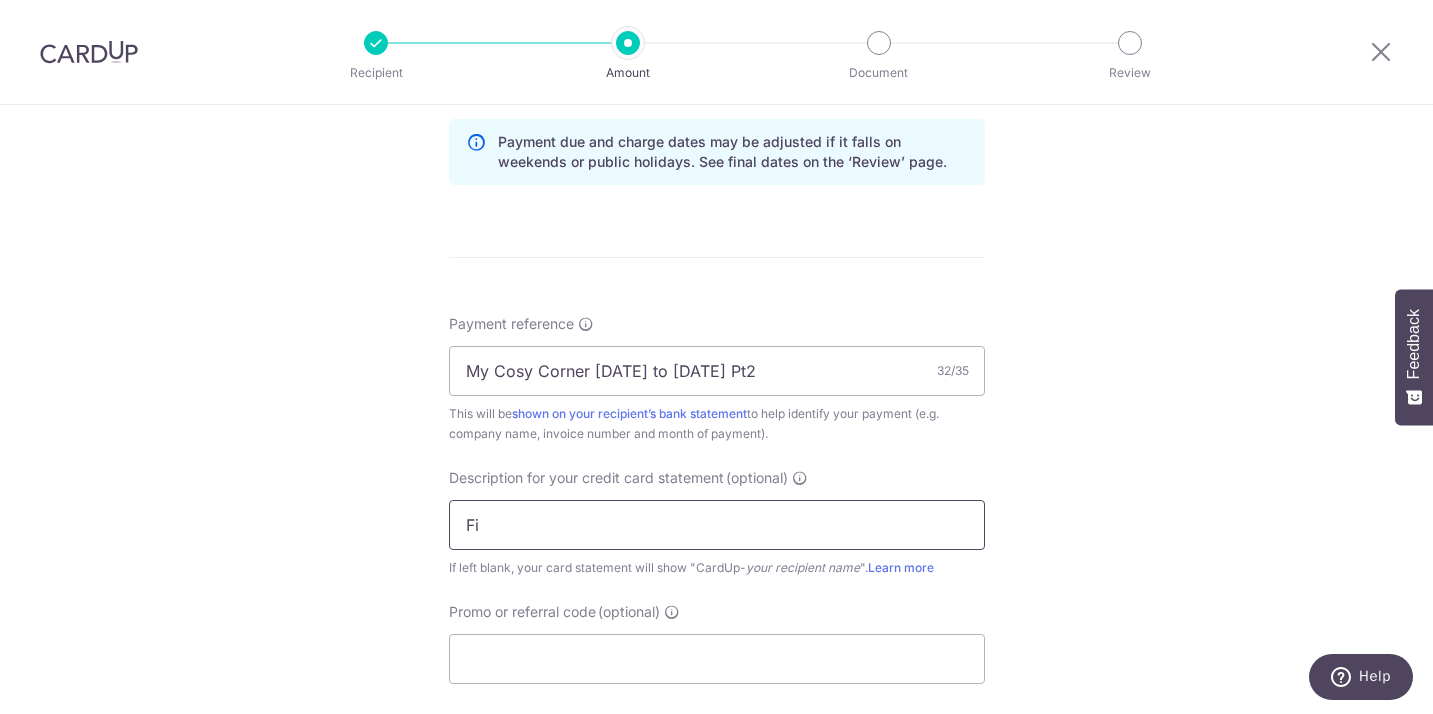 type on "F" 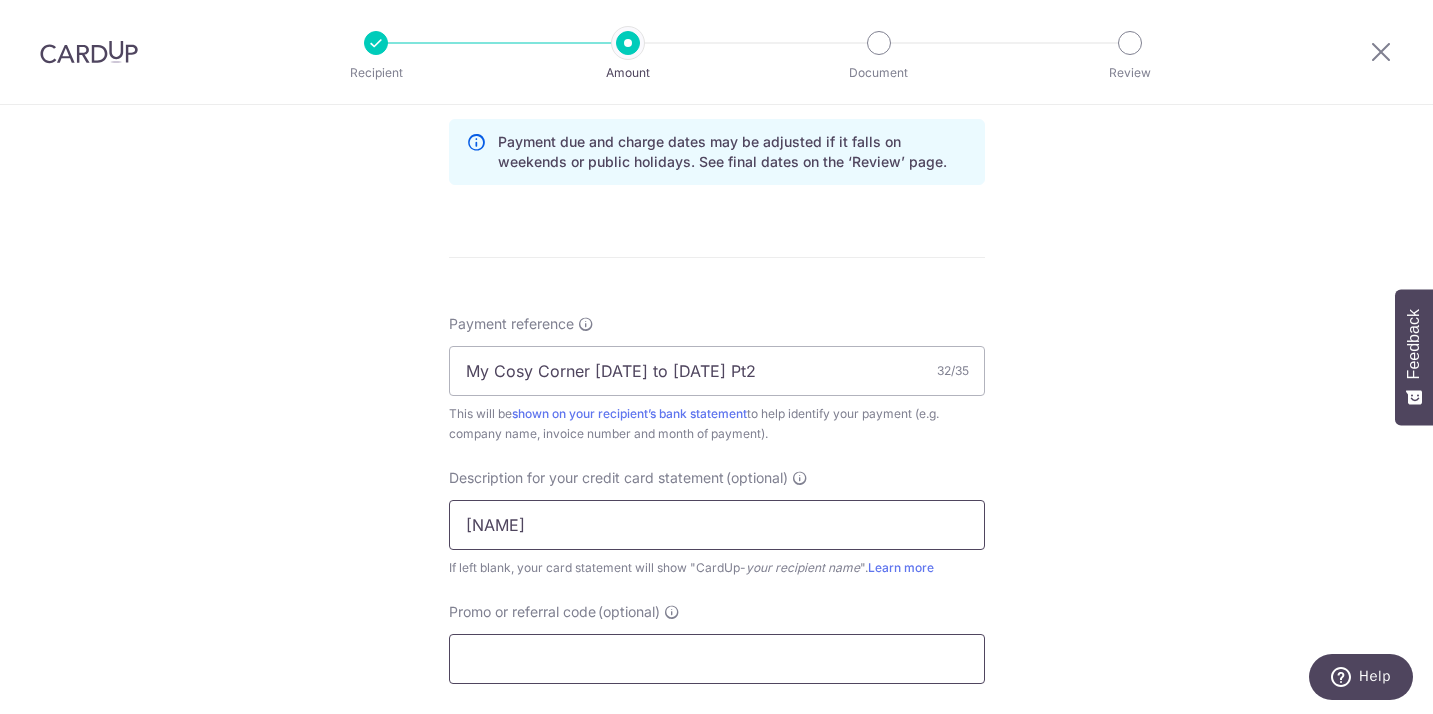 type on "Qiji" 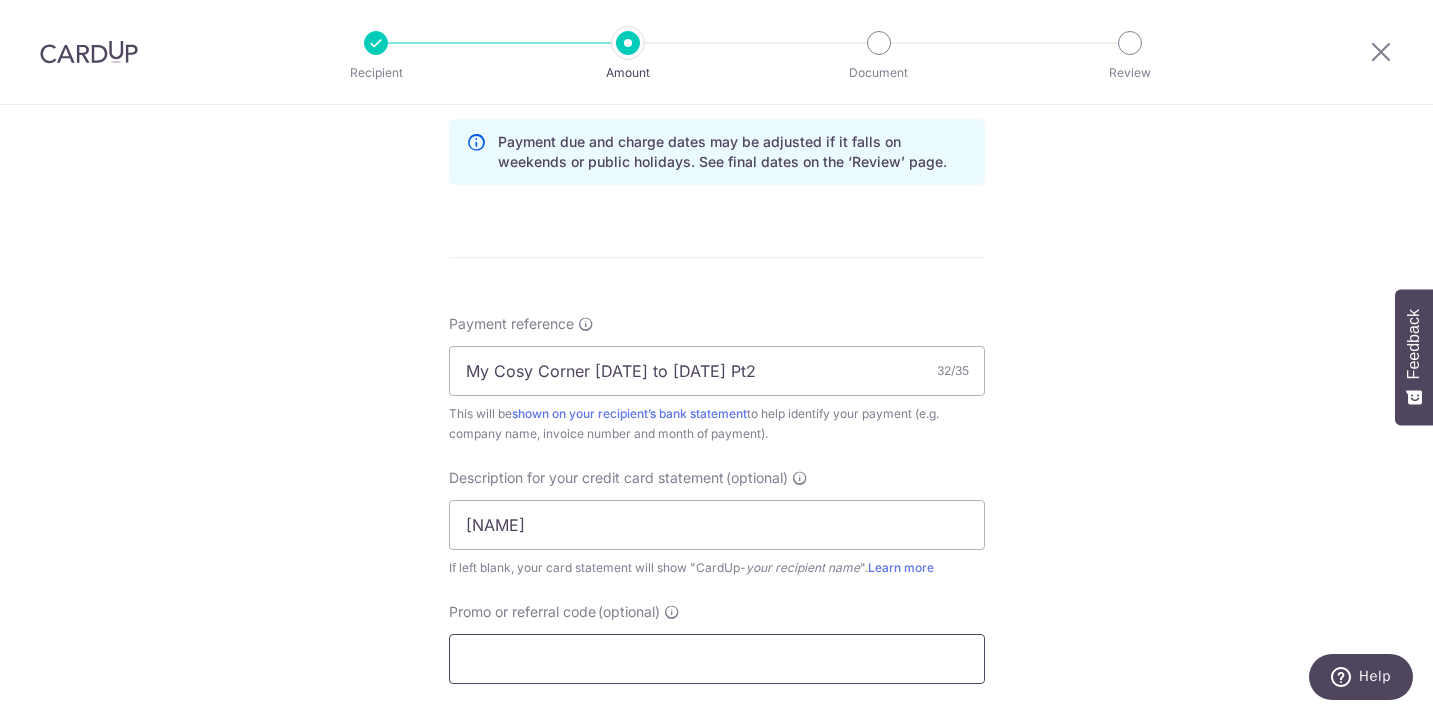 click on "Promo or referral code
(optional)" at bounding box center [717, 659] 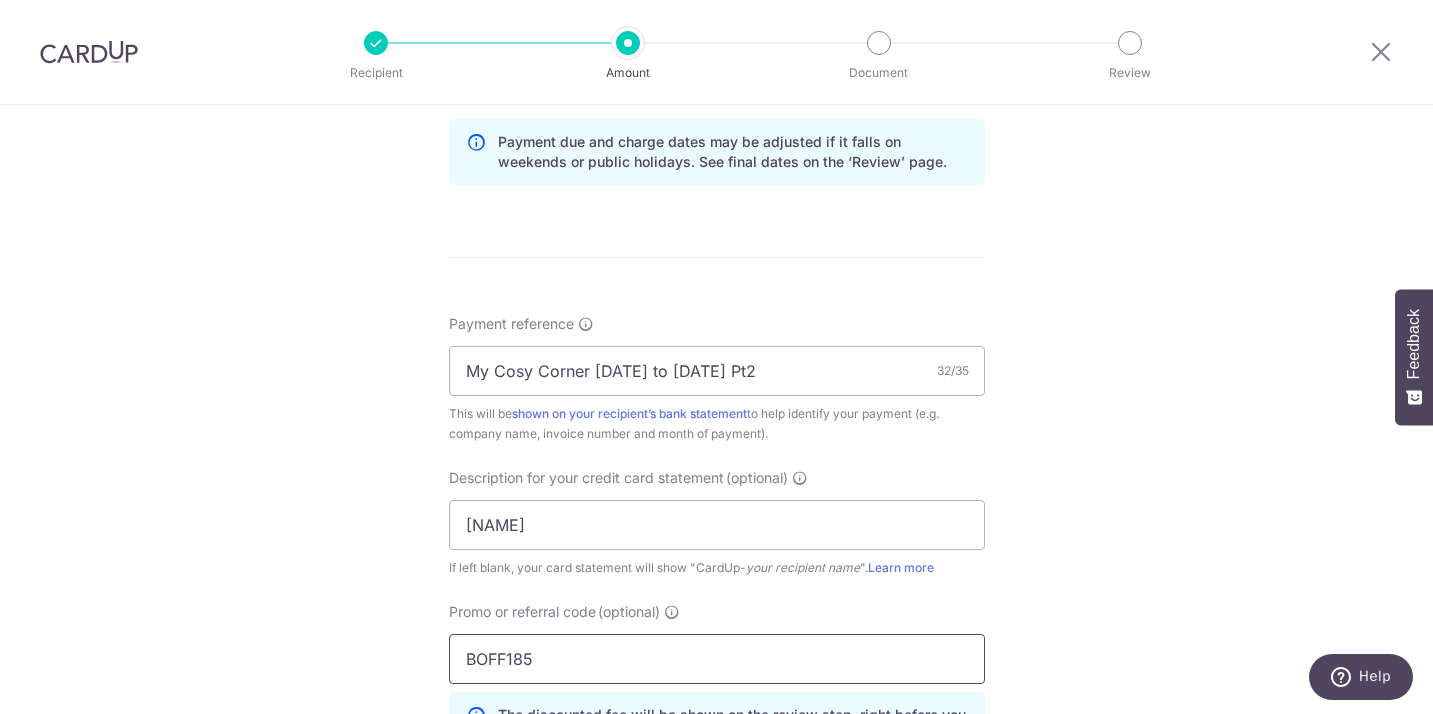 type on "BOFF185" 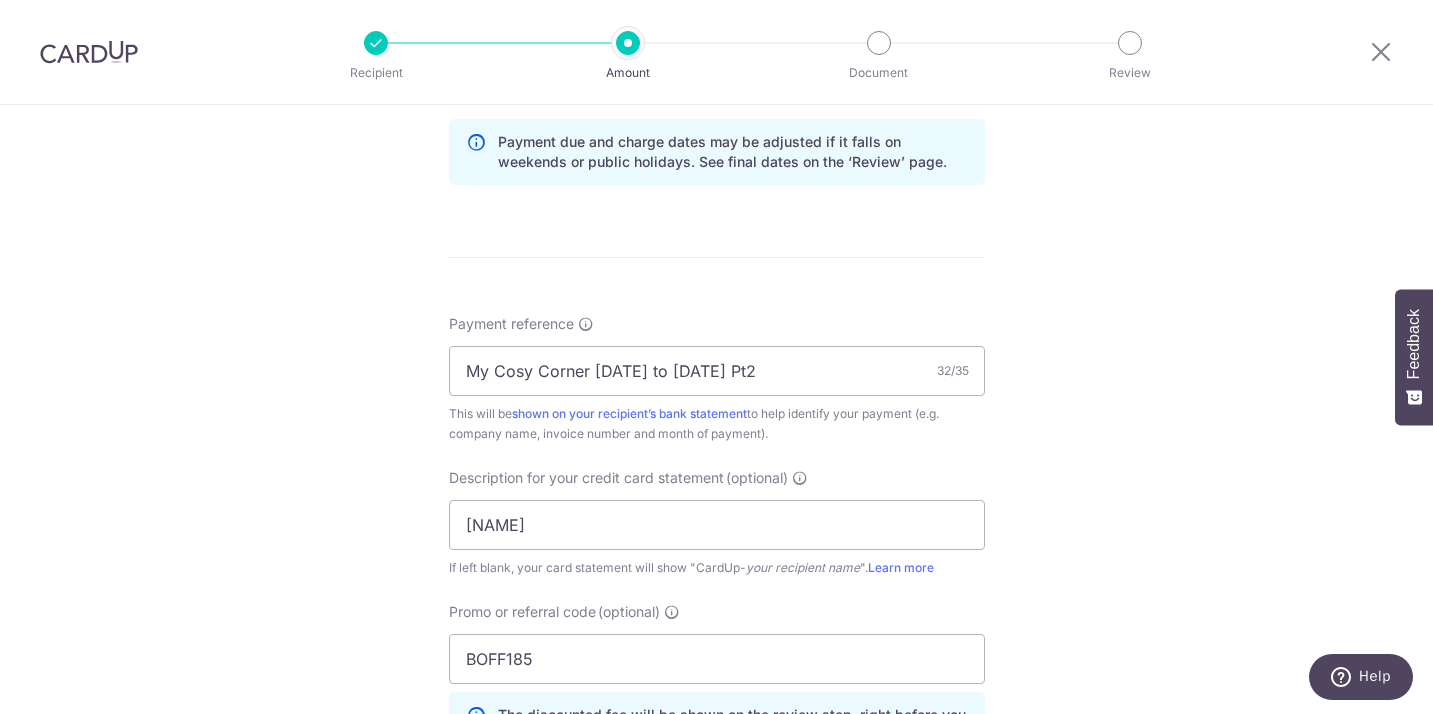click on "Tell us more about your payment
Enter payment amount
SGD
504.60
504.60
GST
(optional)
SGD
Select Card
**** 8994
Add credit card
Your Cards
**** 3897
**** 8994
Secure 256-bit SSL" at bounding box center [716, 130] 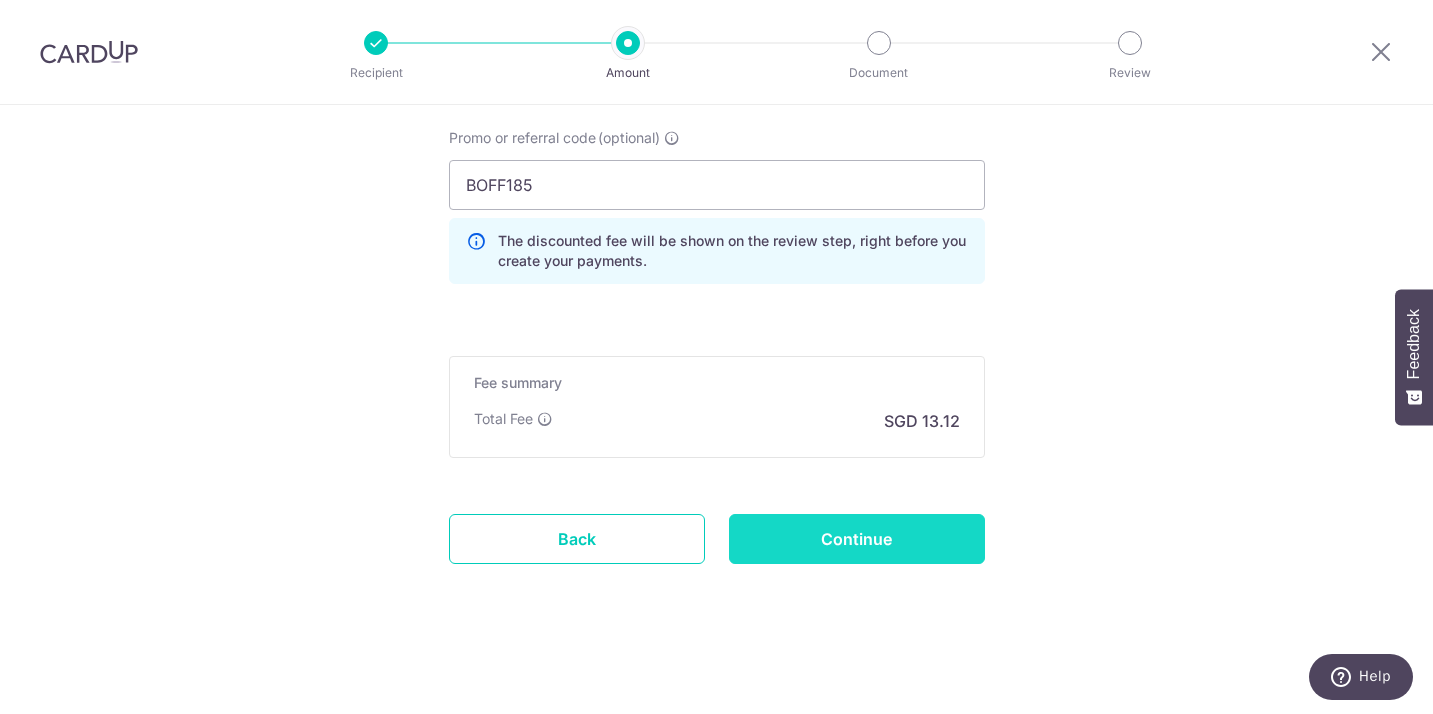 scroll, scrollTop: 1506, scrollLeft: 0, axis: vertical 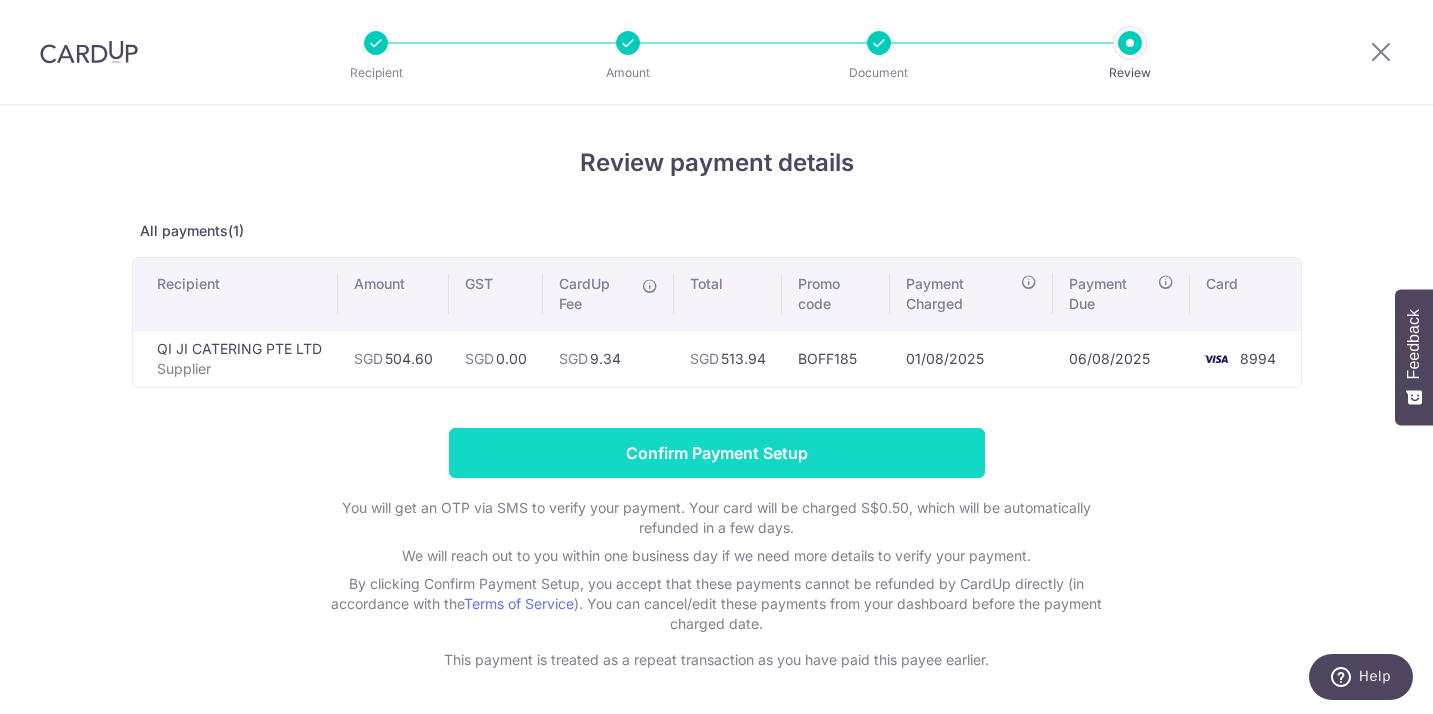 click on "Confirm Payment Setup" at bounding box center [717, 453] 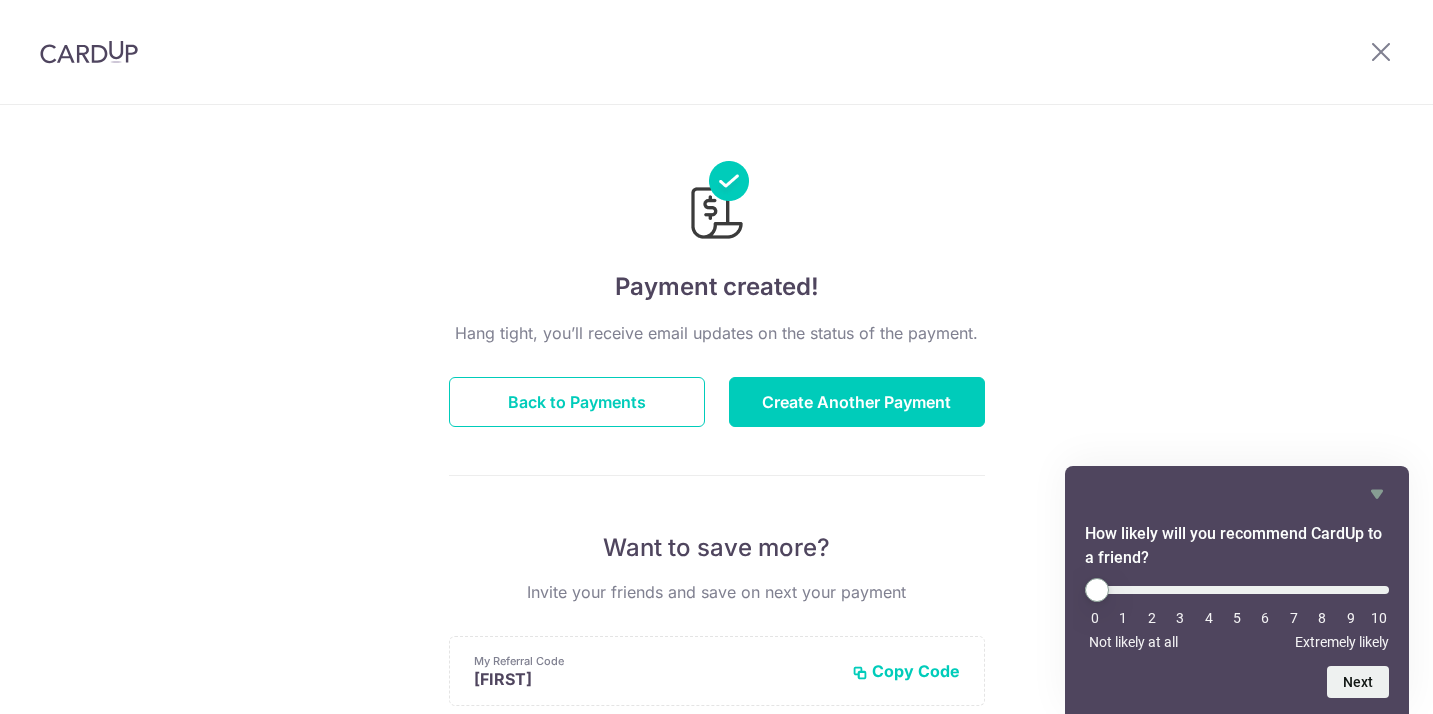 scroll, scrollTop: 0, scrollLeft: 0, axis: both 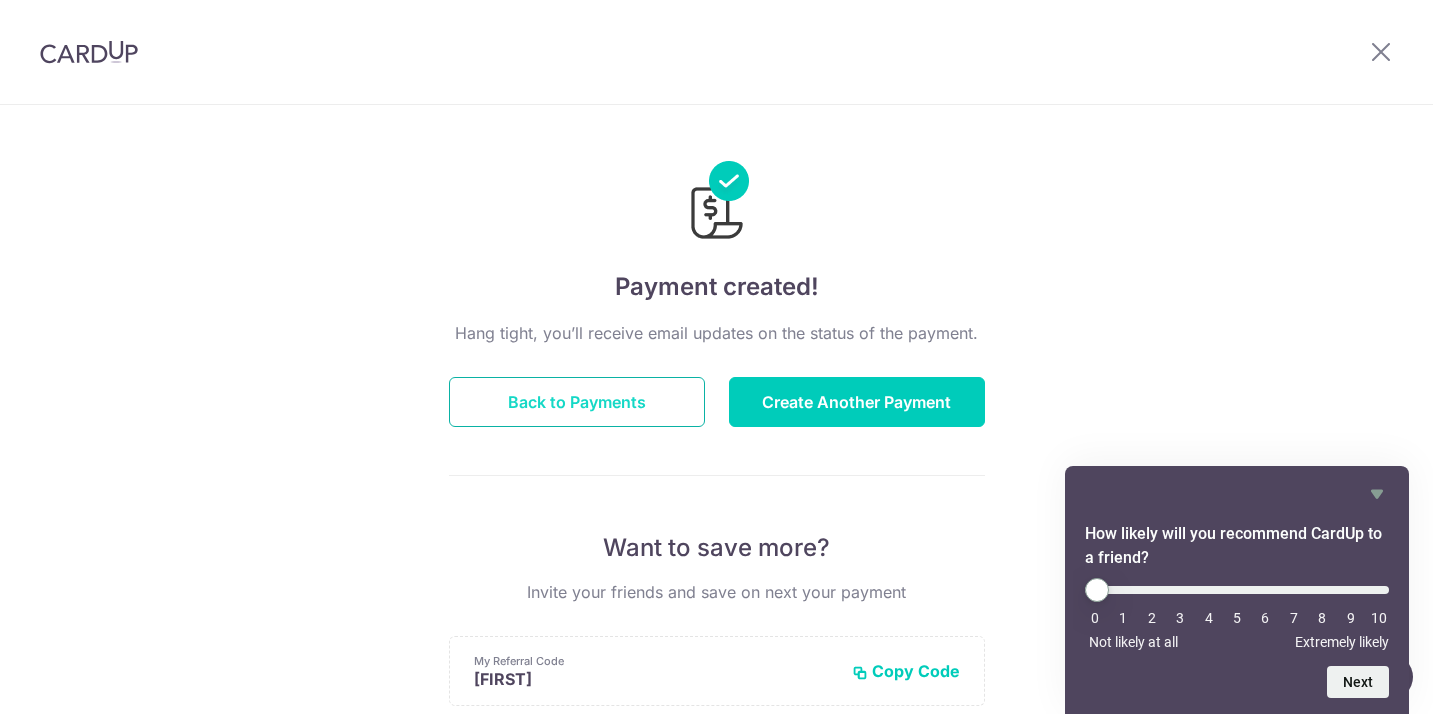 click on "Back to Payments" at bounding box center (577, 402) 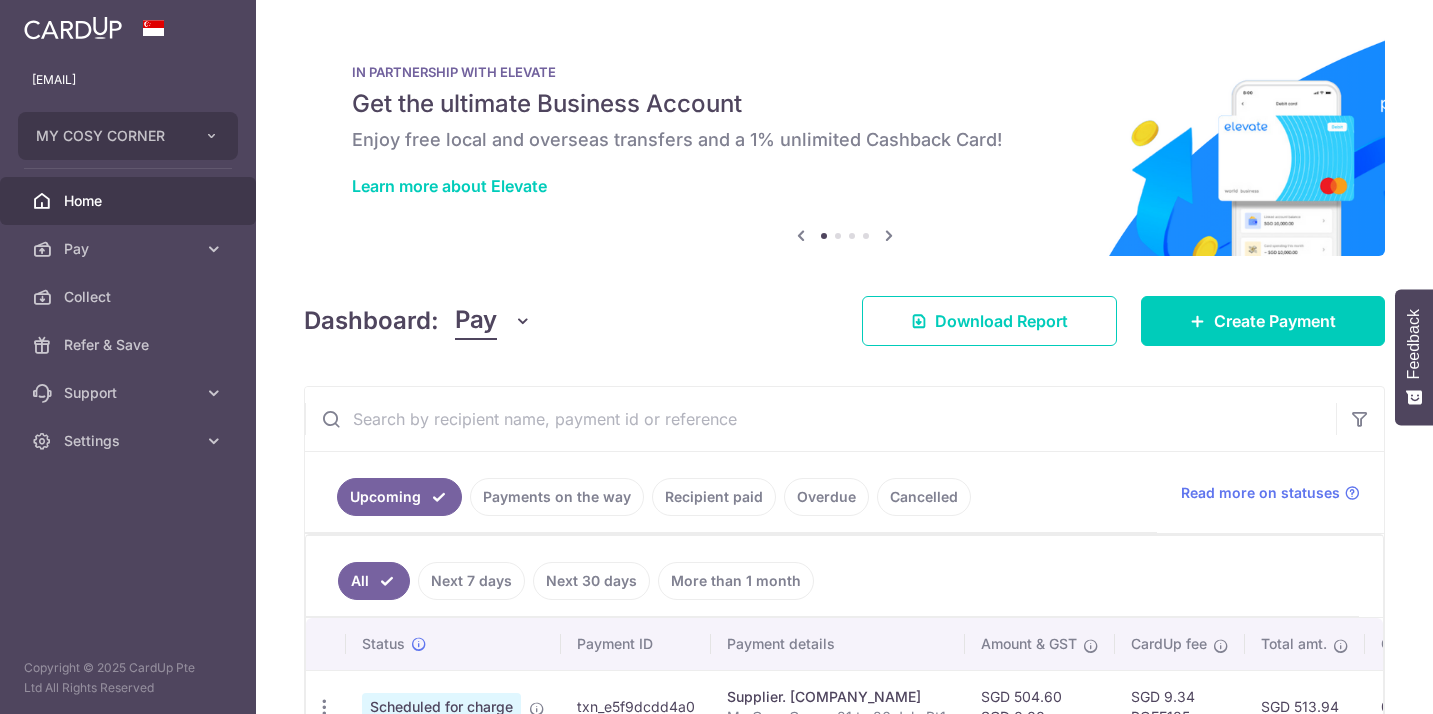scroll, scrollTop: 0, scrollLeft: 0, axis: both 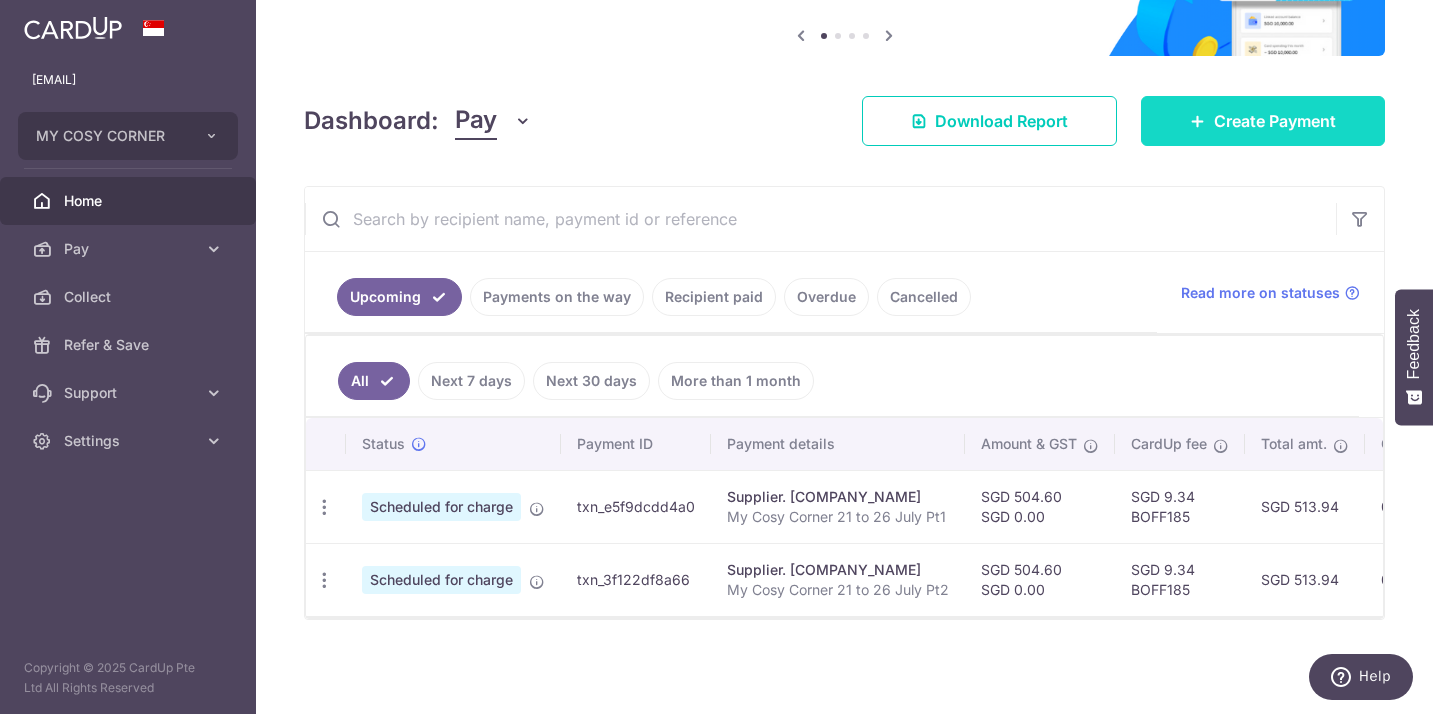 click at bounding box center [1198, 121] 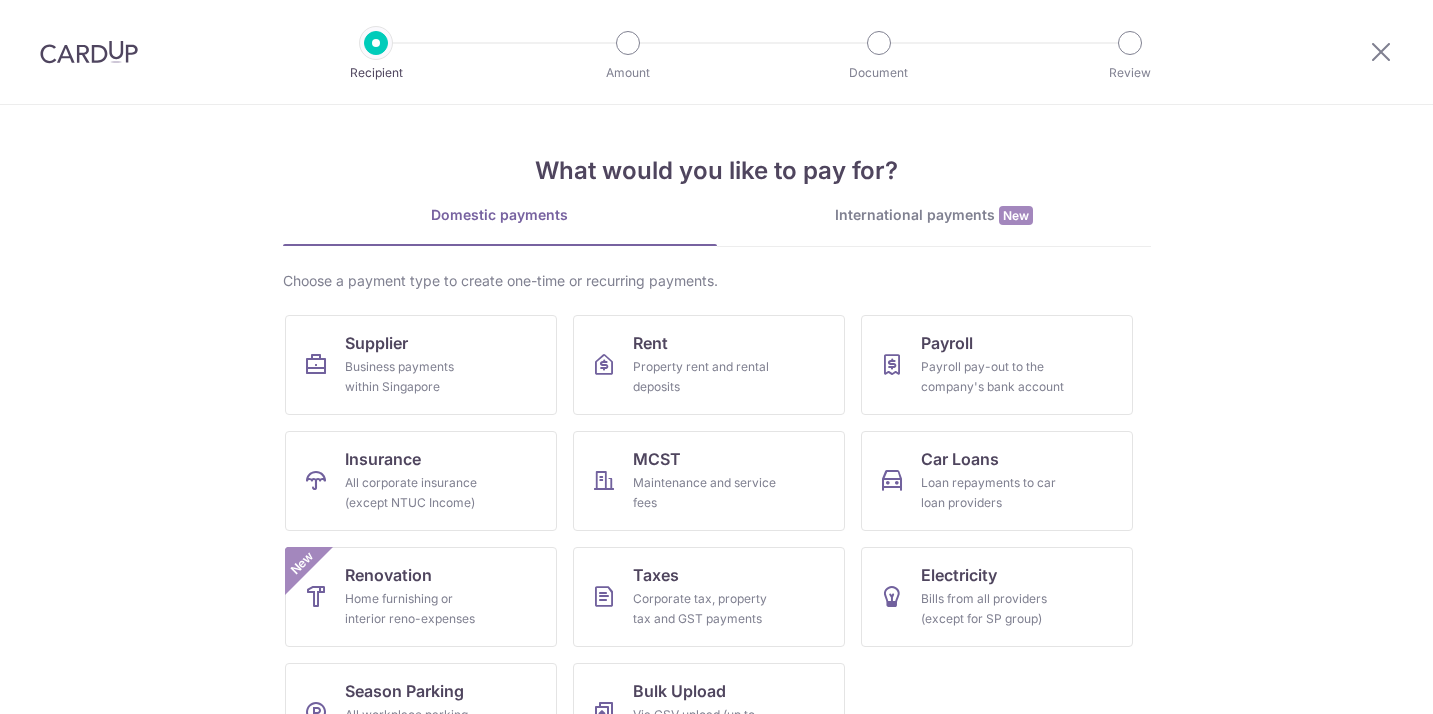 scroll, scrollTop: 0, scrollLeft: 0, axis: both 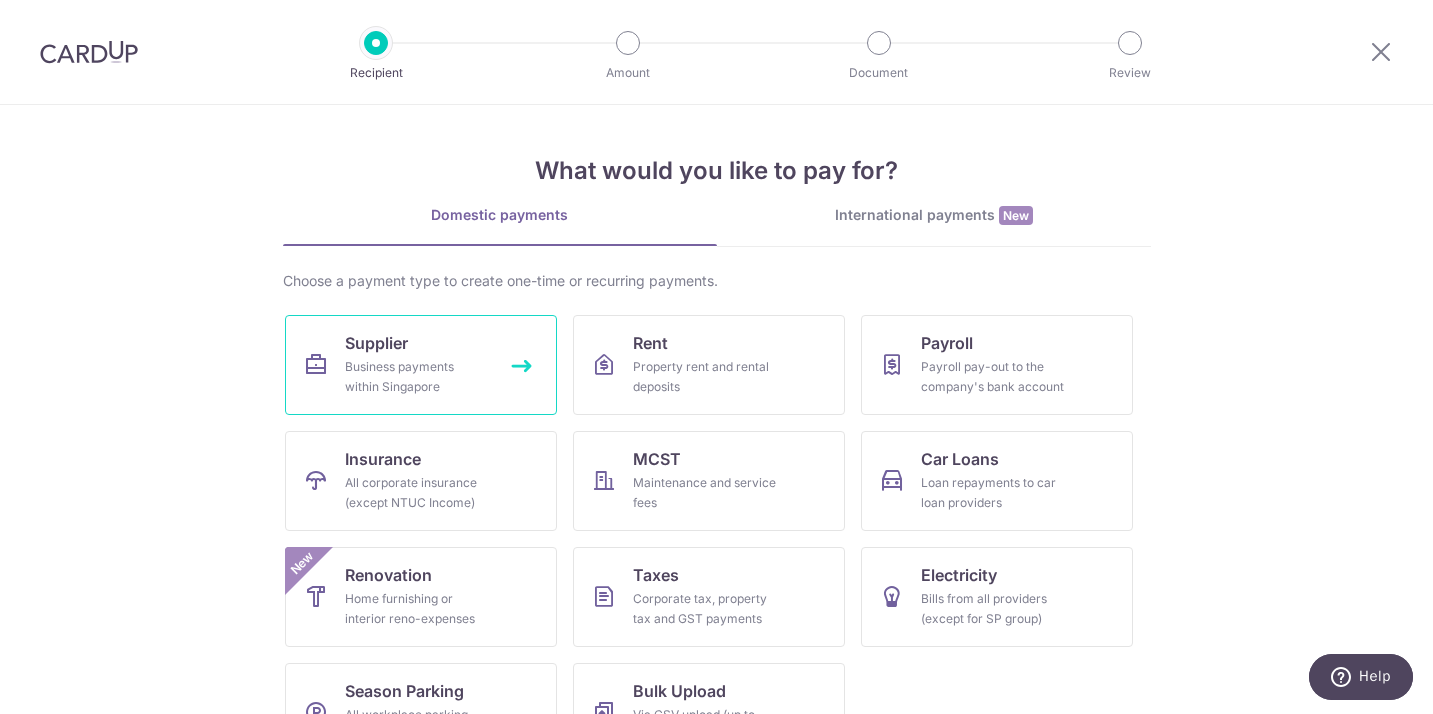 click on "Business payments within Singapore" at bounding box center [417, 377] 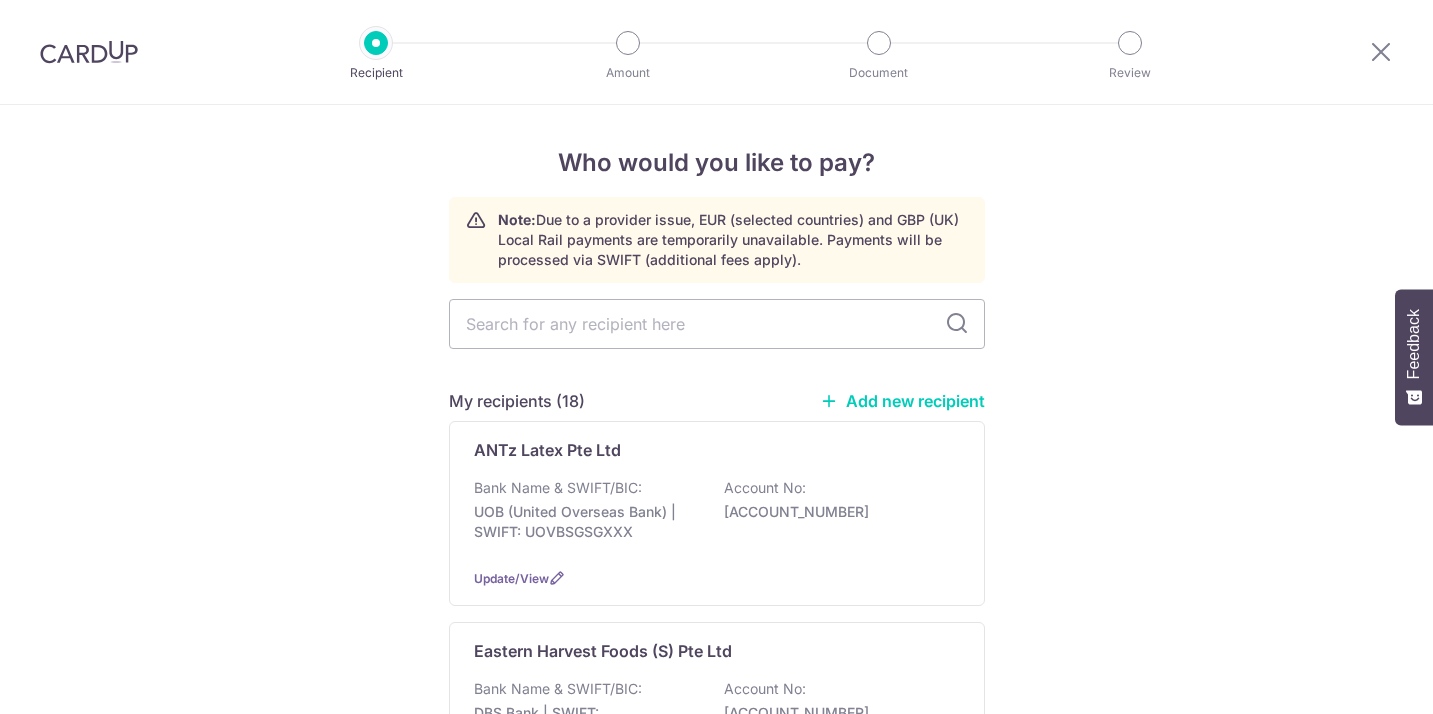 scroll, scrollTop: 0, scrollLeft: 0, axis: both 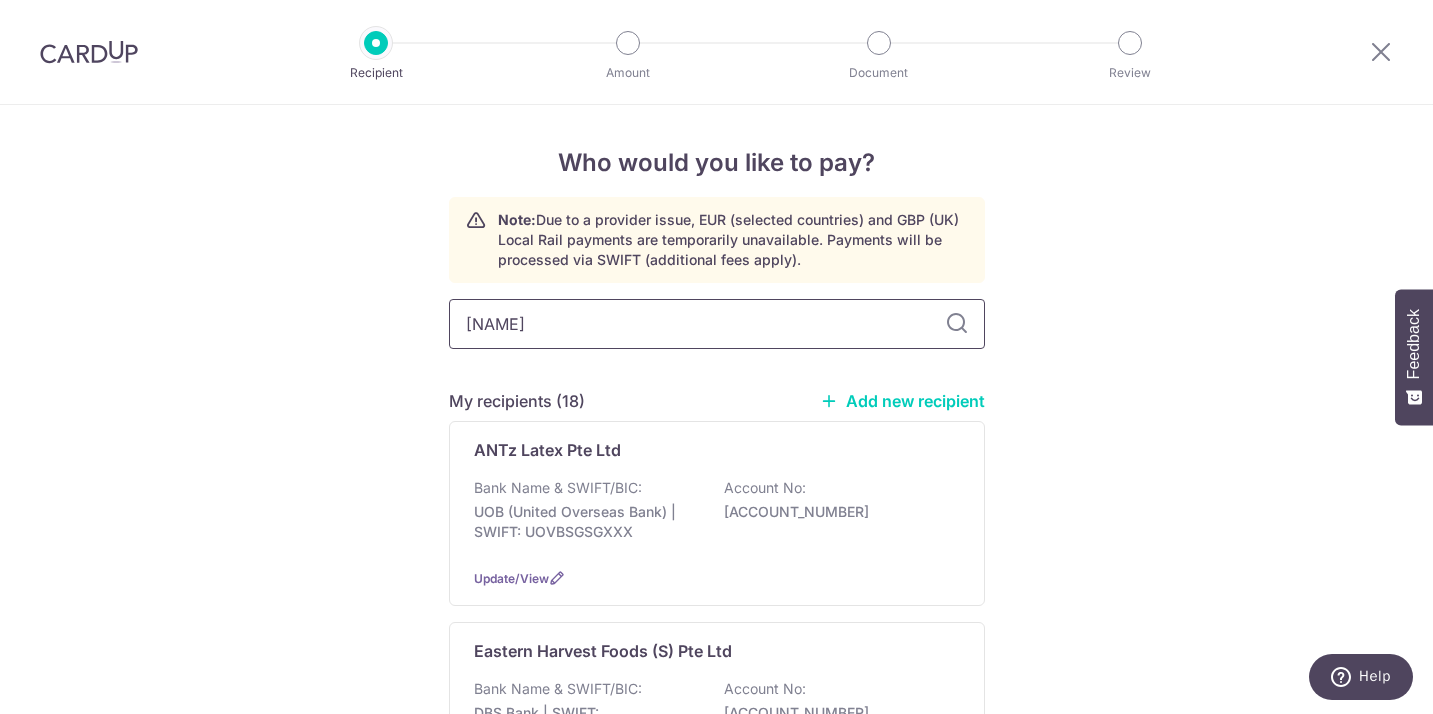 type on "[NAME]" 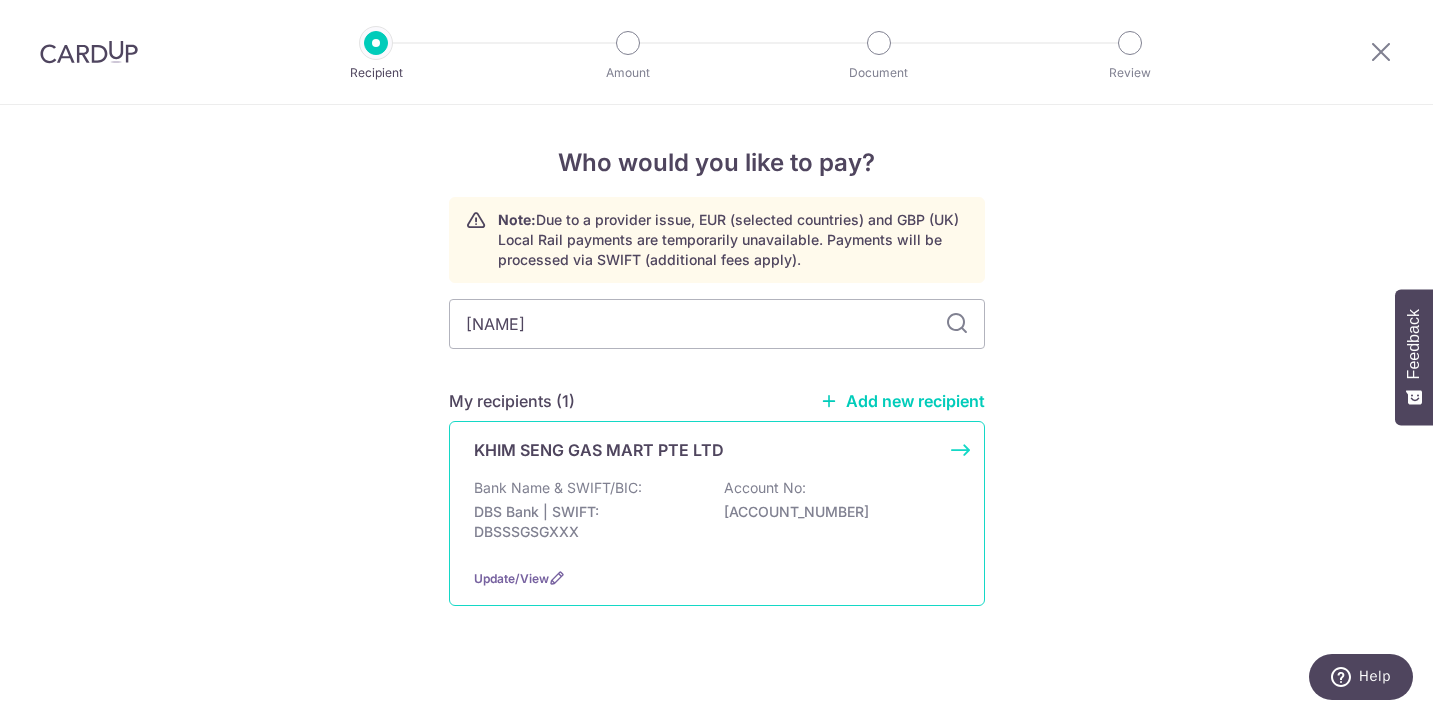 click on "KHIM SENG GAS MART PTE LTD
Bank Name & SWIFT/BIC:
DBS Bank | SWIFT: DBSSSGSGXXX
Account No:
[ACCOUNT_NUMBER]
Update/View" at bounding box center (717, 513) 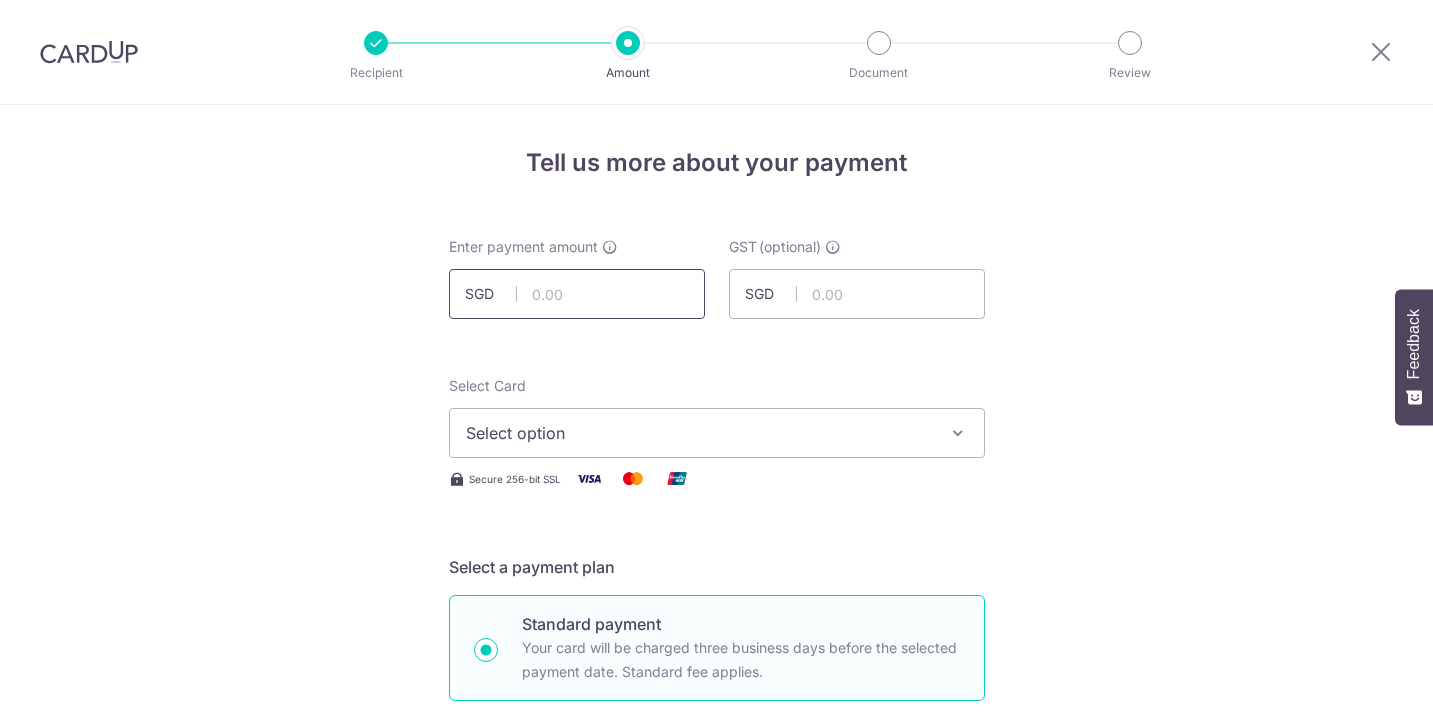 scroll, scrollTop: 0, scrollLeft: 0, axis: both 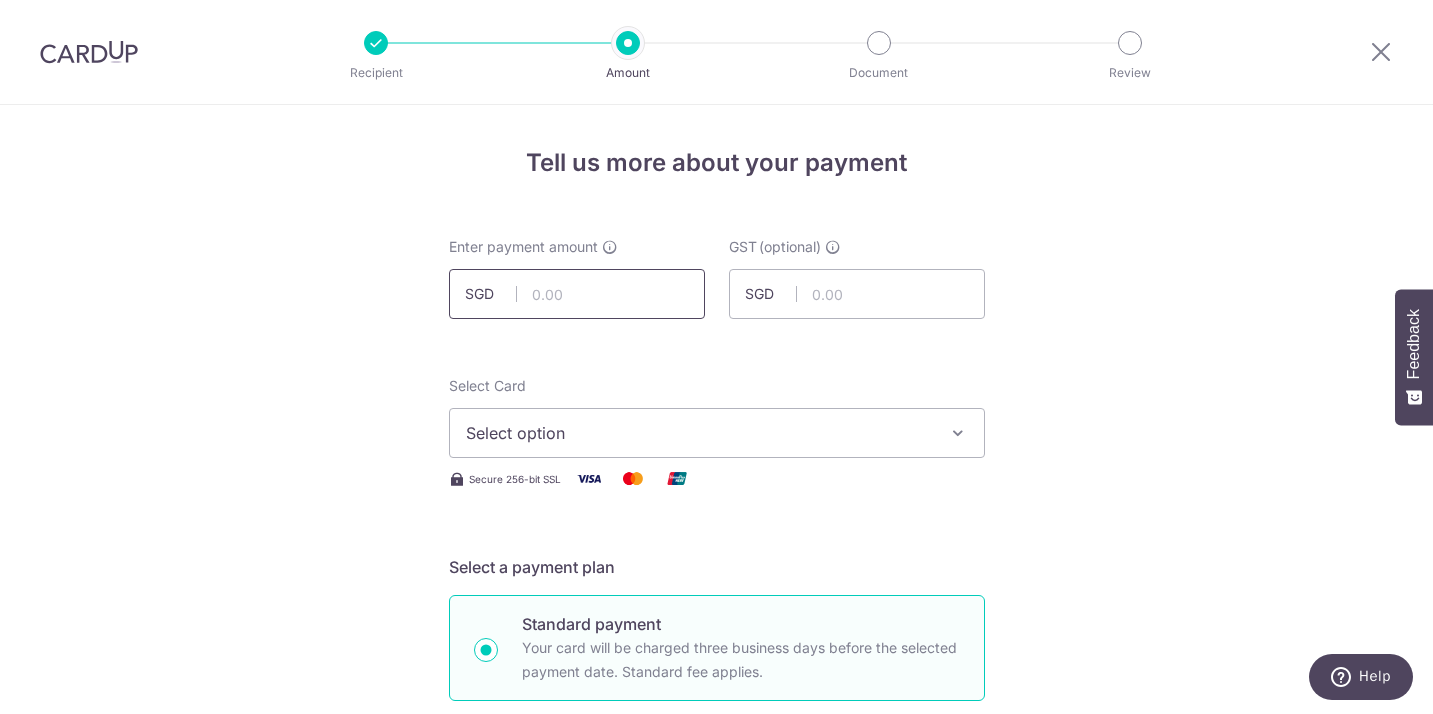 type on "3" 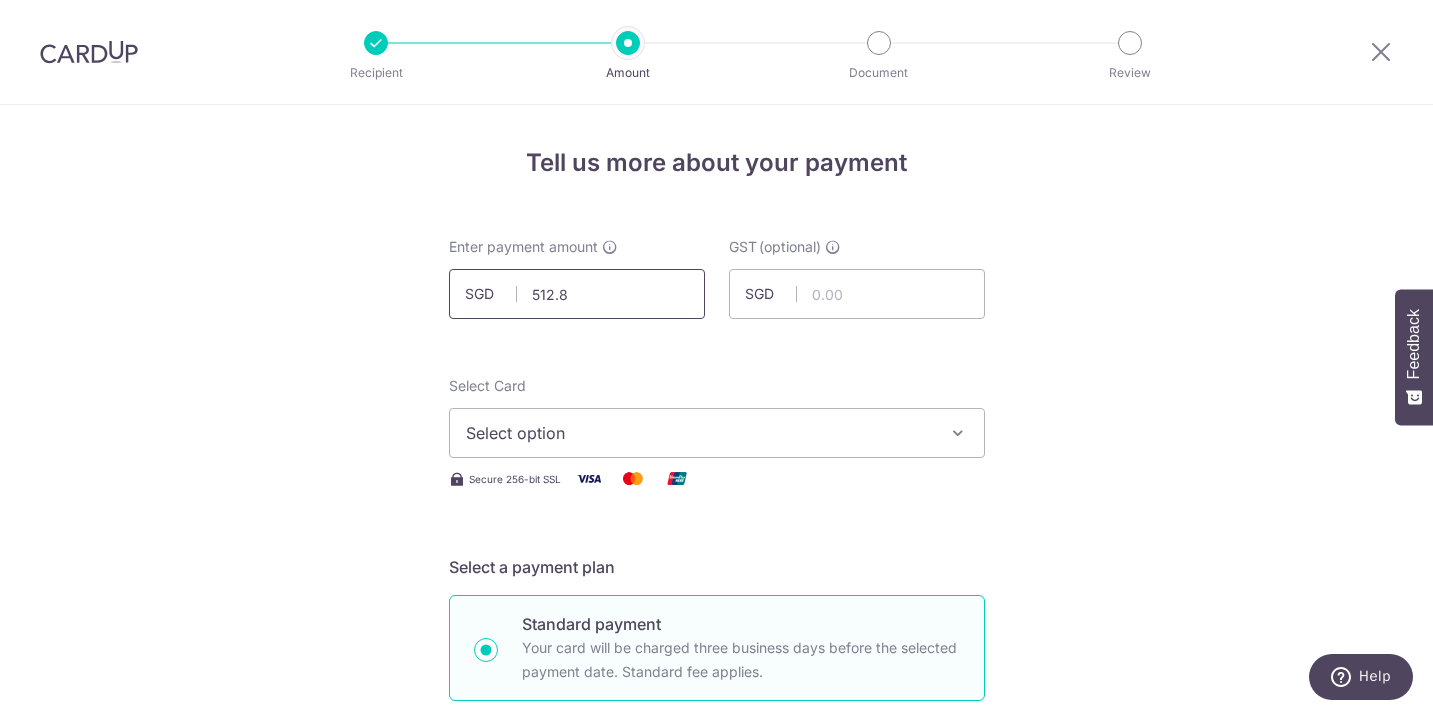 type on "512.84" 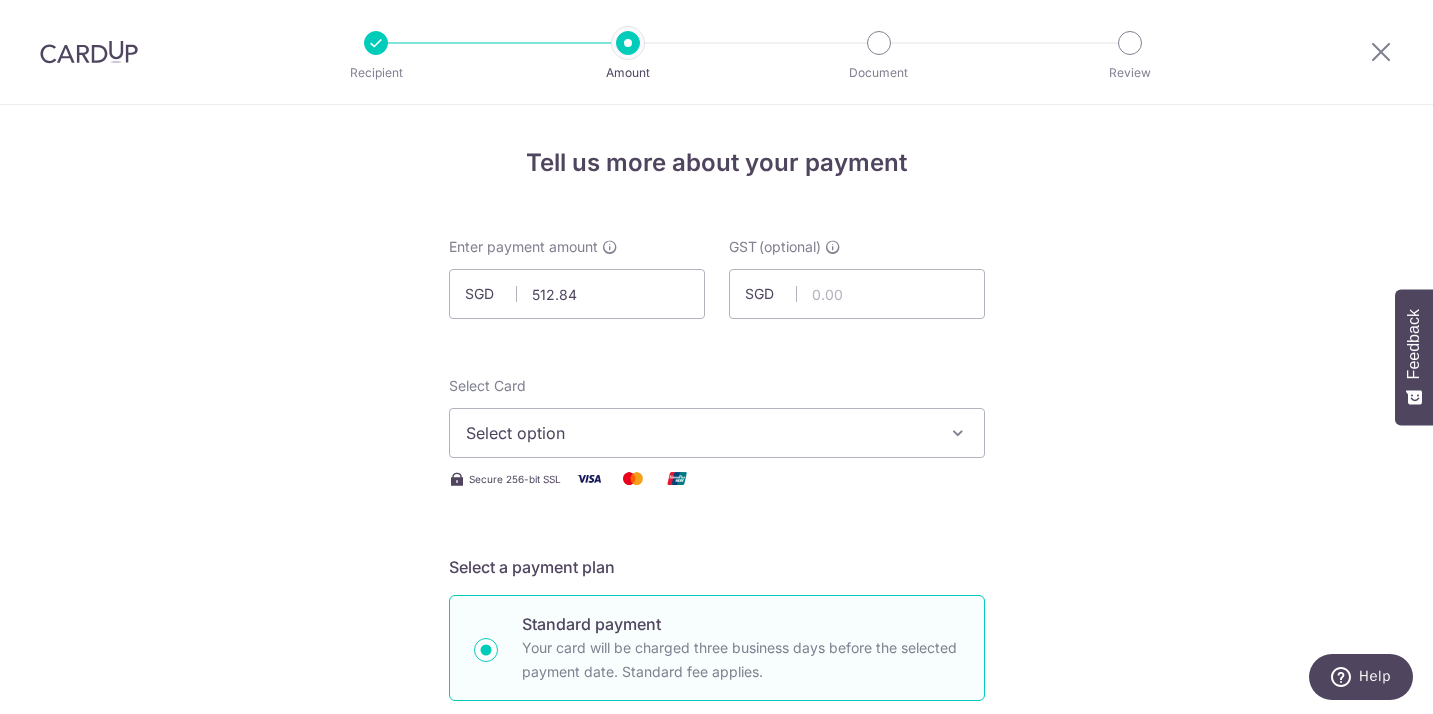 click on "Select option" at bounding box center (699, 433) 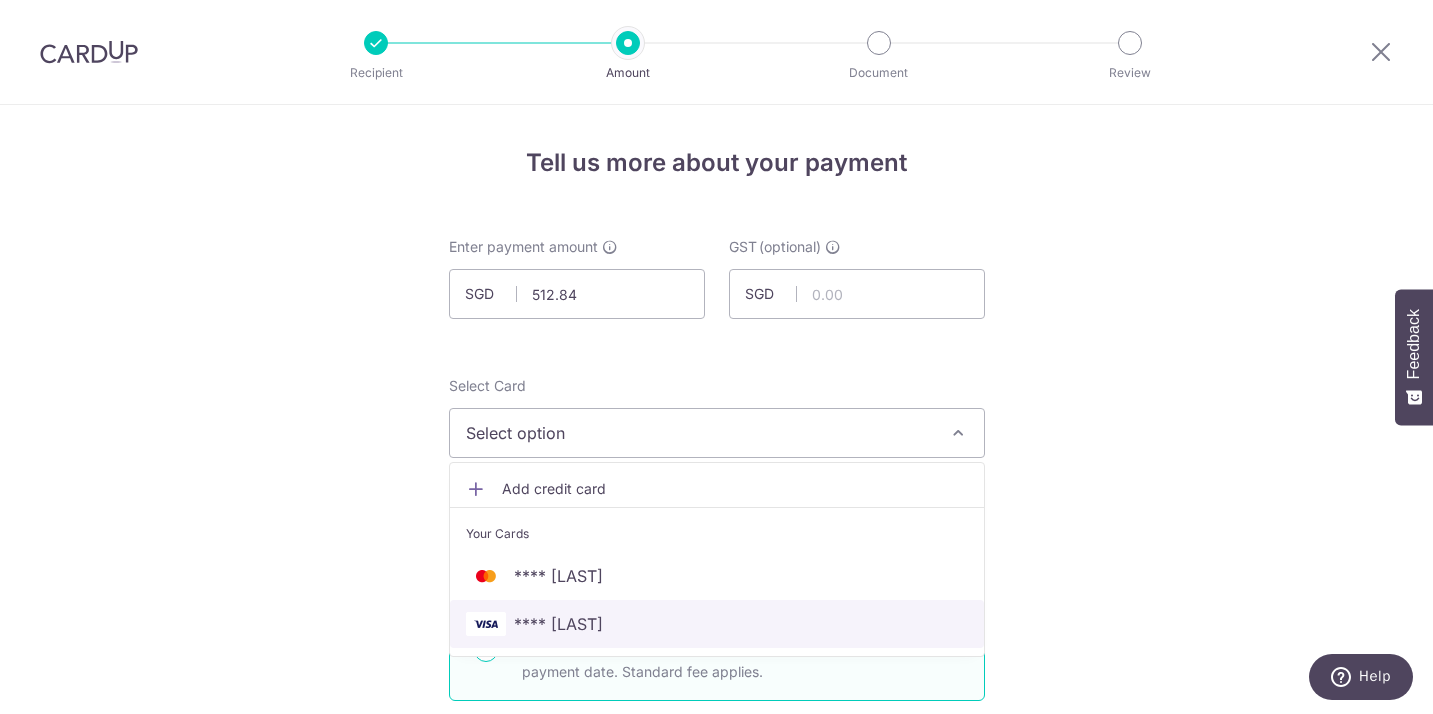 click on "**** 8994" at bounding box center (558, 624) 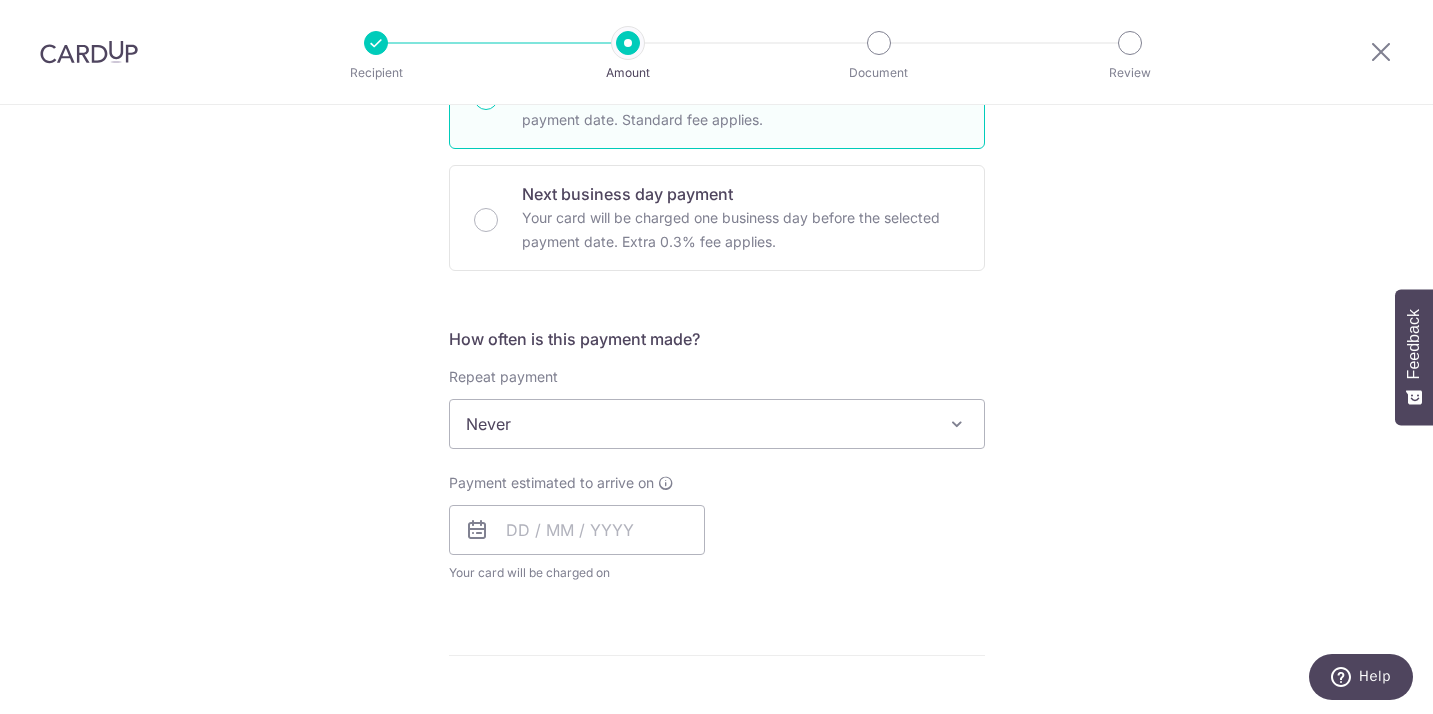scroll, scrollTop: 553, scrollLeft: 0, axis: vertical 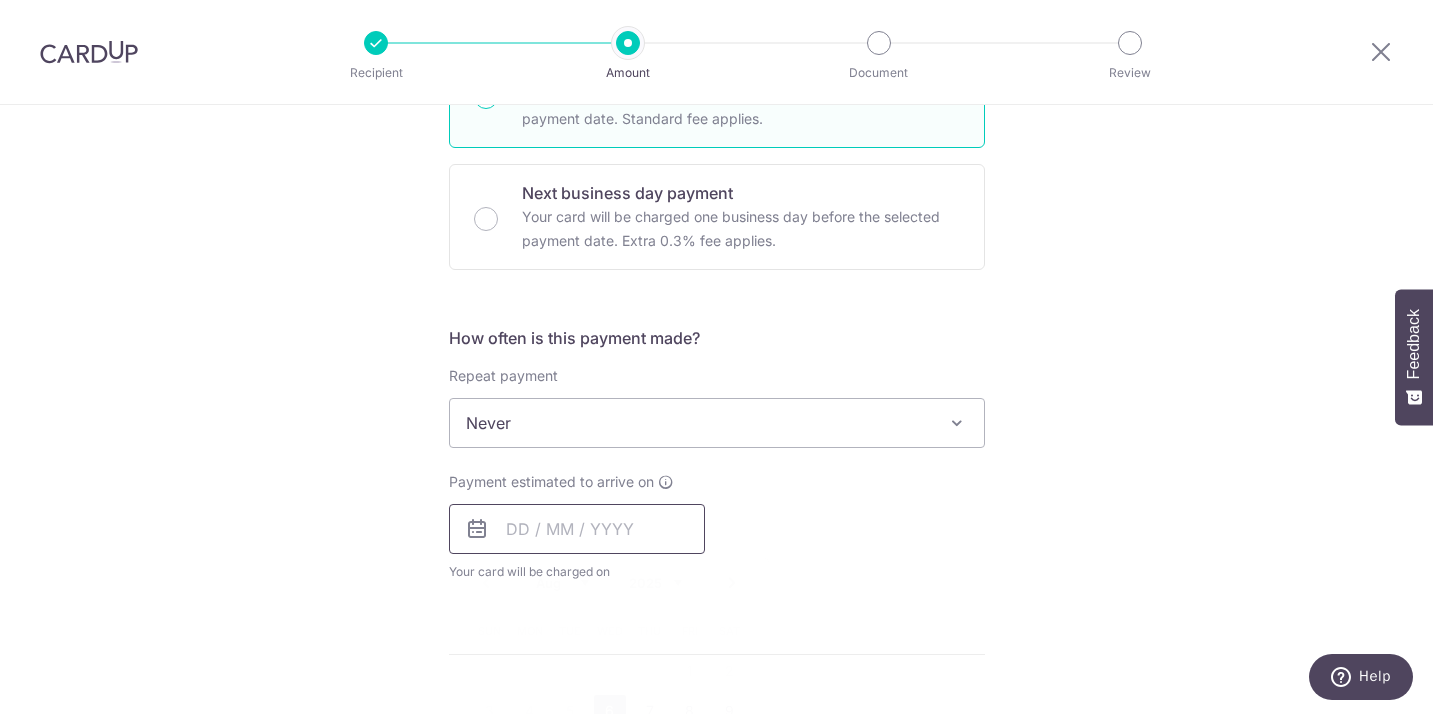 click at bounding box center (577, 529) 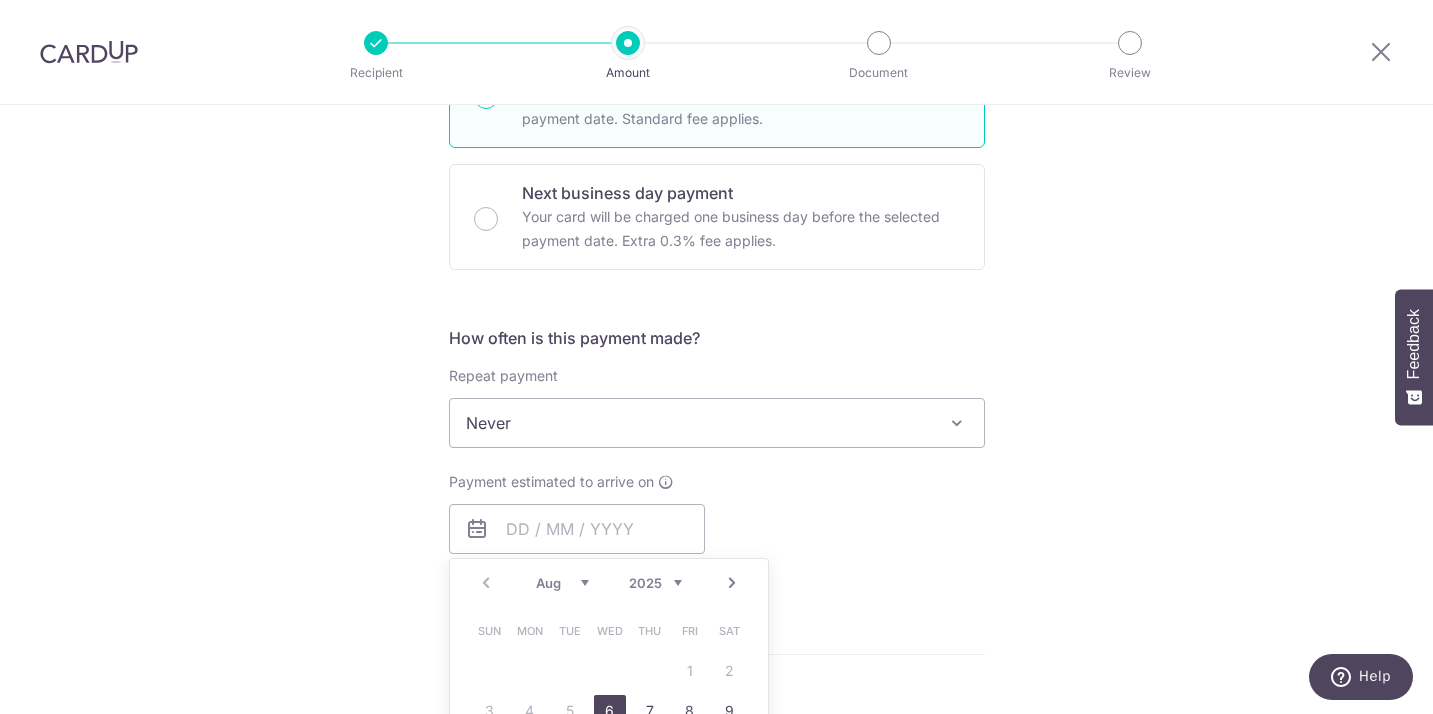 click on "6" at bounding box center (610, 711) 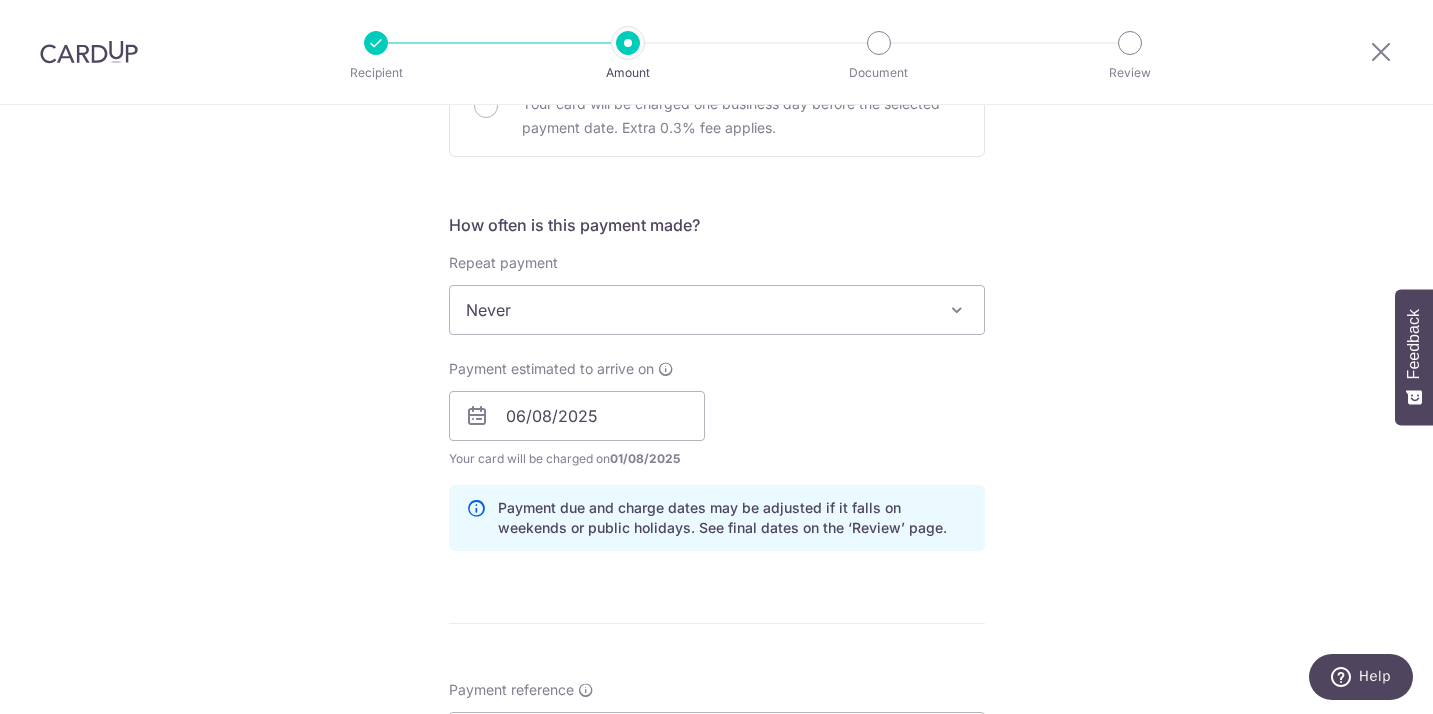 scroll, scrollTop: 778, scrollLeft: 0, axis: vertical 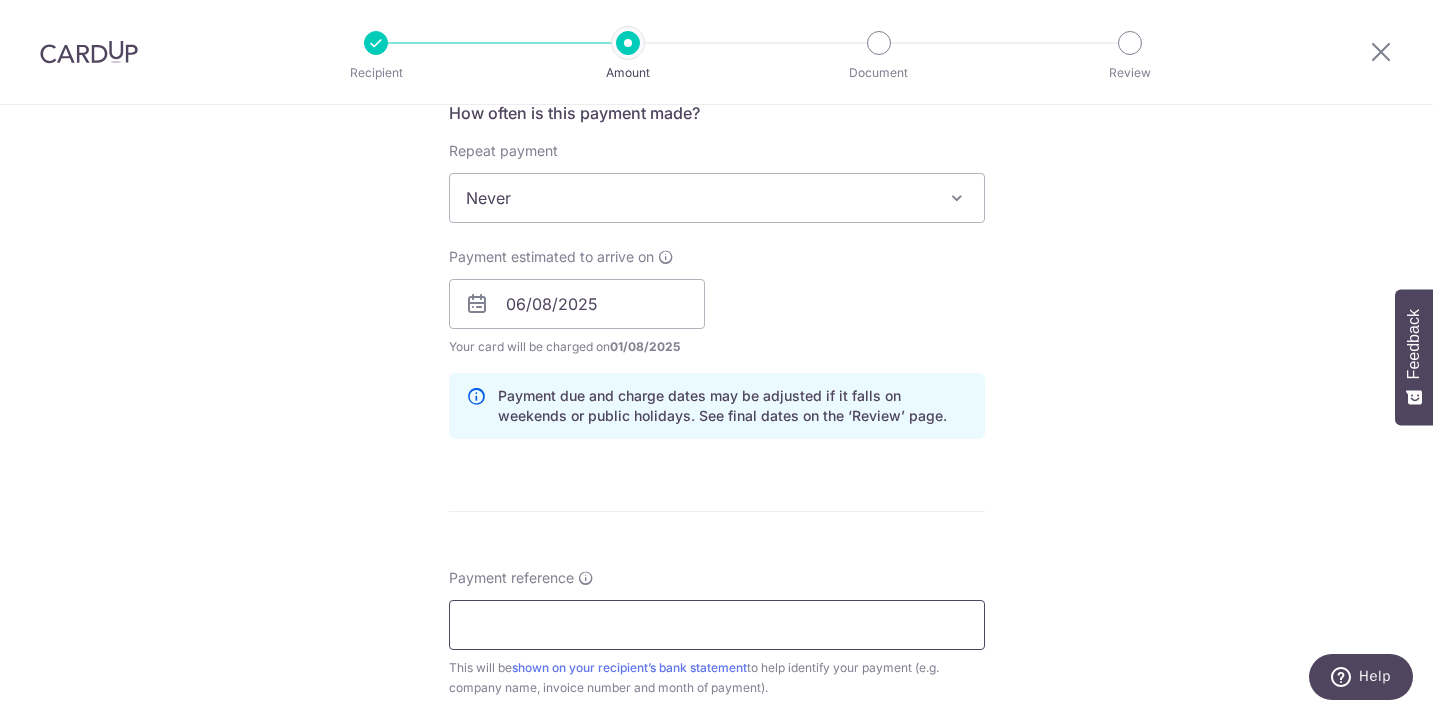 click on "Payment reference" at bounding box center (717, 625) 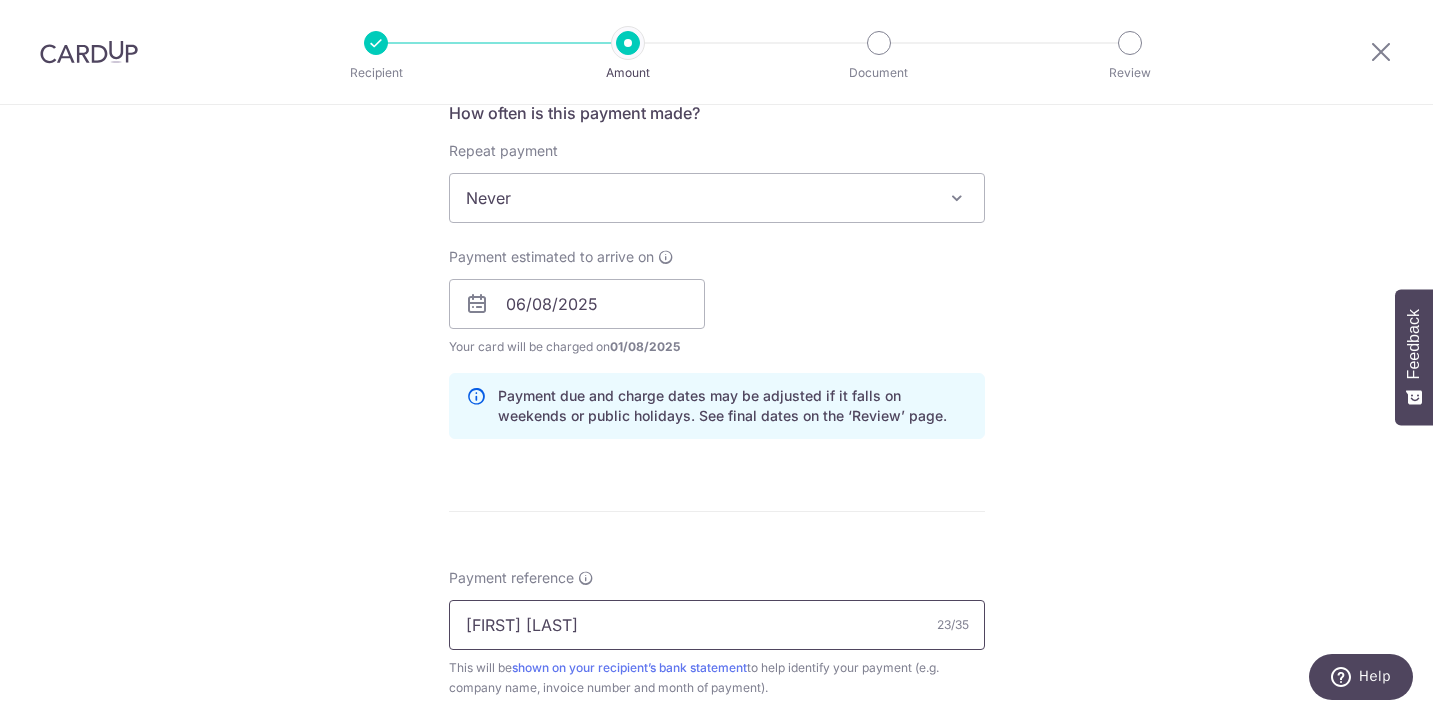 type on "My Cosy Corner July Pt1" 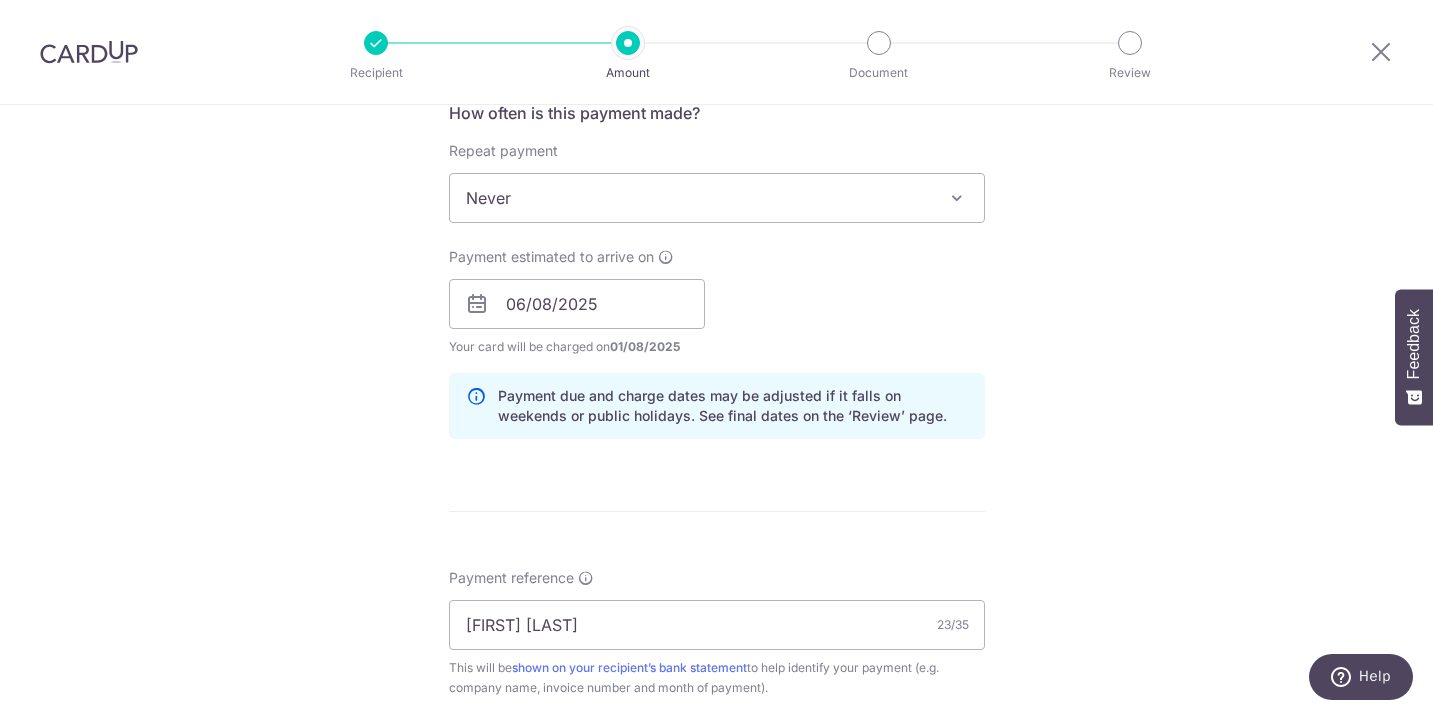 click on "Tell us more about your payment
Enter payment amount
SGD
512.84
512.84
GST
(optional)
SGD
Select Card
**** 8994
Add credit card
Your Cards
**** 3897
**** 8994
Secure 256-bit SSL" at bounding box center (716, 339) 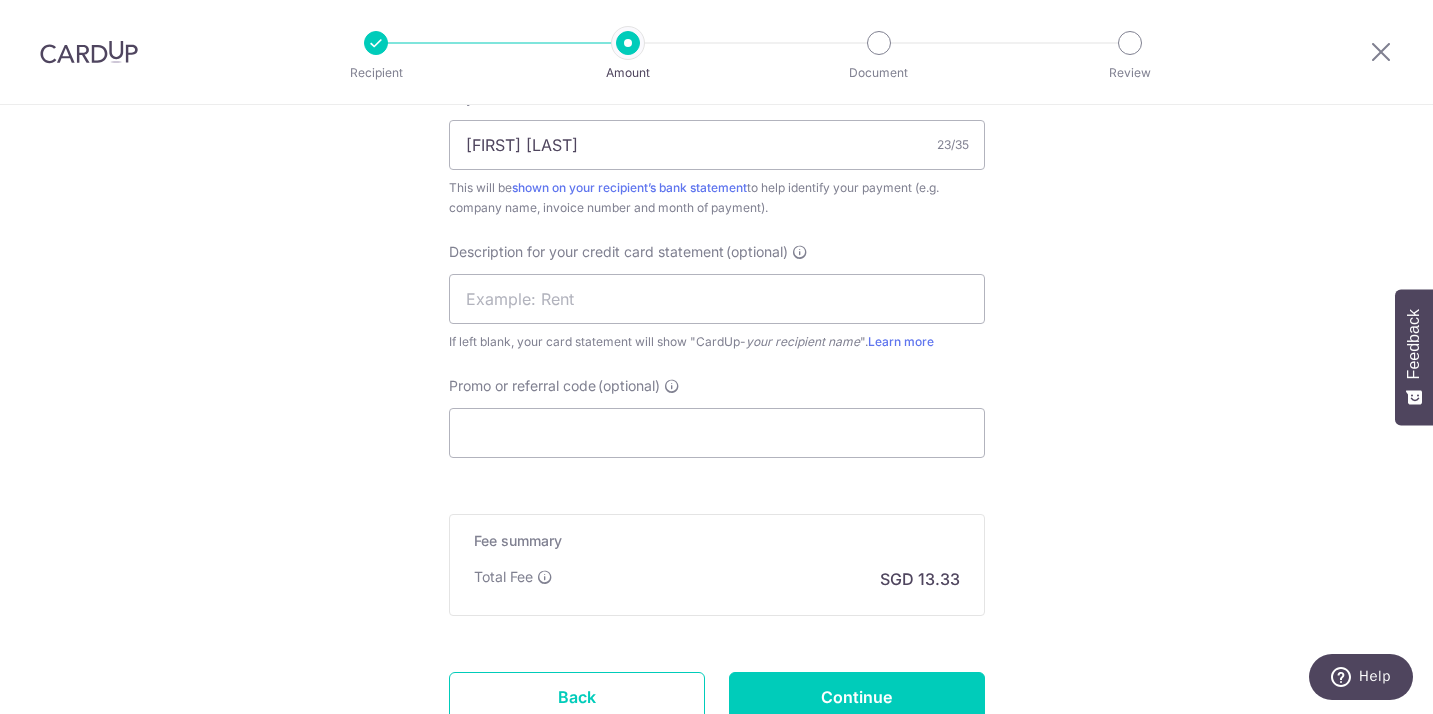 scroll, scrollTop: 1259, scrollLeft: 0, axis: vertical 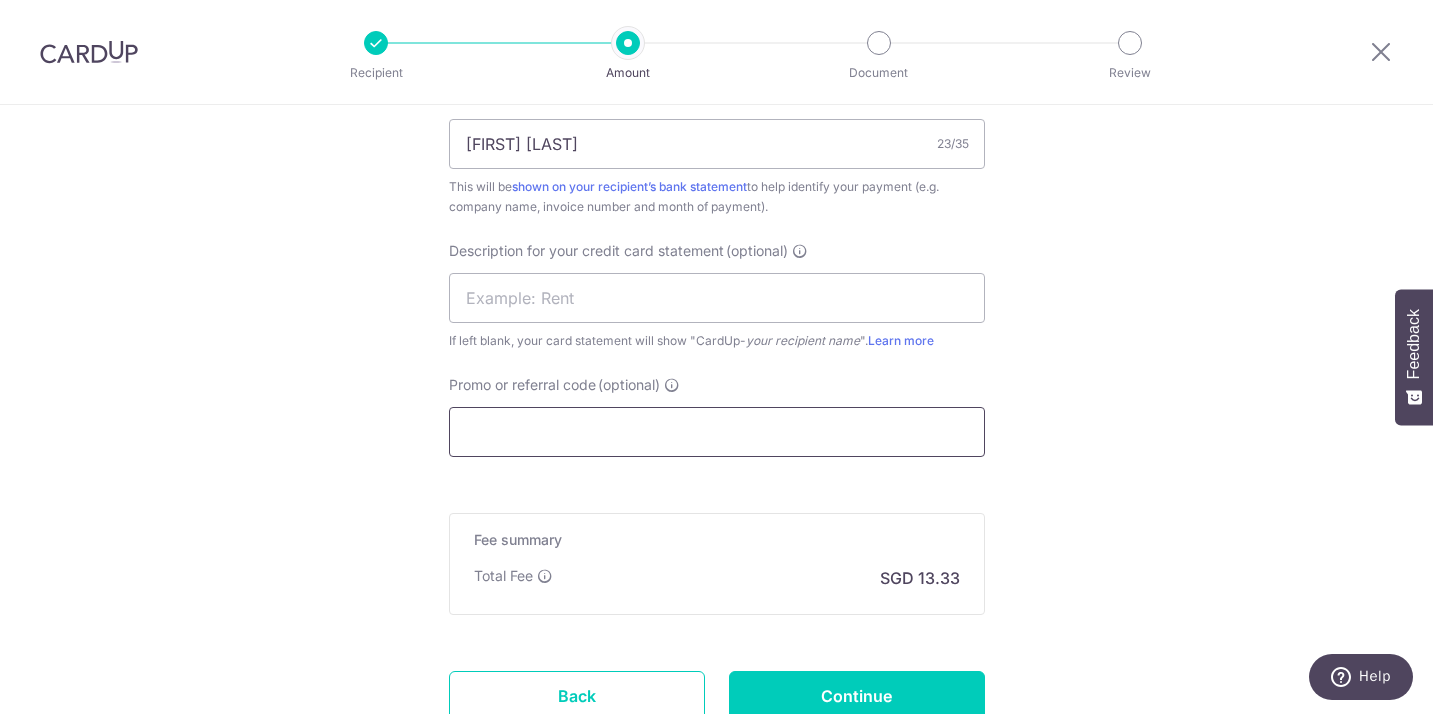 click on "Promo or referral code
(optional)" at bounding box center [717, 432] 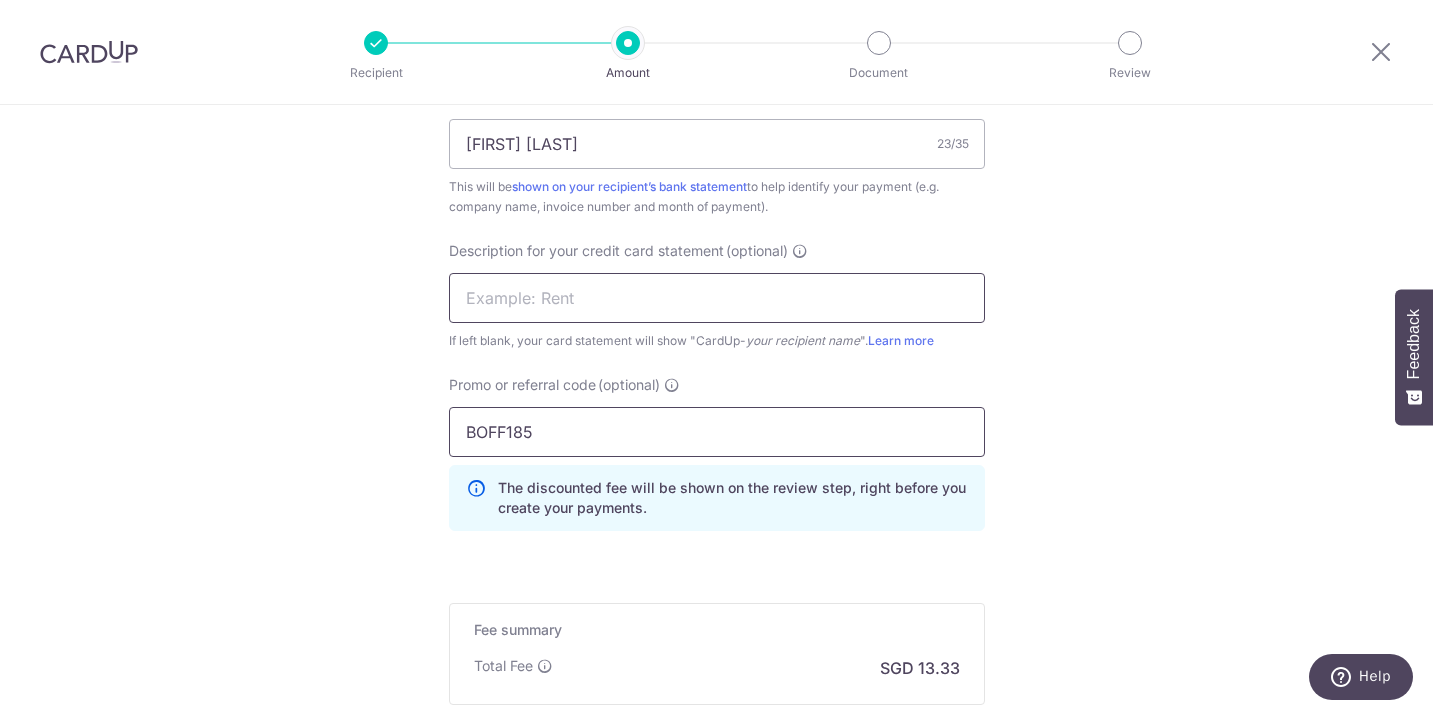 type on "BOFF185" 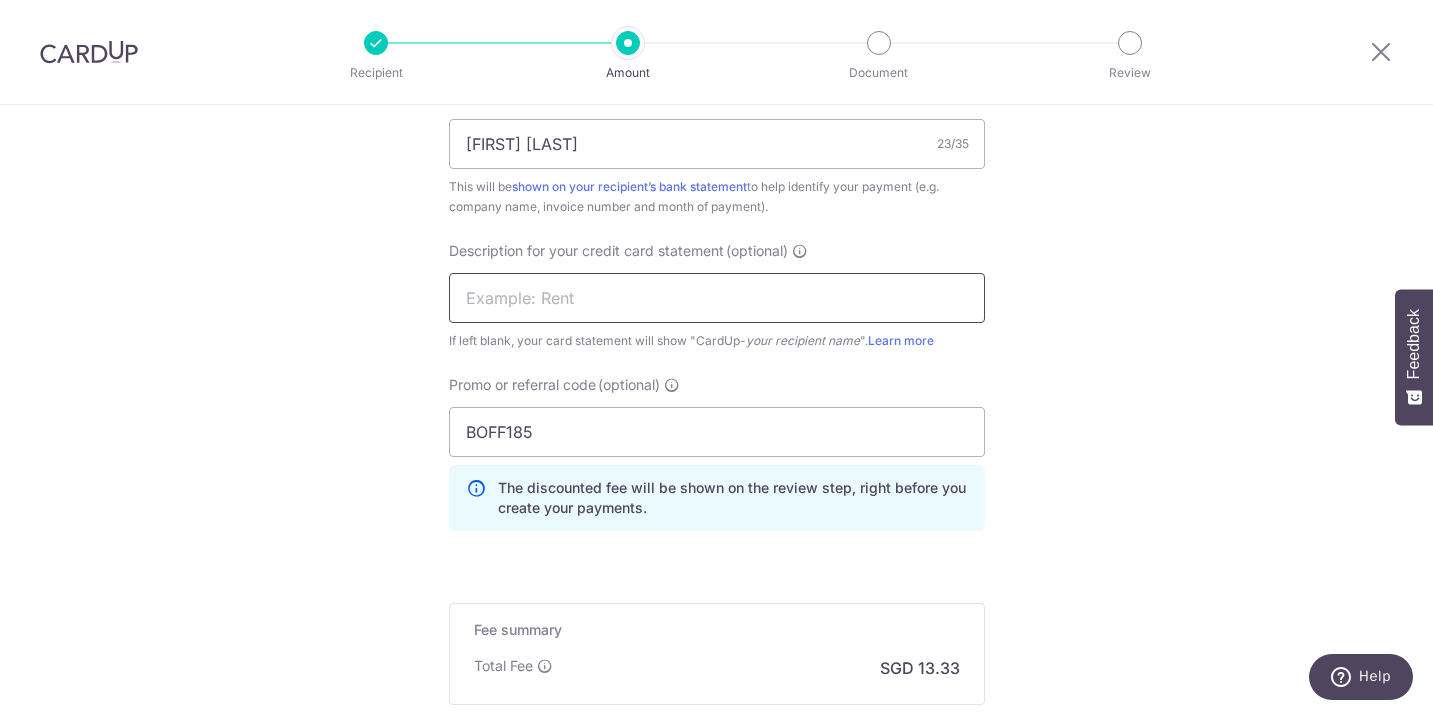 click at bounding box center [717, 298] 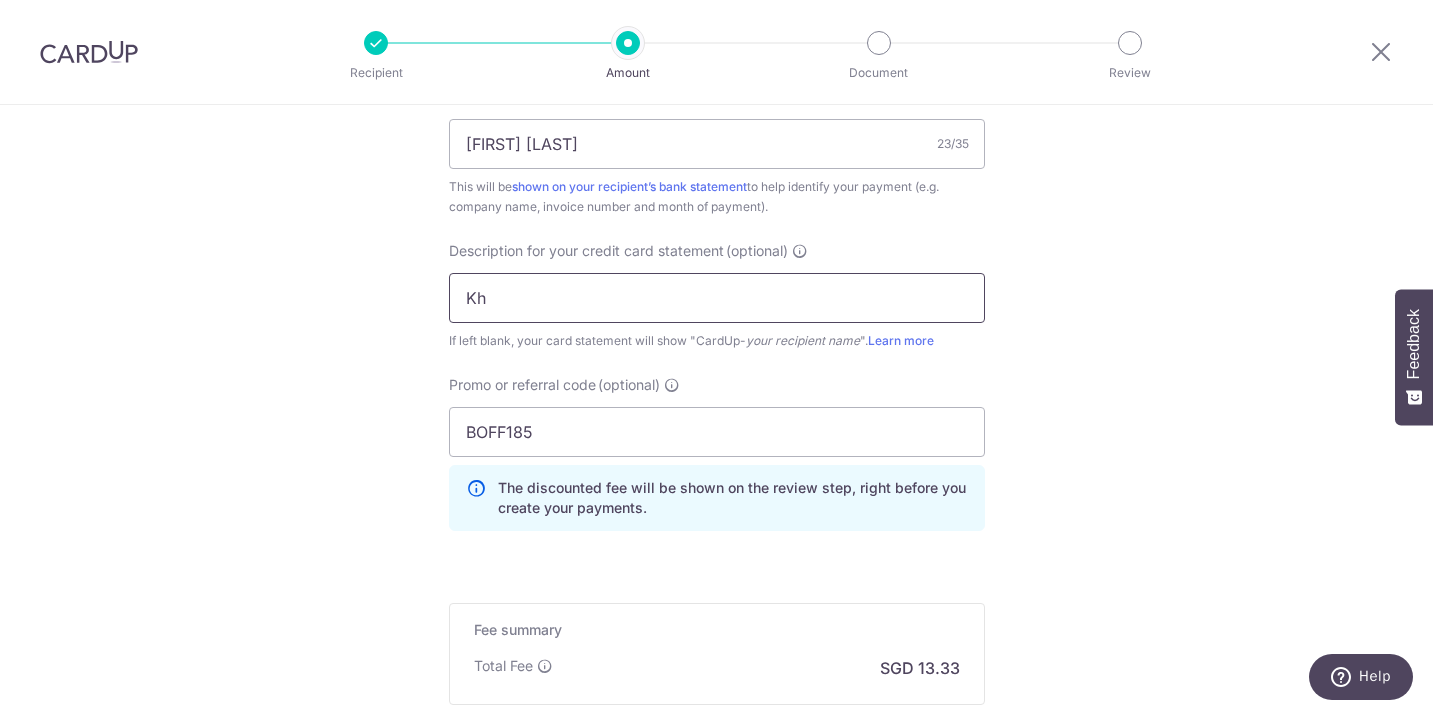 type on "K" 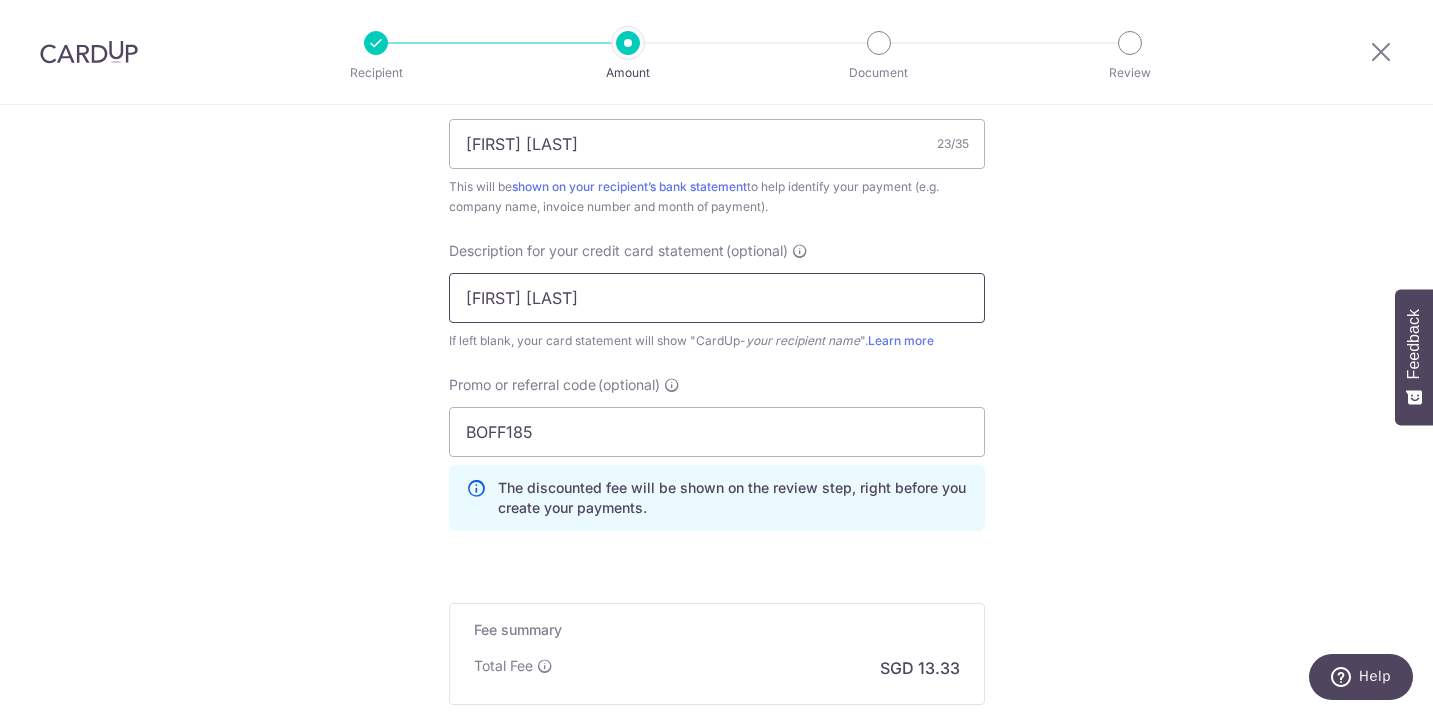 type on "KHIM SENG GAS" 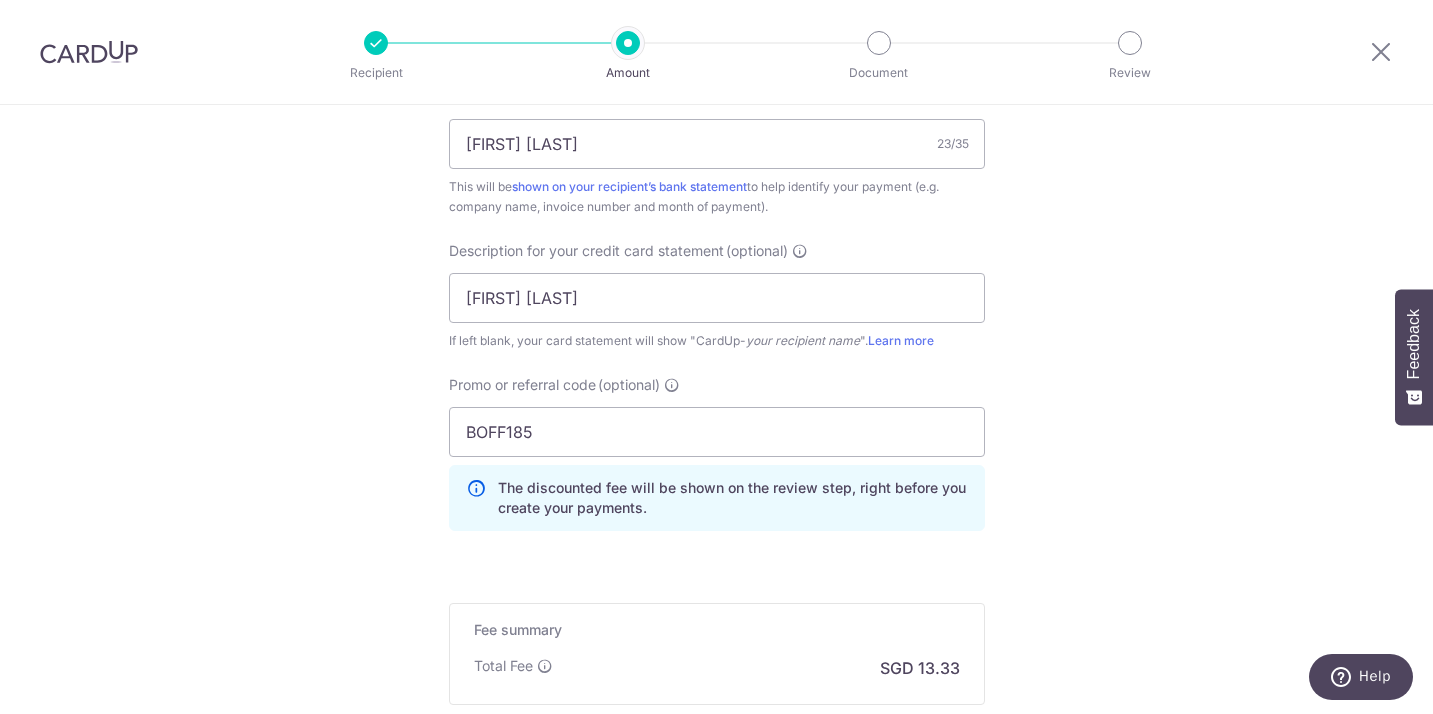 click on "Tell us more about your payment
Enter payment amount
SGD
512.84
512.84
GST
(optional)
SGD
Select Card
**** 8994
Add credit card
Your Cards
**** 3897
**** 8994
Secure 256-bit SSL" at bounding box center (716, -97) 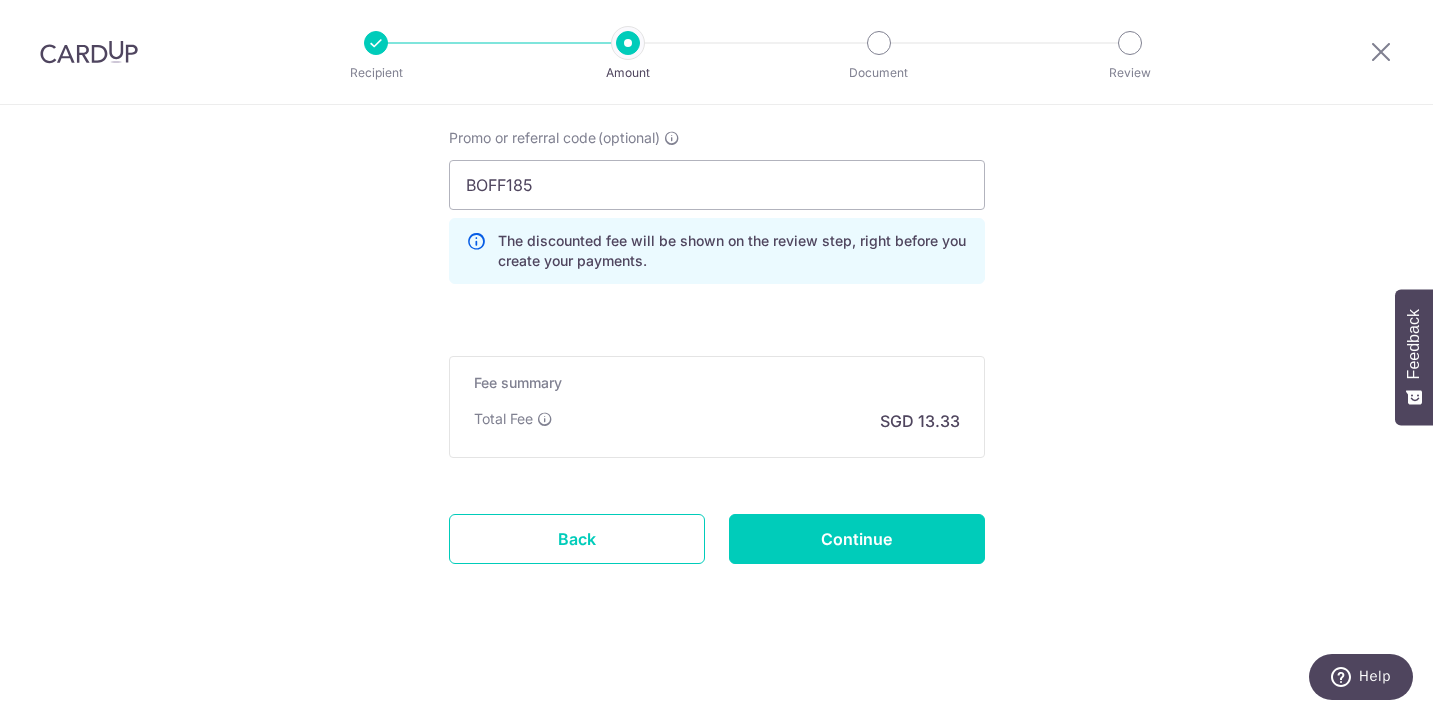 scroll, scrollTop: 1506, scrollLeft: 0, axis: vertical 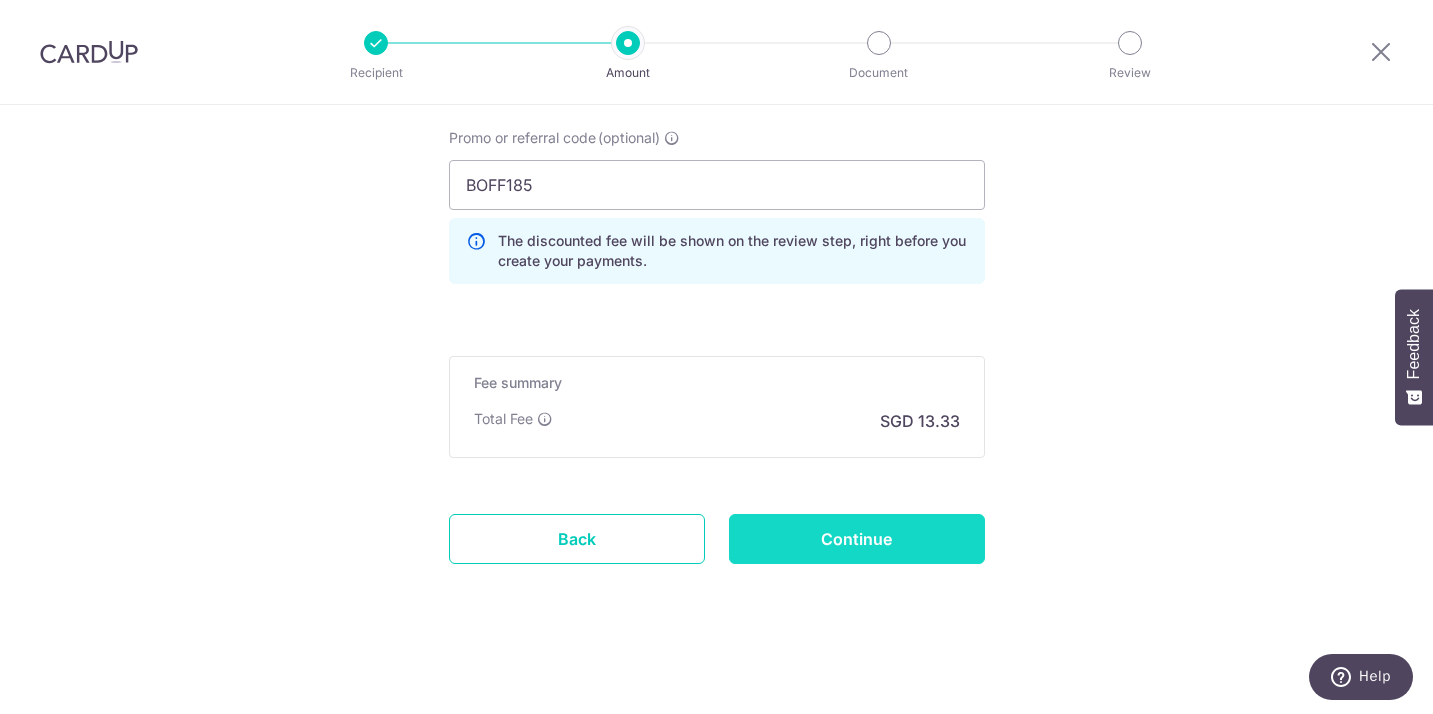 click on "Continue" at bounding box center [857, 539] 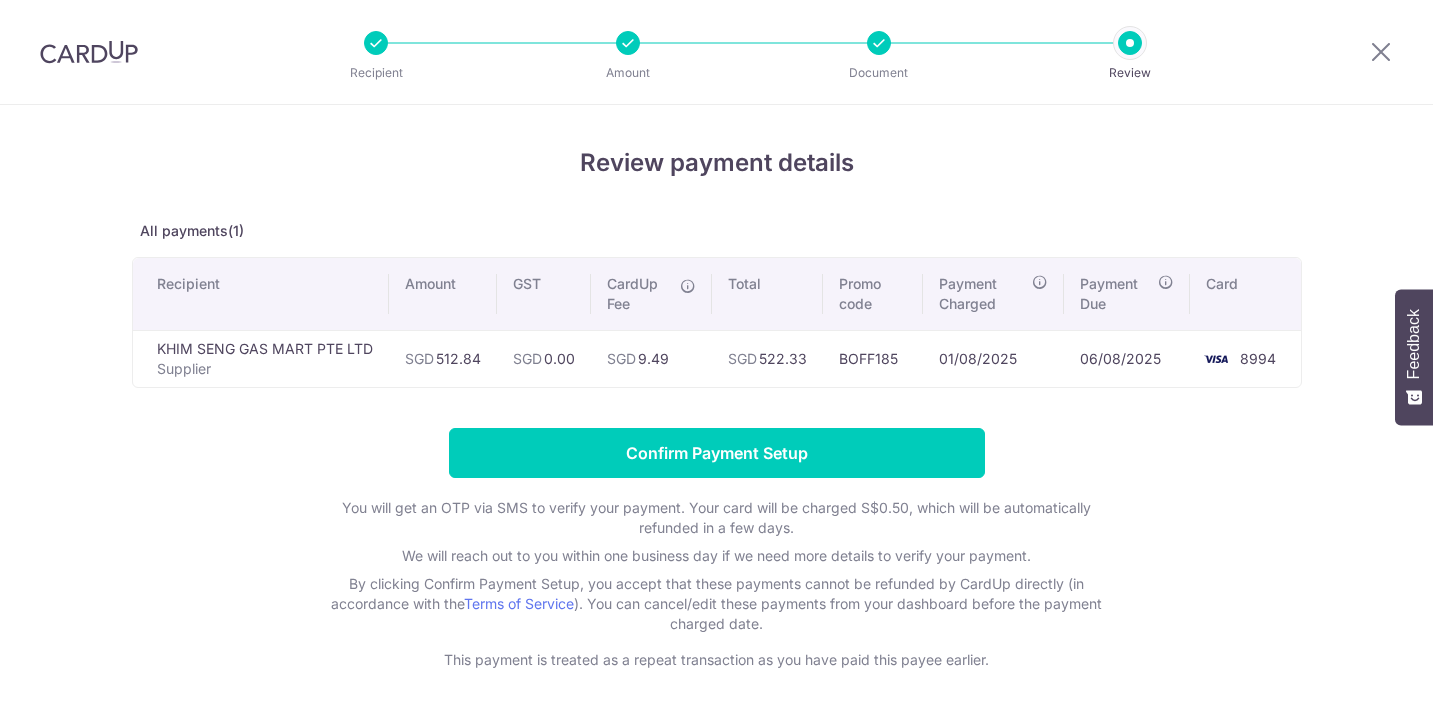 scroll, scrollTop: 0, scrollLeft: 0, axis: both 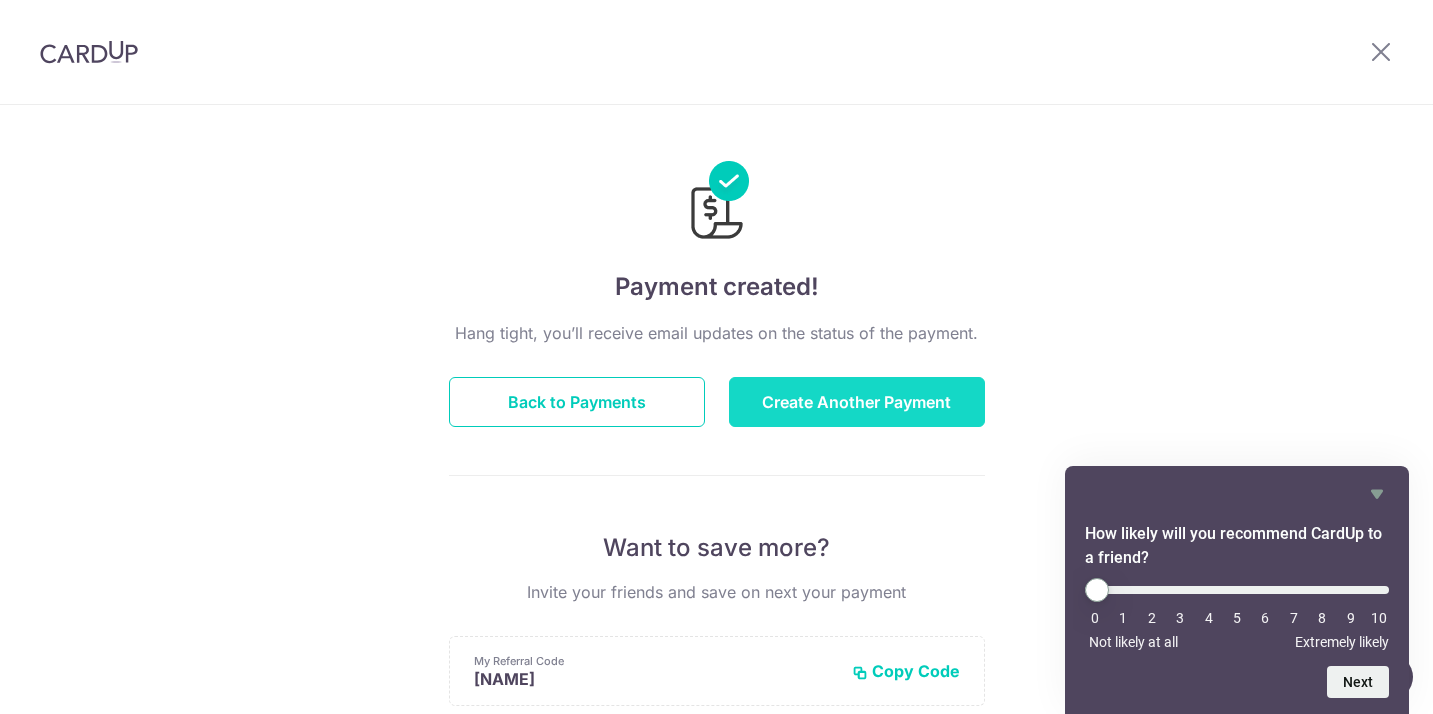 click on "Create Another Payment" at bounding box center (857, 402) 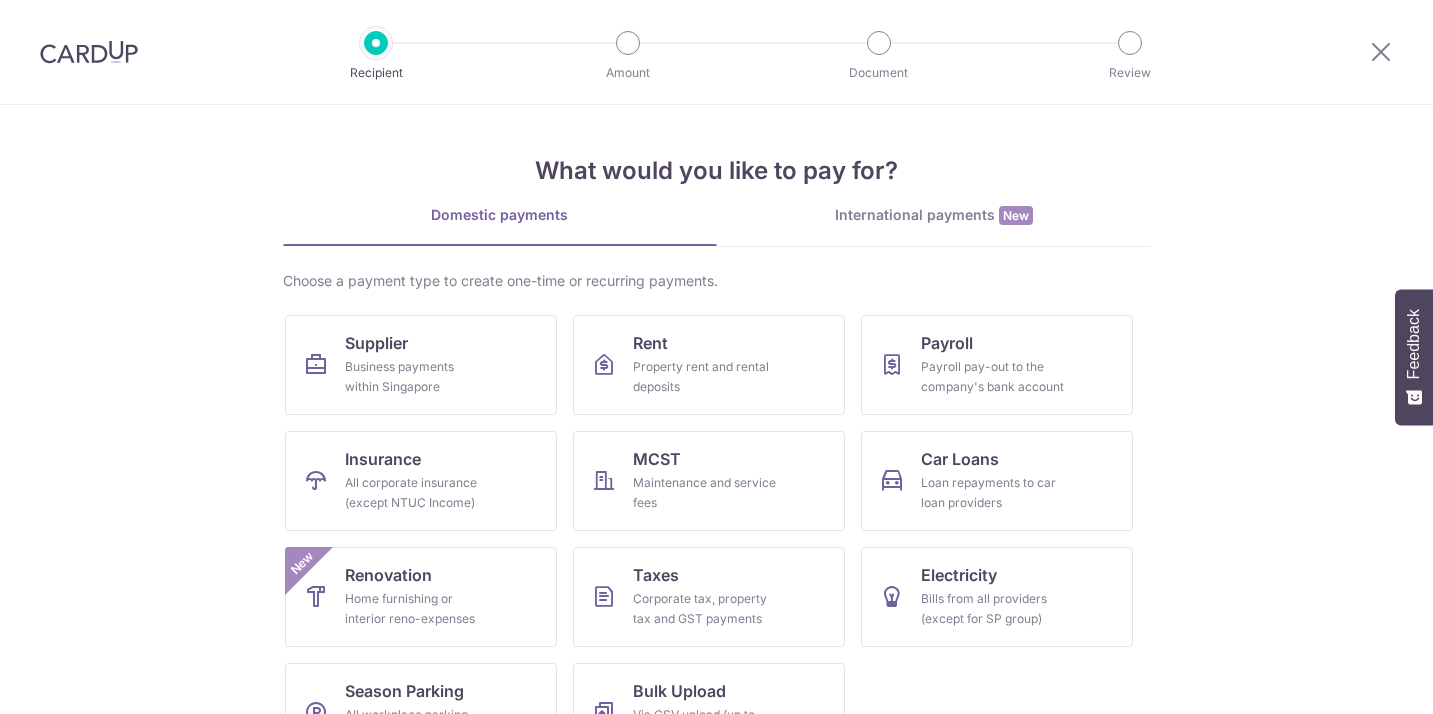 scroll, scrollTop: 0, scrollLeft: 0, axis: both 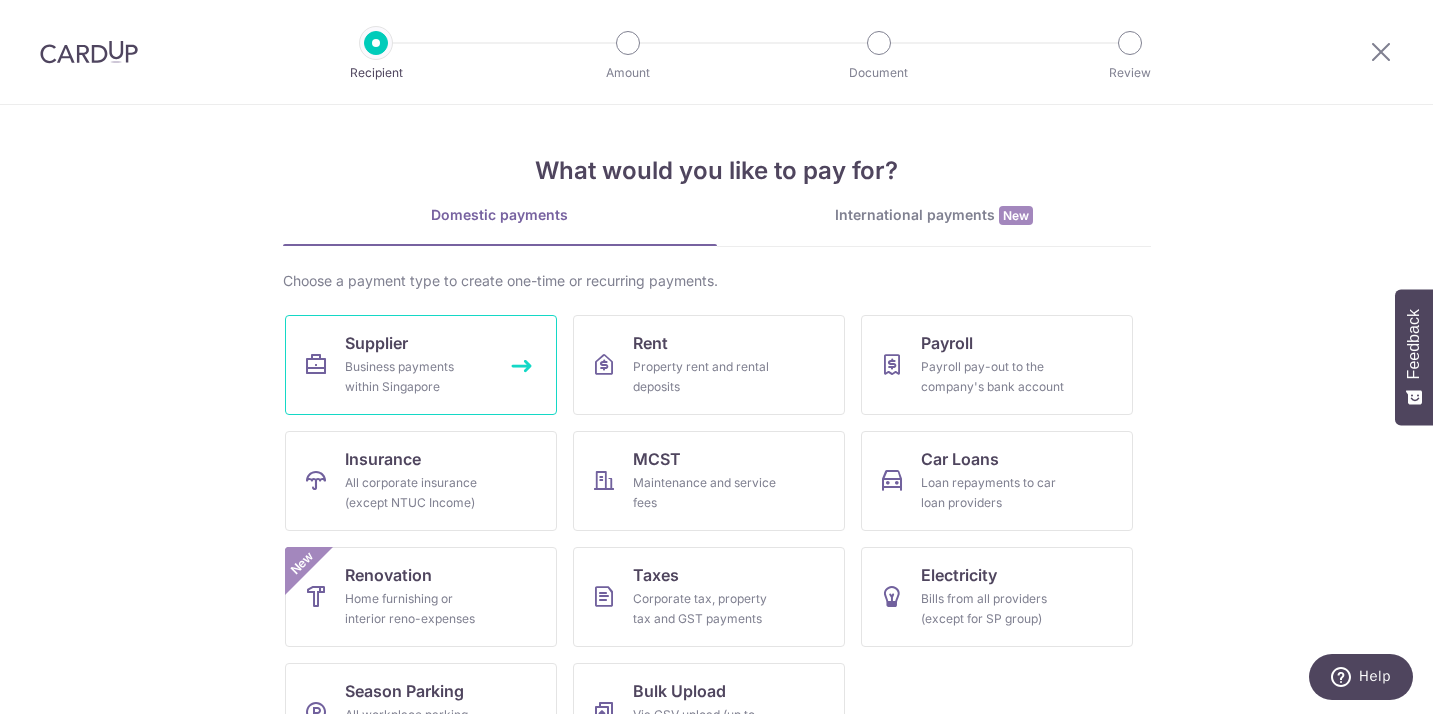 click on "Supplier Business payments within Singapore" at bounding box center (421, 365) 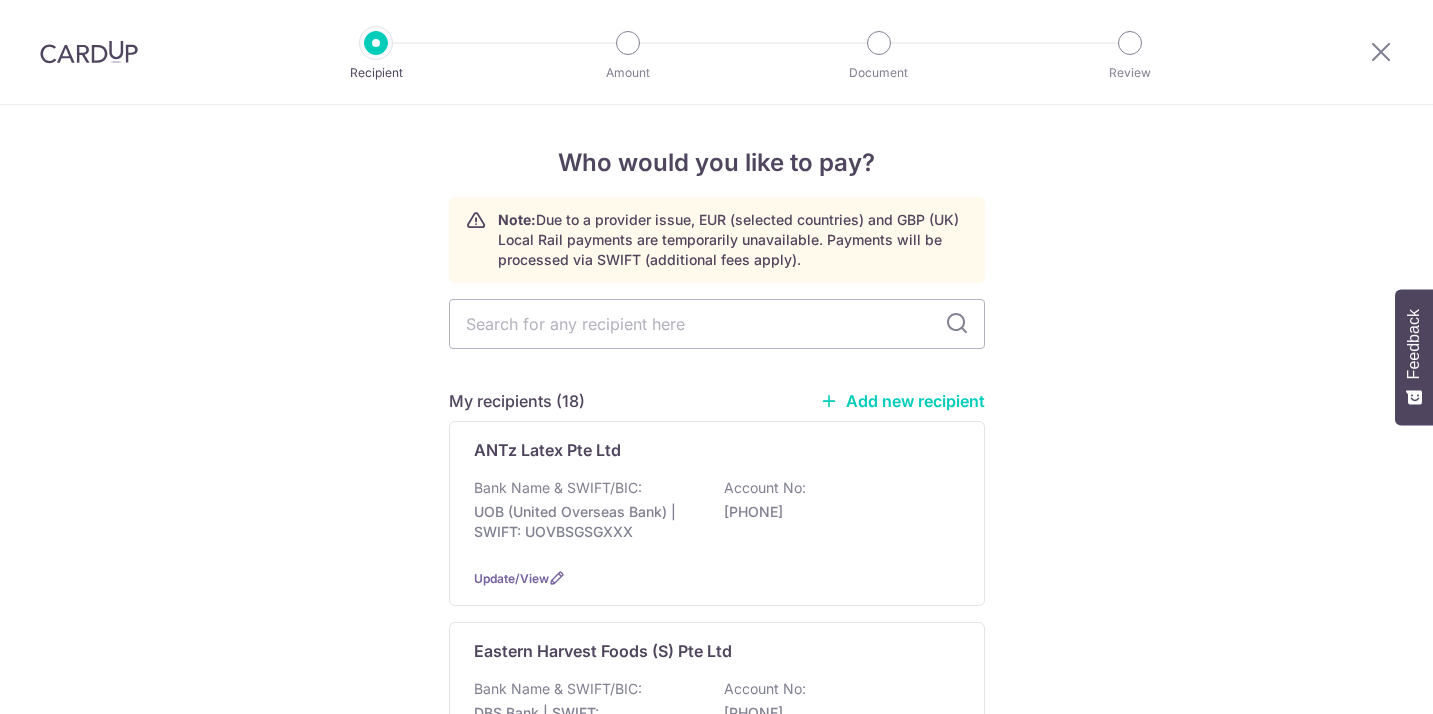 scroll, scrollTop: 0, scrollLeft: 0, axis: both 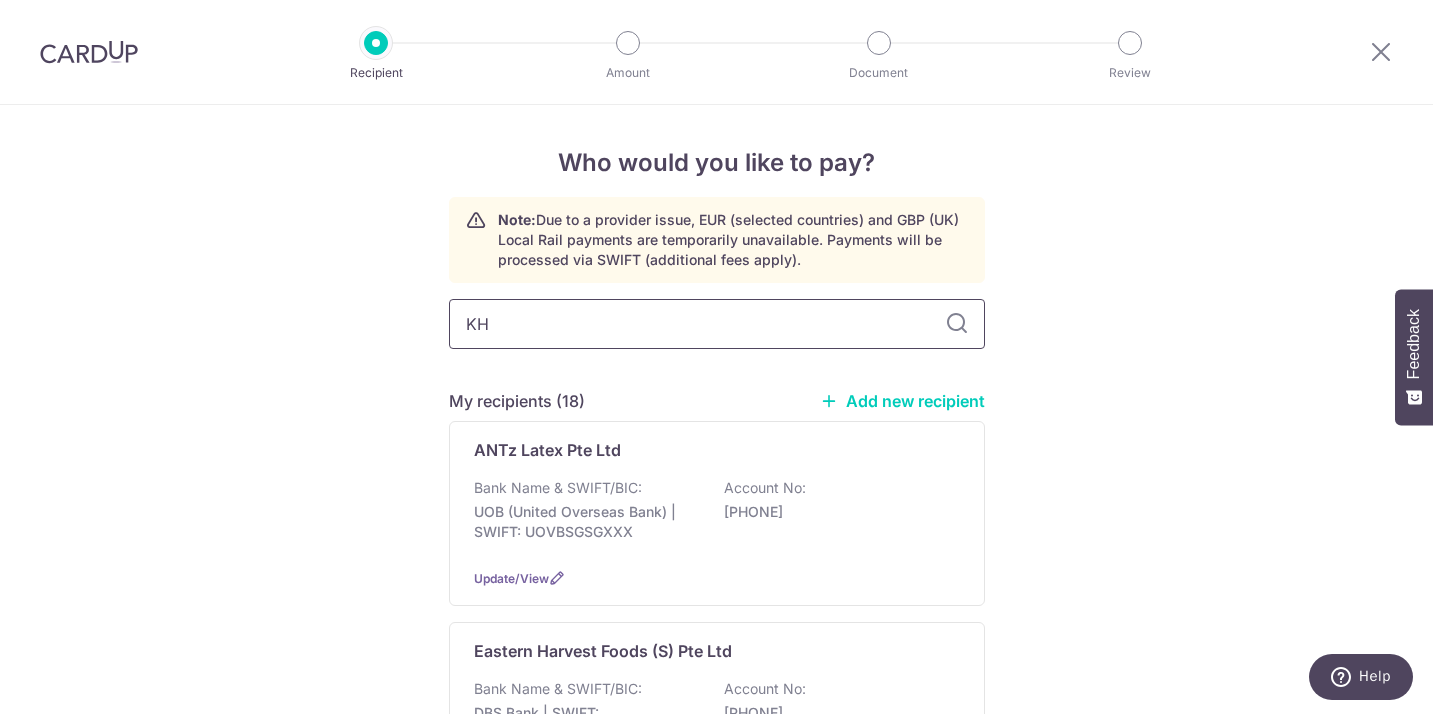 type on "KHI" 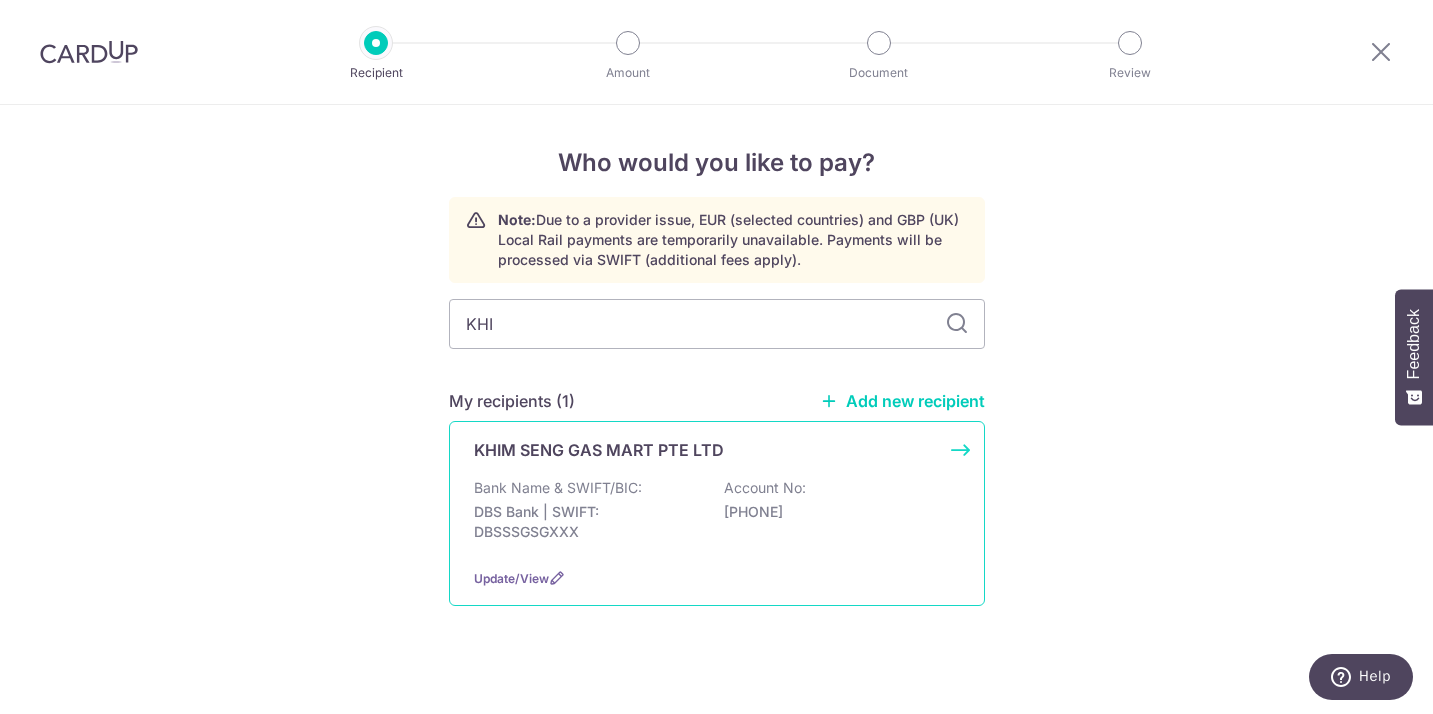 click on "KHIM SENG GAS MART PTE LTD" at bounding box center [599, 450] 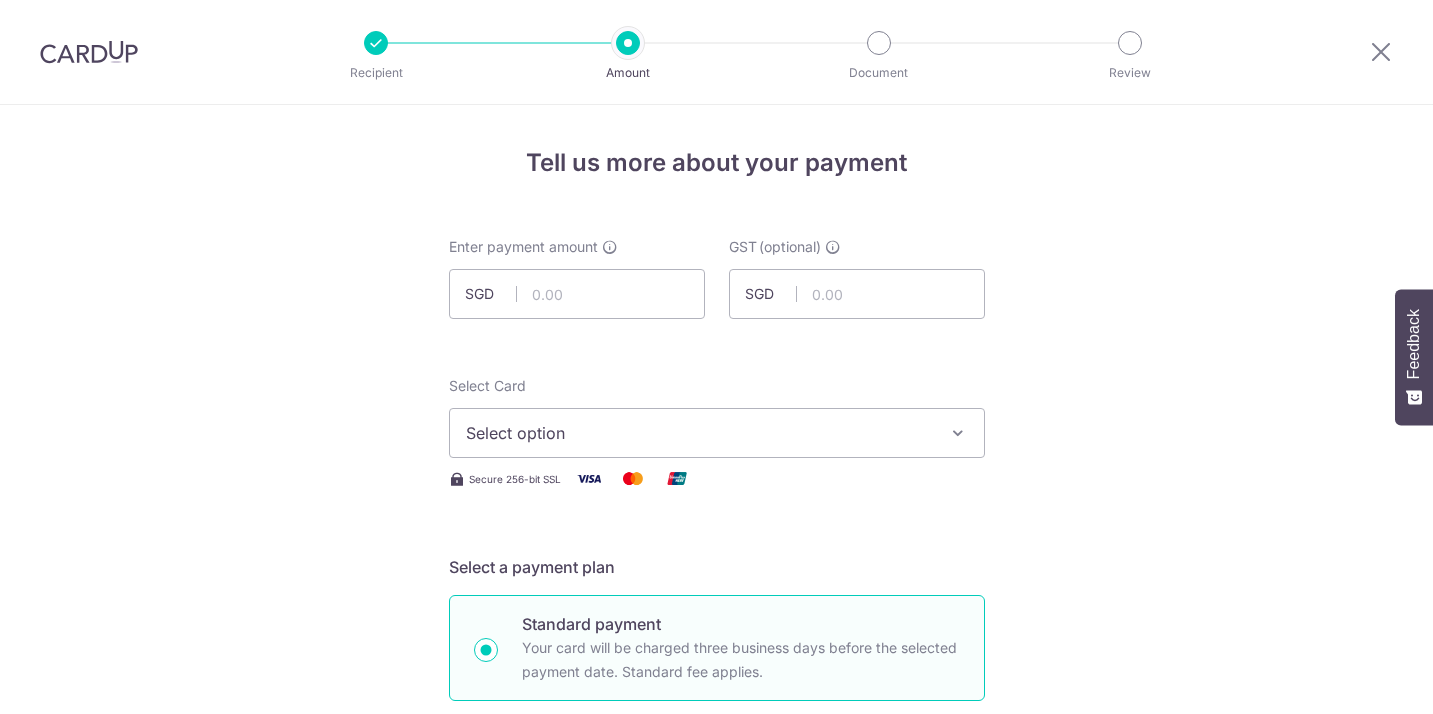 scroll, scrollTop: 0, scrollLeft: 0, axis: both 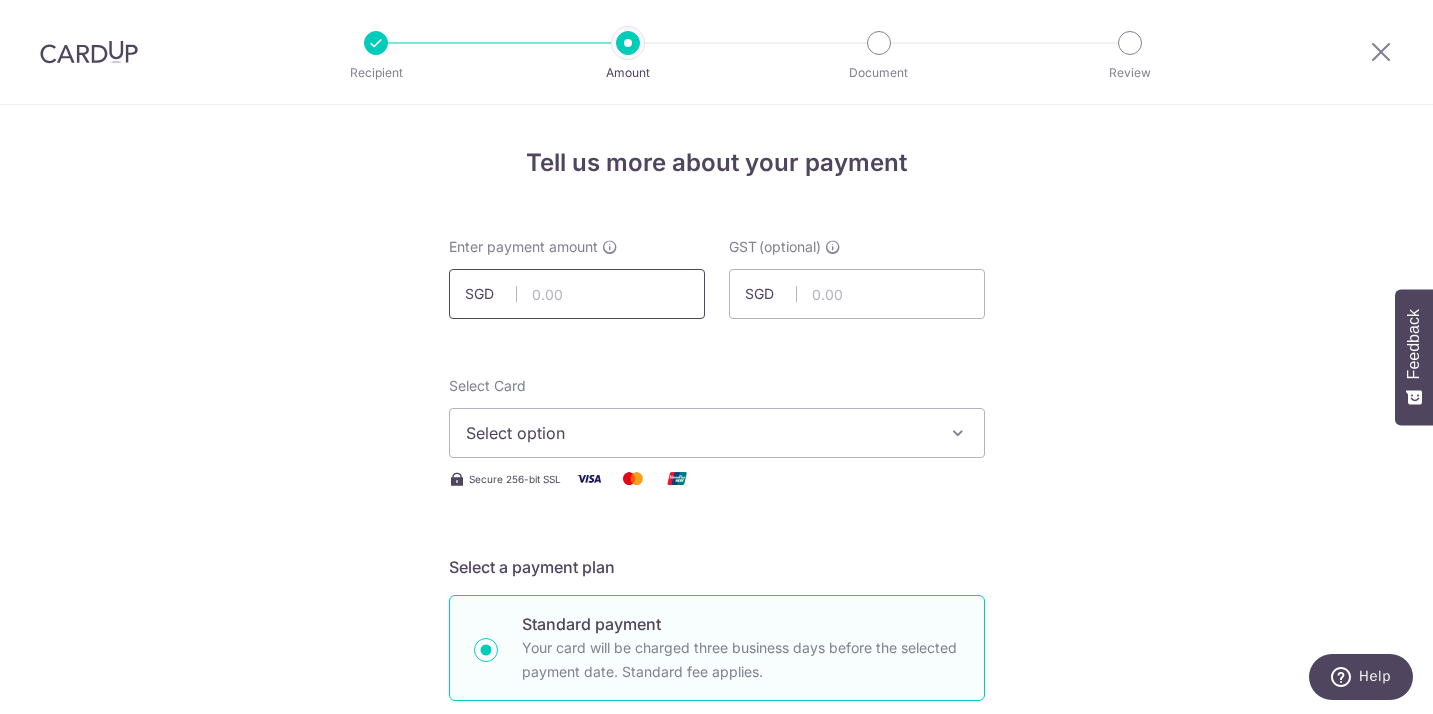 click at bounding box center [577, 294] 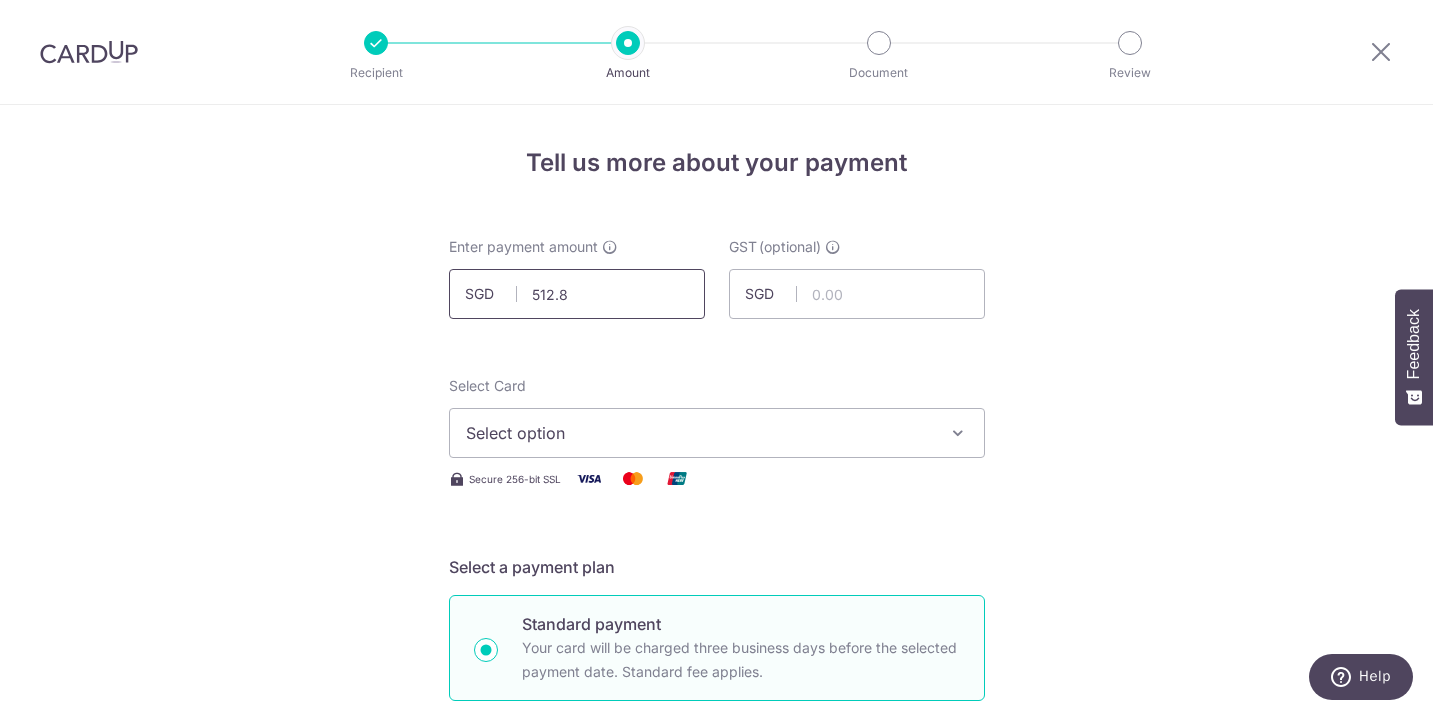 type on "512.84" 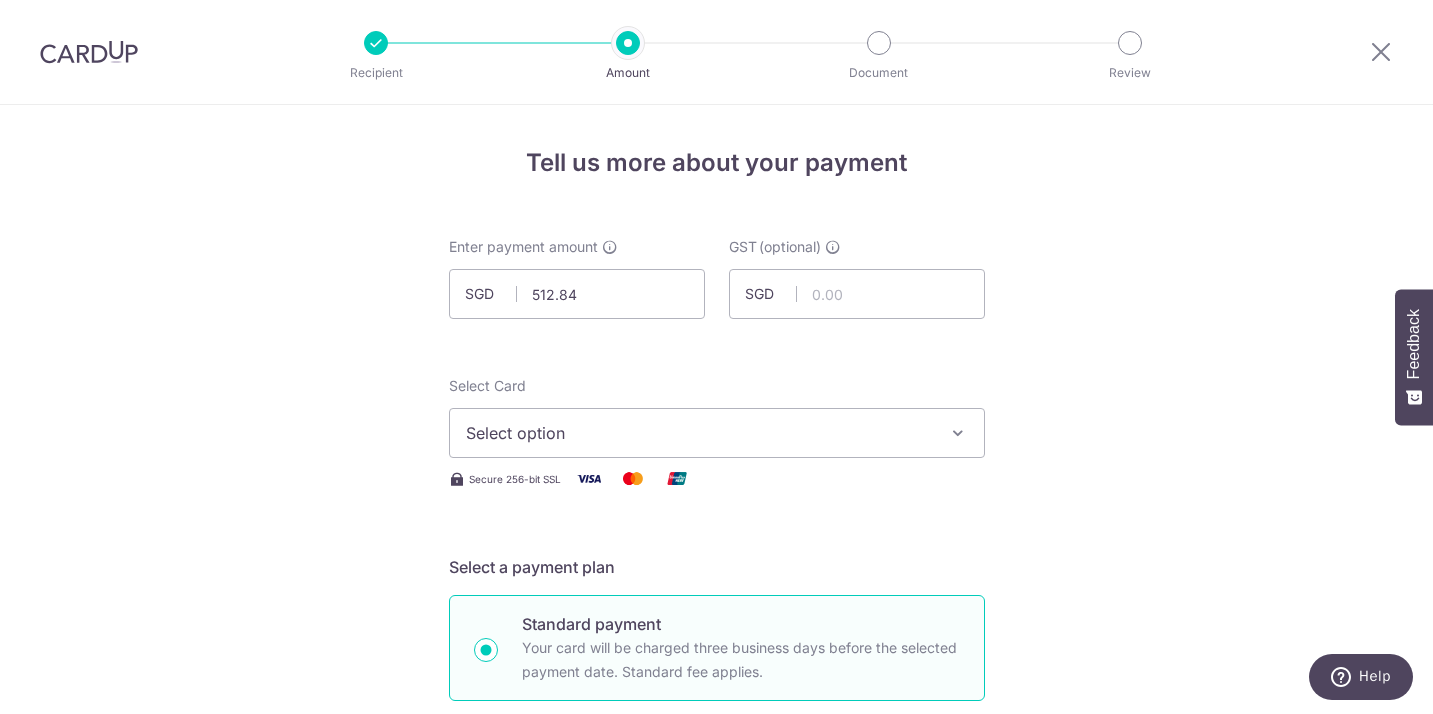 click on "Select option" at bounding box center [699, 433] 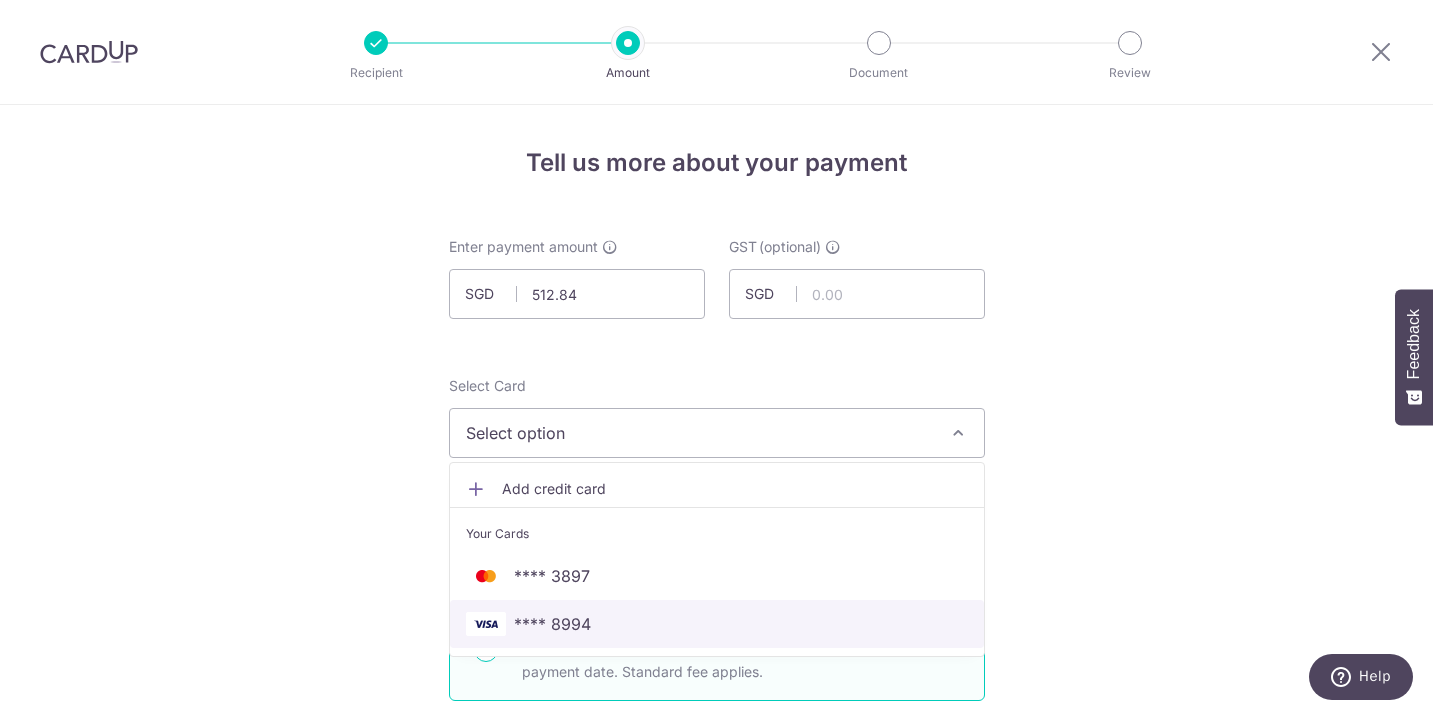 click on "**** 8994" at bounding box center (552, 624) 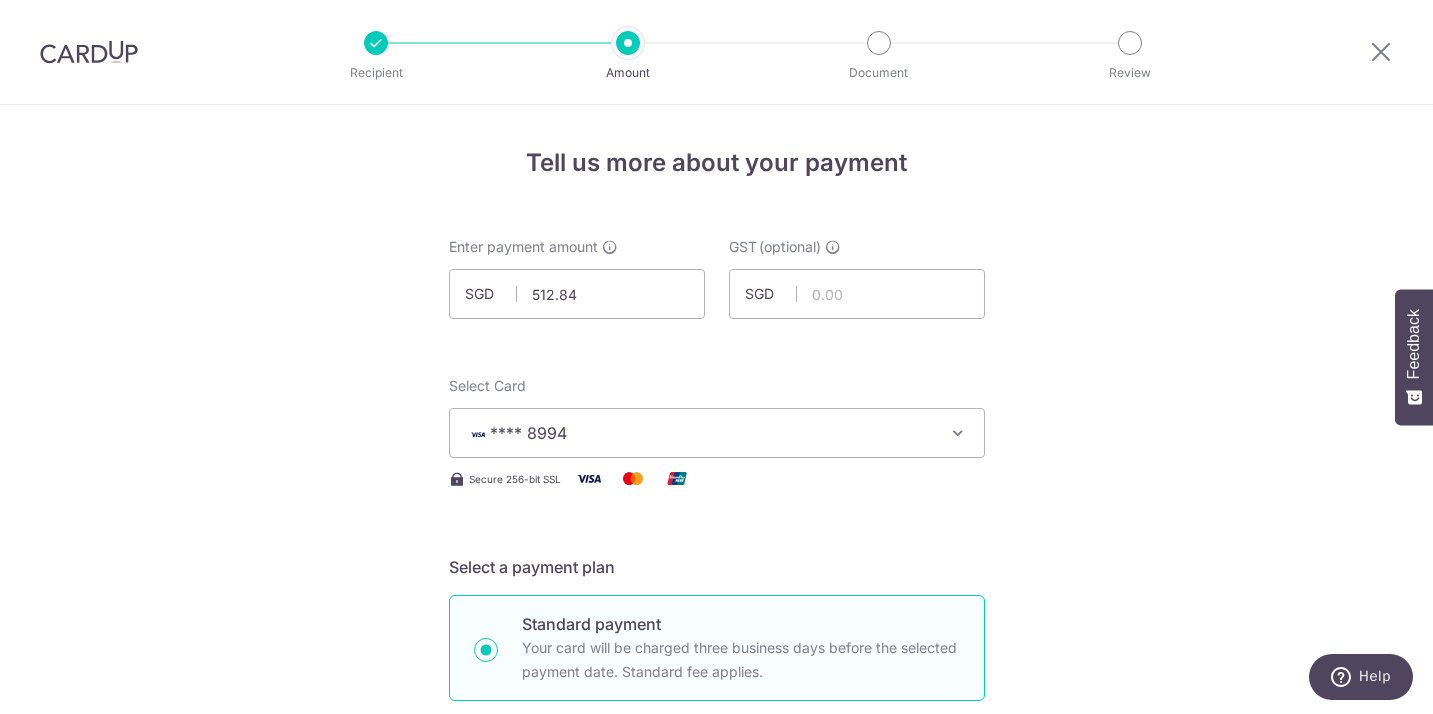 click on "Tell us more about your payment
Enter payment amount
SGD
512.84
512.84
GST
(optional)
SGD
Select Card
**** 8994
Add credit card
Your Cards
**** 3897
**** 8994
Secure 256-bit SSL" at bounding box center [716, 1076] 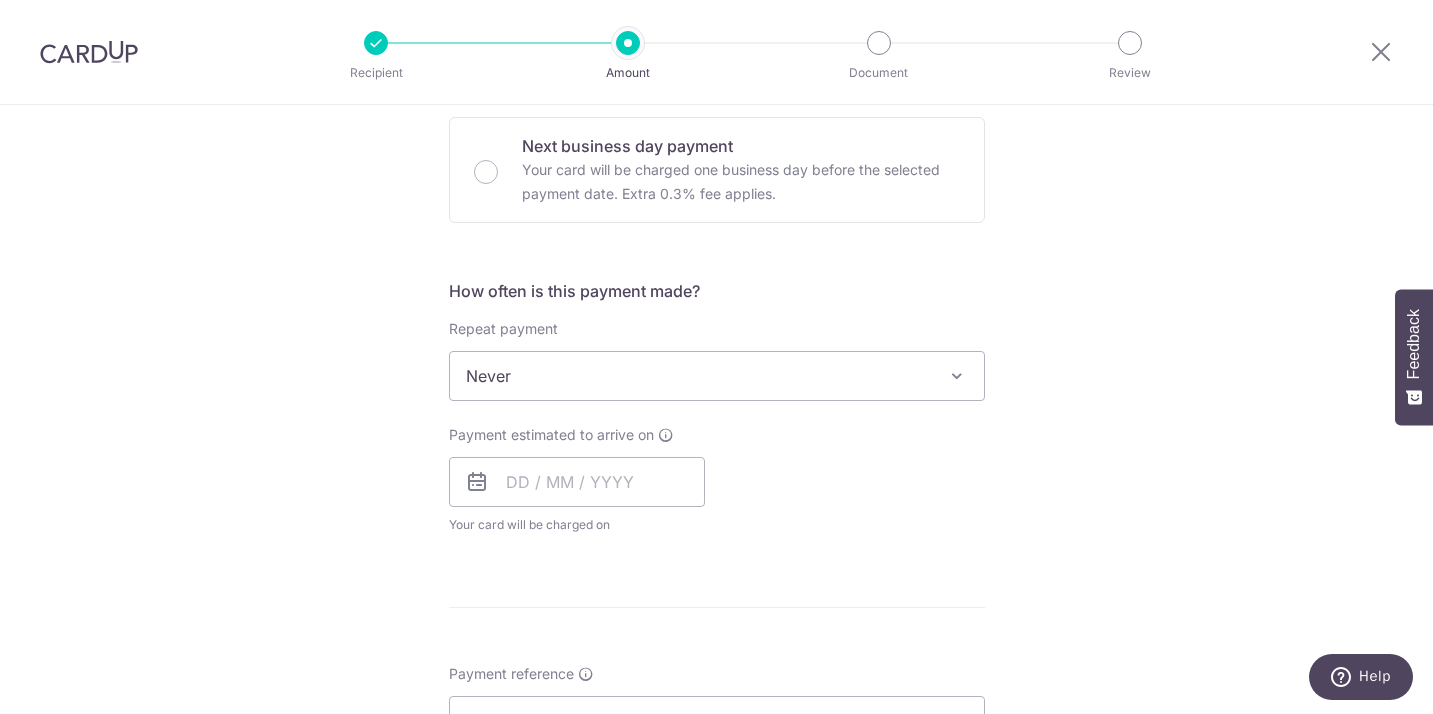 scroll, scrollTop: 557, scrollLeft: 0, axis: vertical 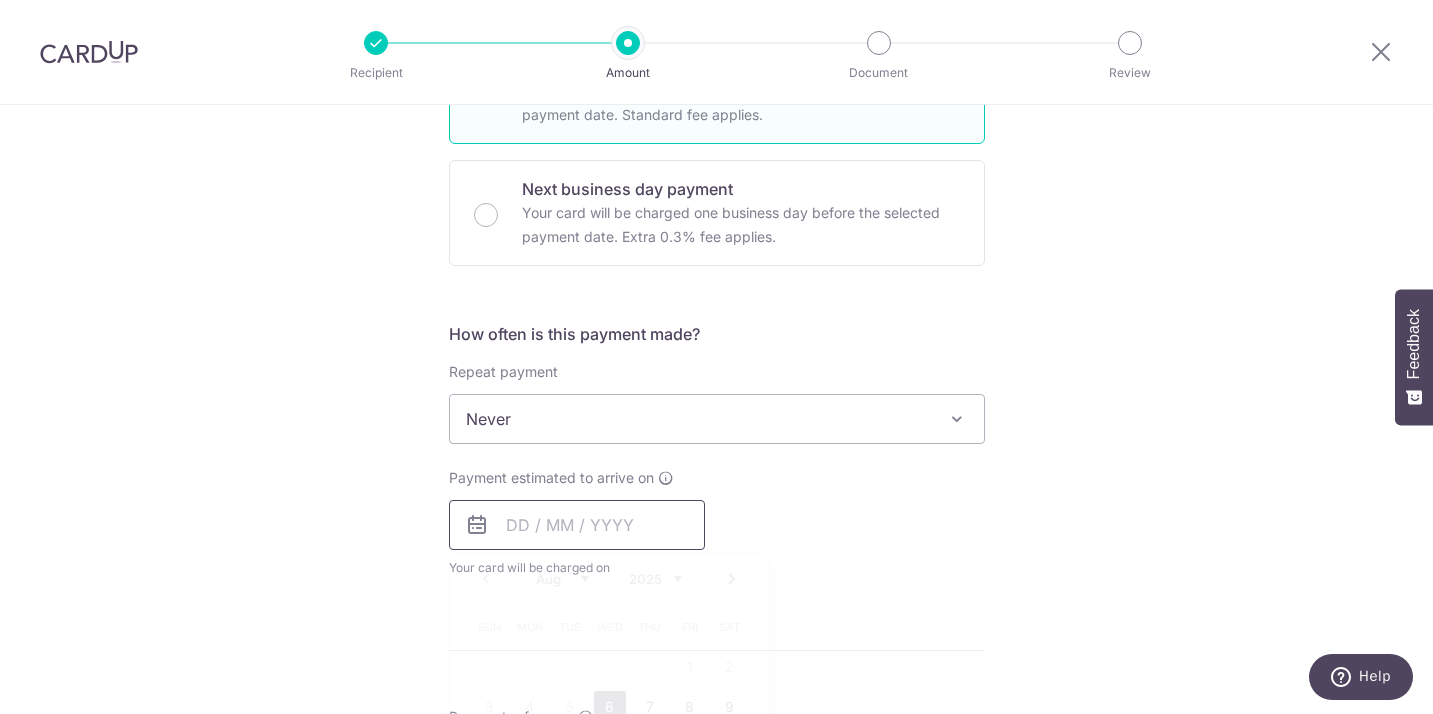 click at bounding box center [577, 525] 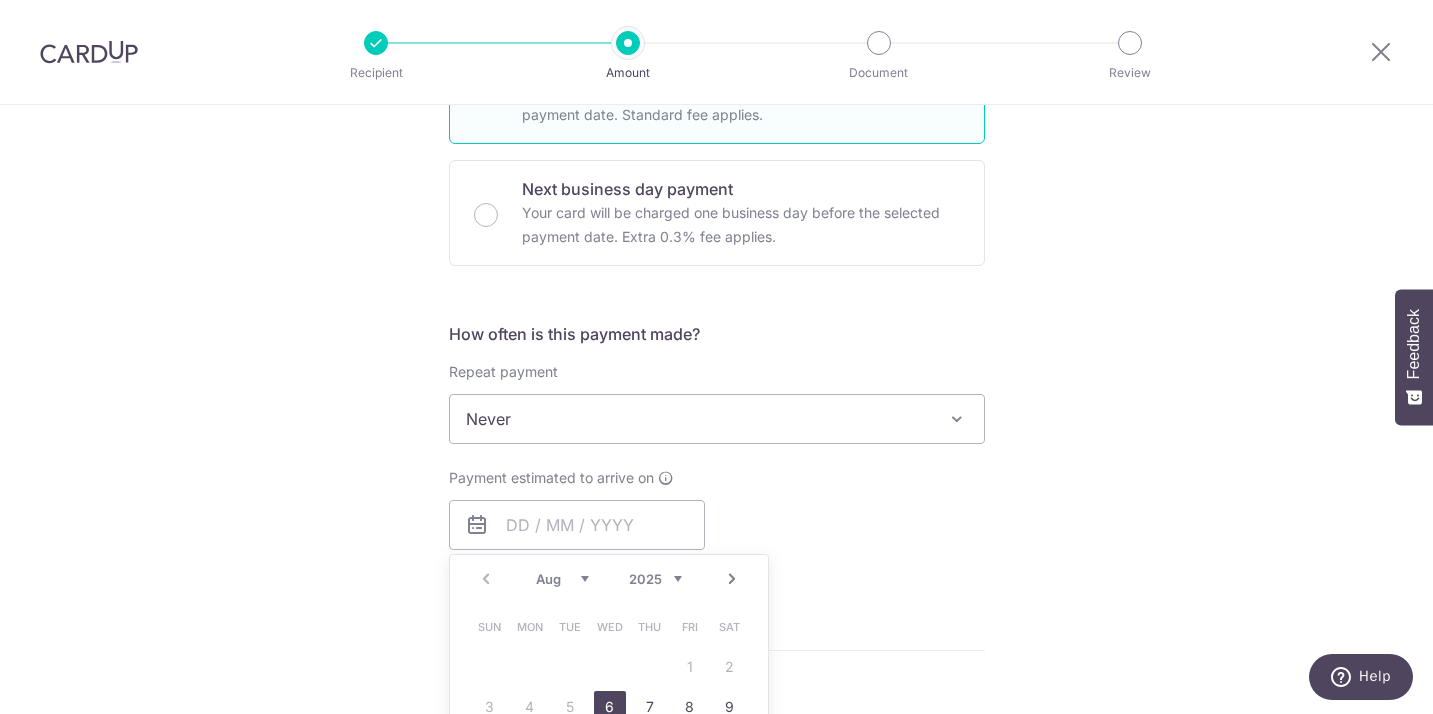 click on "6" at bounding box center (610, 707) 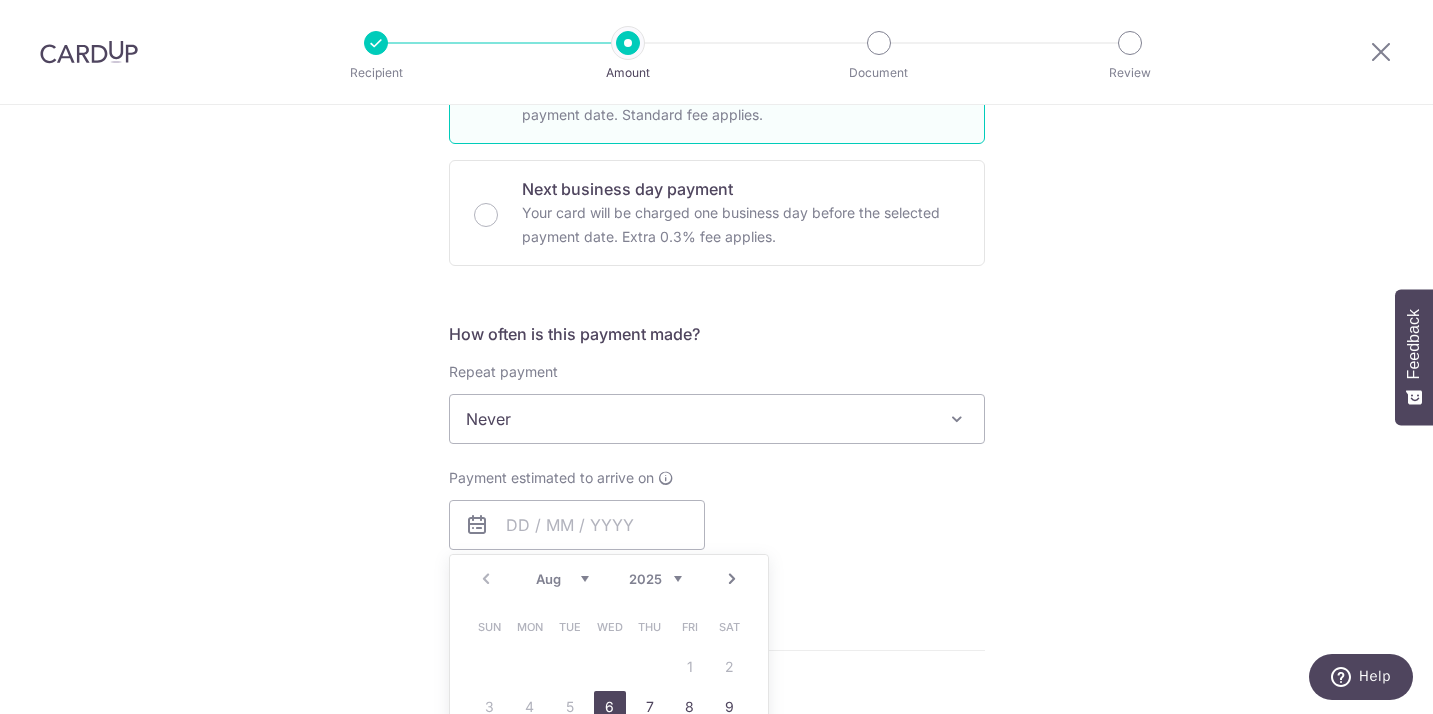 type on "06/08/2025" 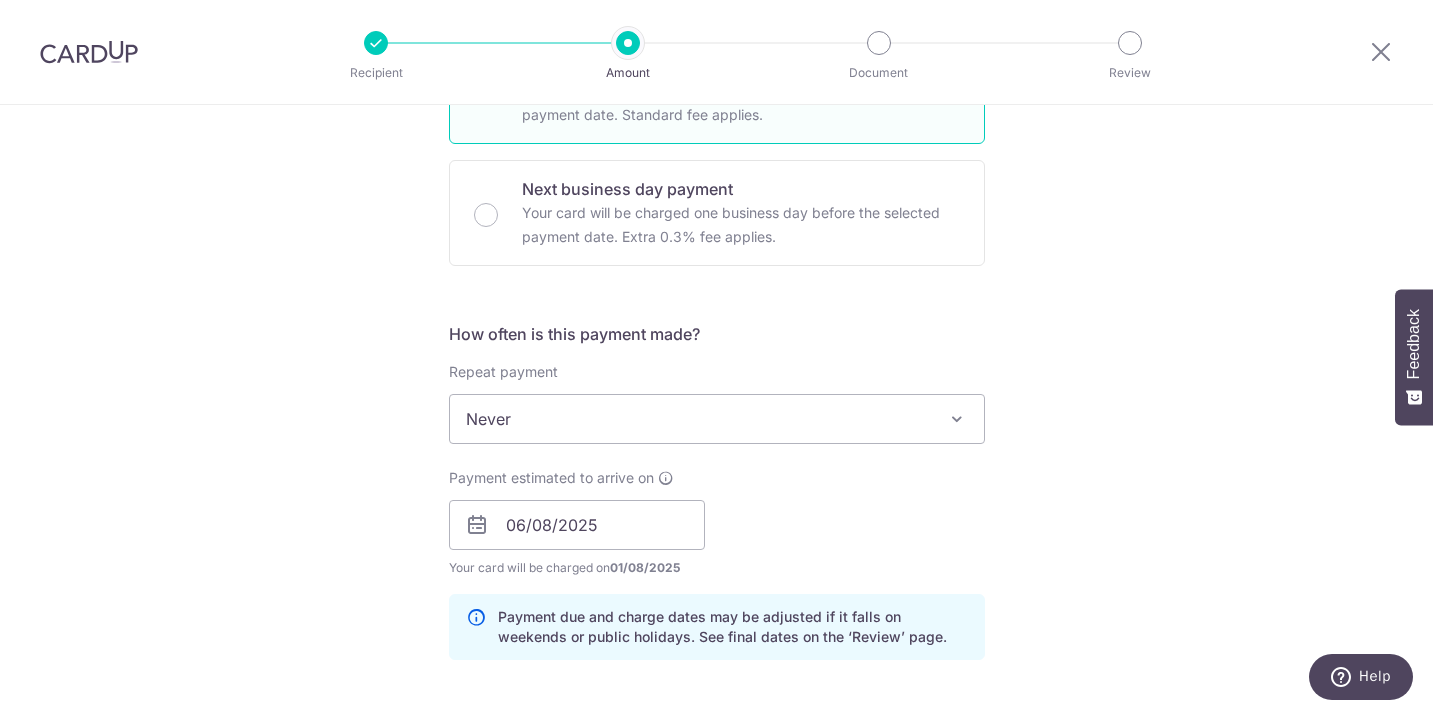 click on "Payment estimated to arrive on
06/08/2025
Prev Next Aug Sep Oct Nov Dec 2025 2026 2027 2028 2029 2030 2031 2032 2033 2034 2035 Sun Mon Tue Wed Thu Fri Sat           1 2 3 4 5 6 7 8 9 10 11 12 13 14 15 16 17 18 19 20 21 22 23 24 25 26 27 28 29 30 31
Your card will be charged on  01/08/2025  for the first payment
* If your payment is funded by  9:00am SGT on Monday 04/08/2025
04/08/2025
No. of Payments" at bounding box center [717, 523] 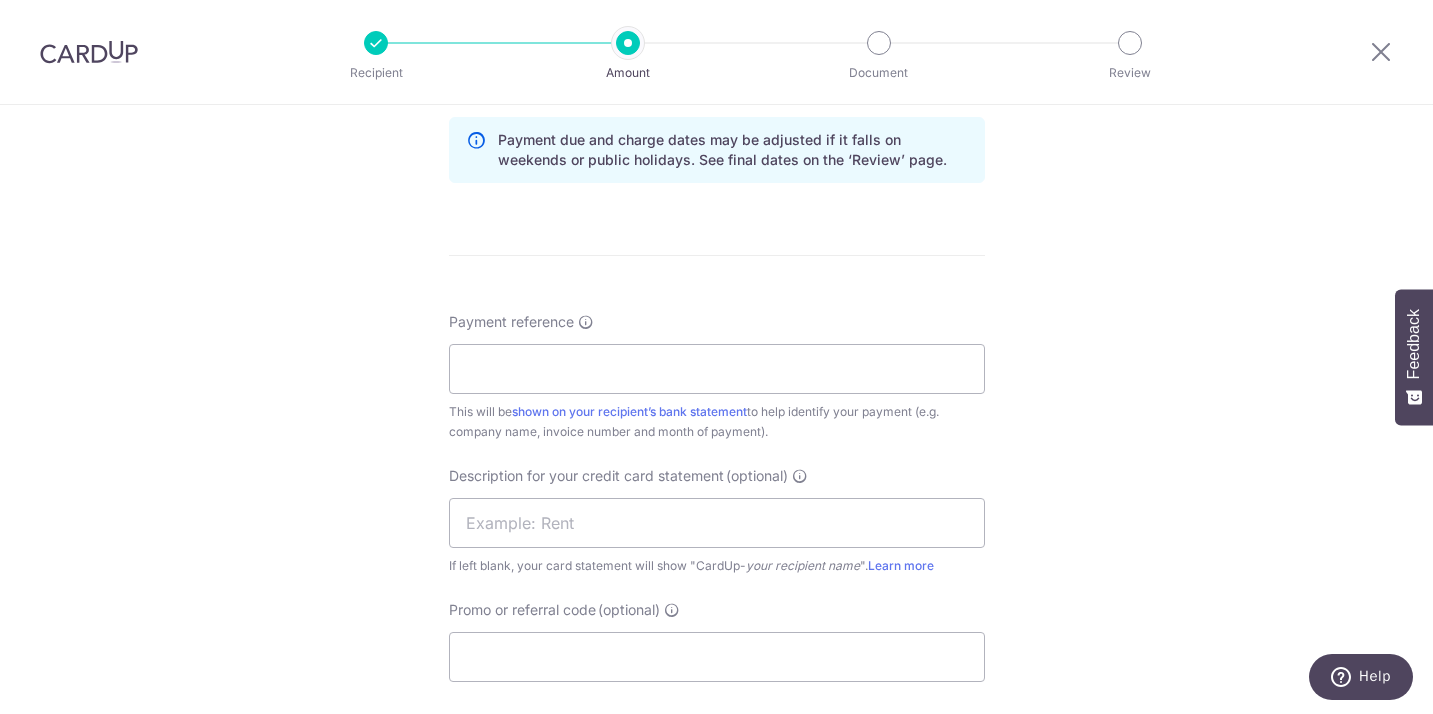 scroll, scrollTop: 1133, scrollLeft: 0, axis: vertical 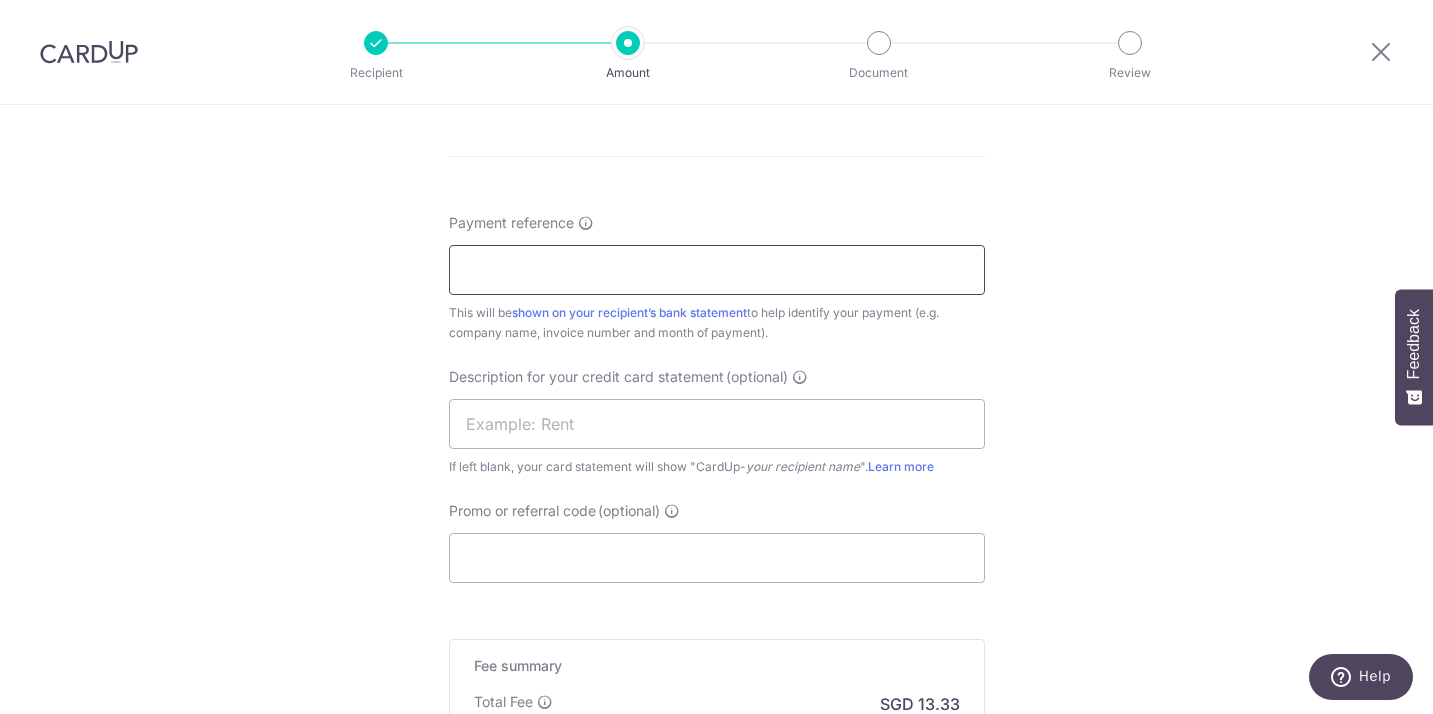 click on "Payment reference" at bounding box center (717, 270) 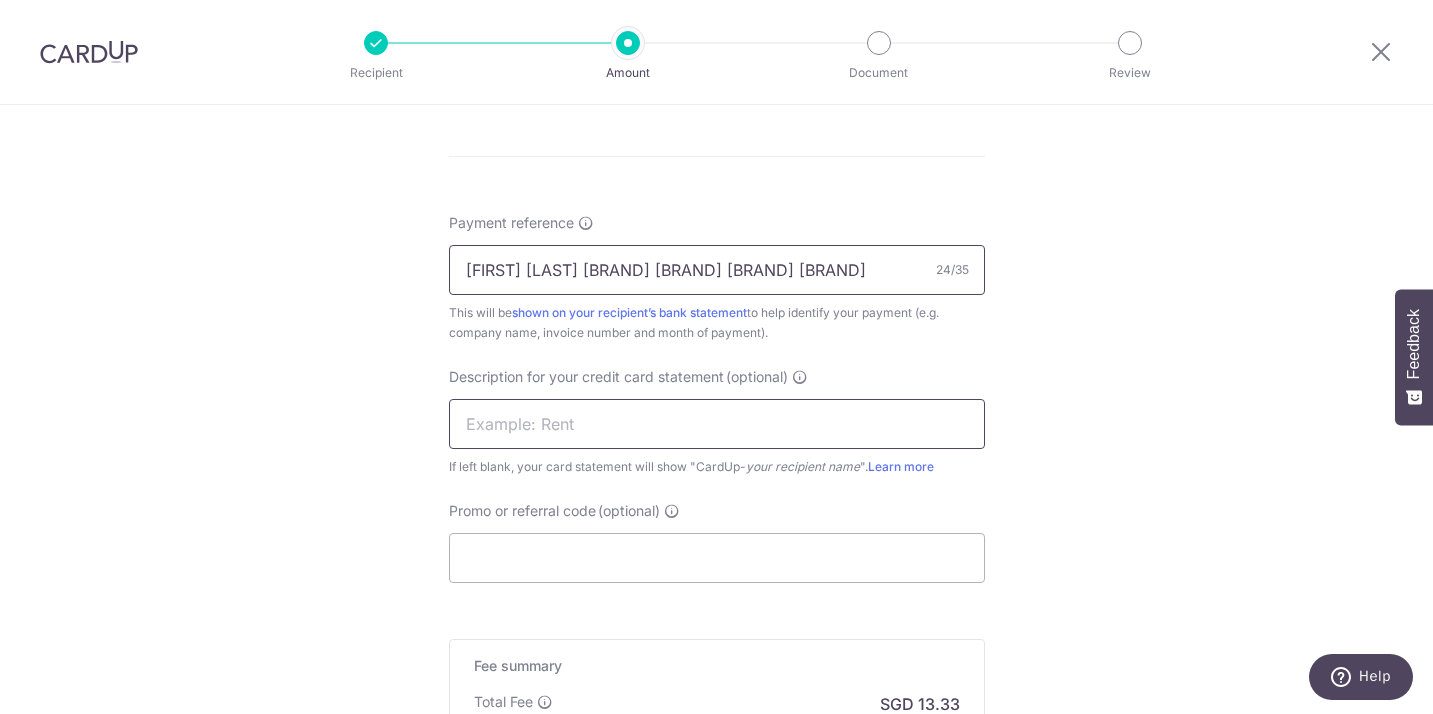 type on "[FIRST] [LAST] [BRAND] [BRAND] [BRAND] [BRAND]" 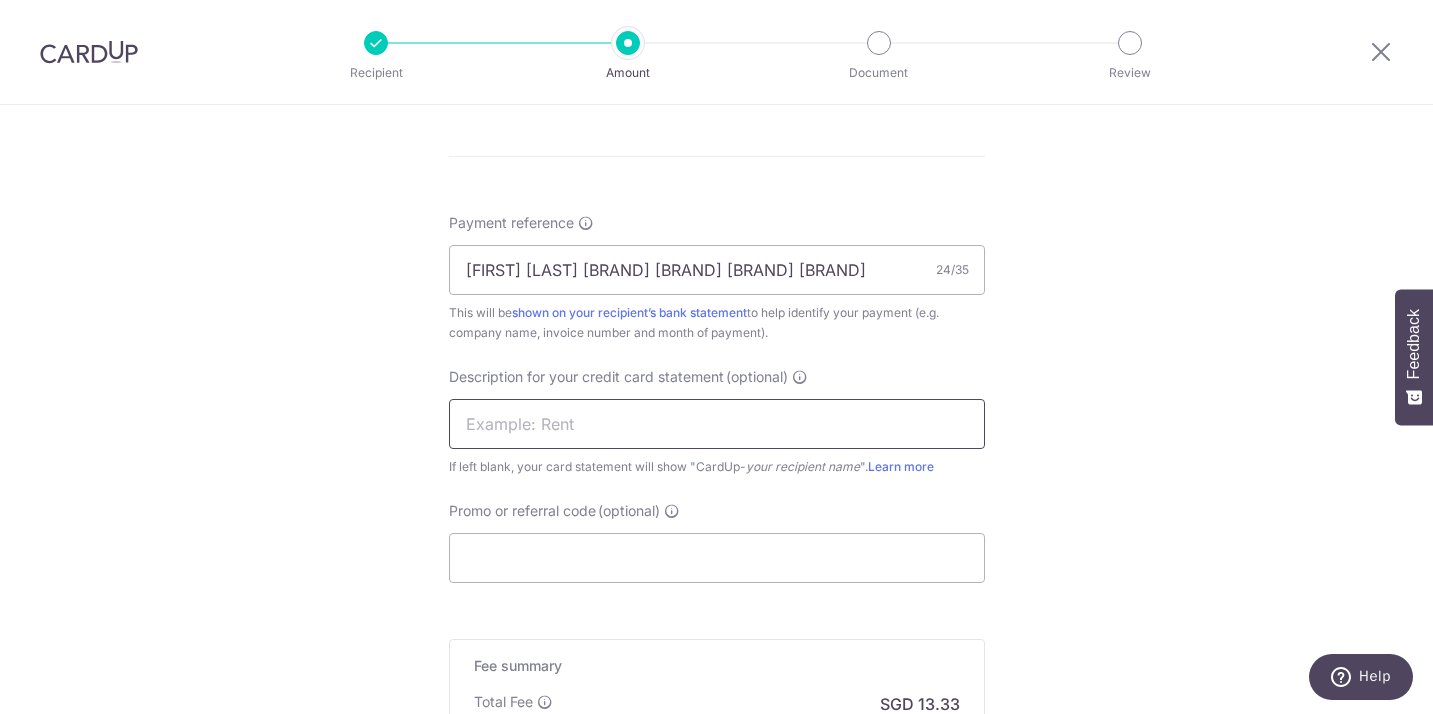 click at bounding box center [717, 424] 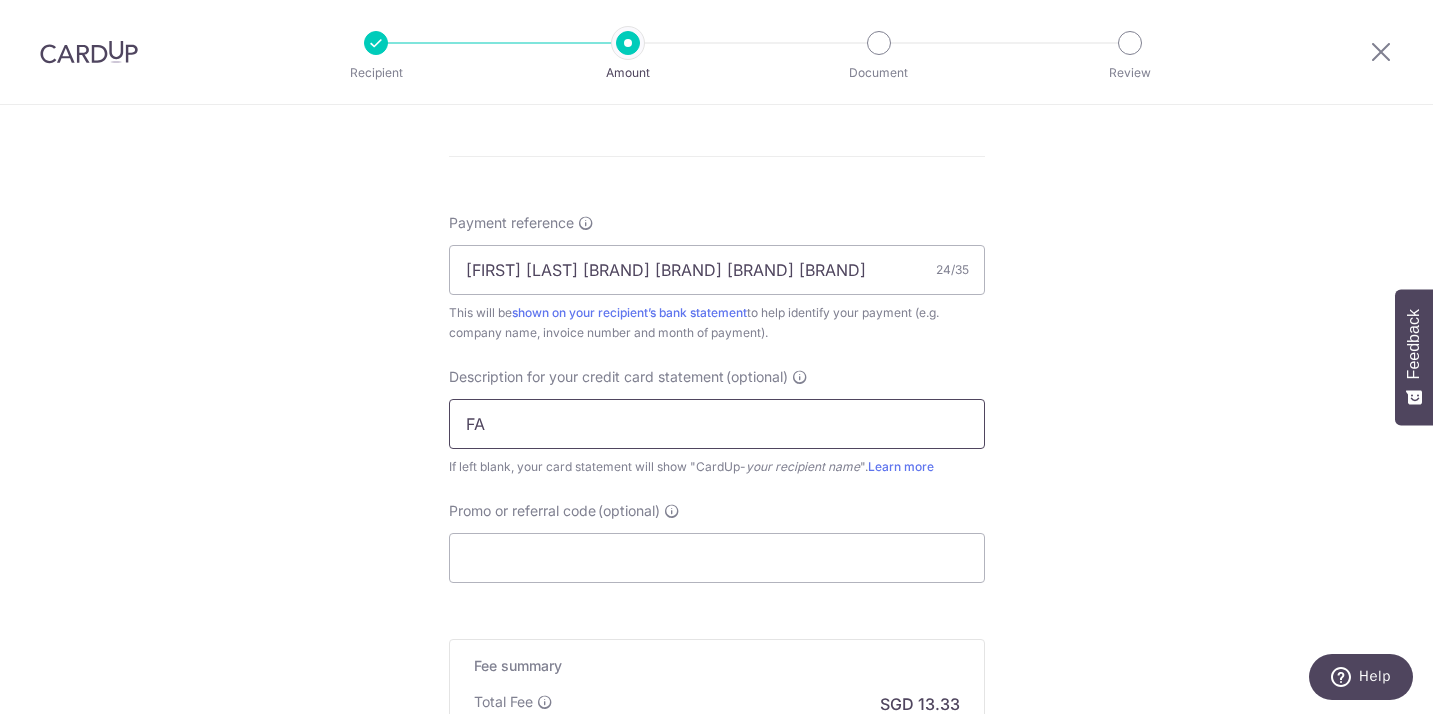 type on "F" 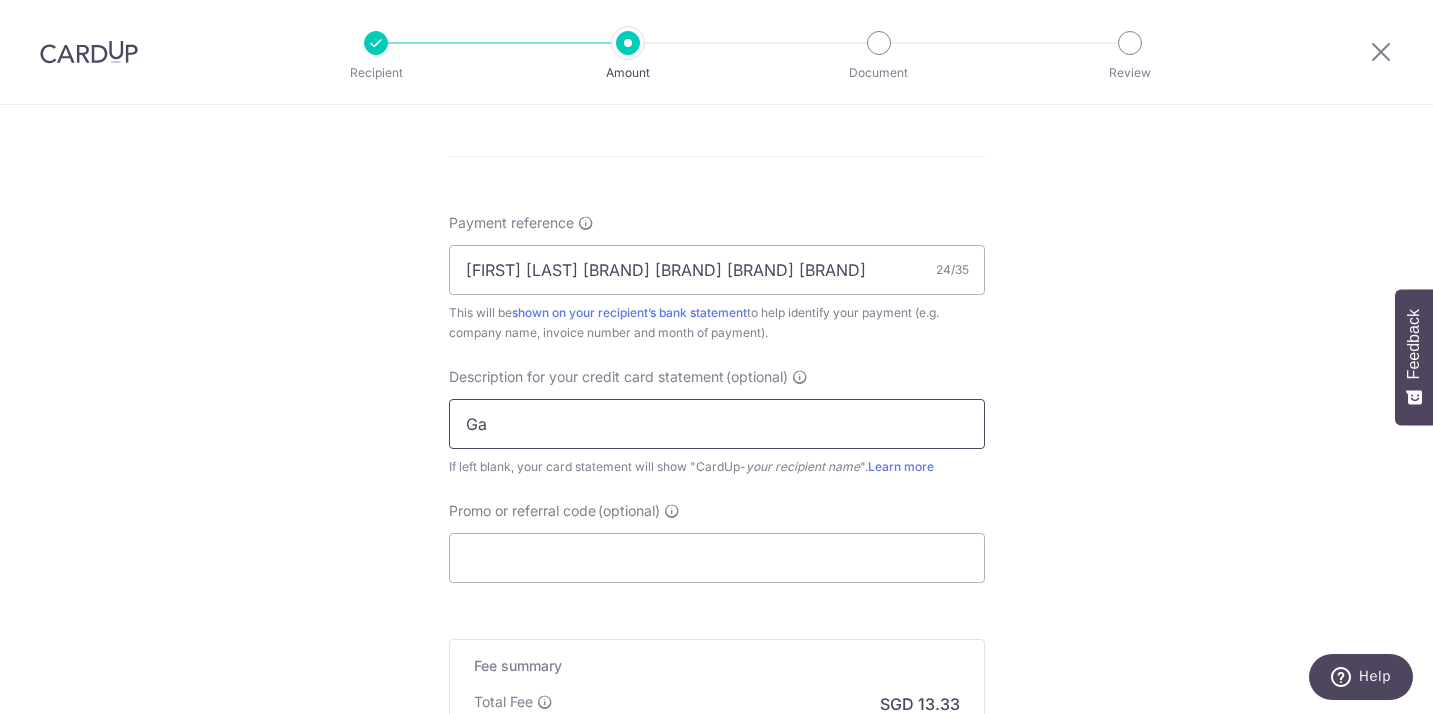 type on "G" 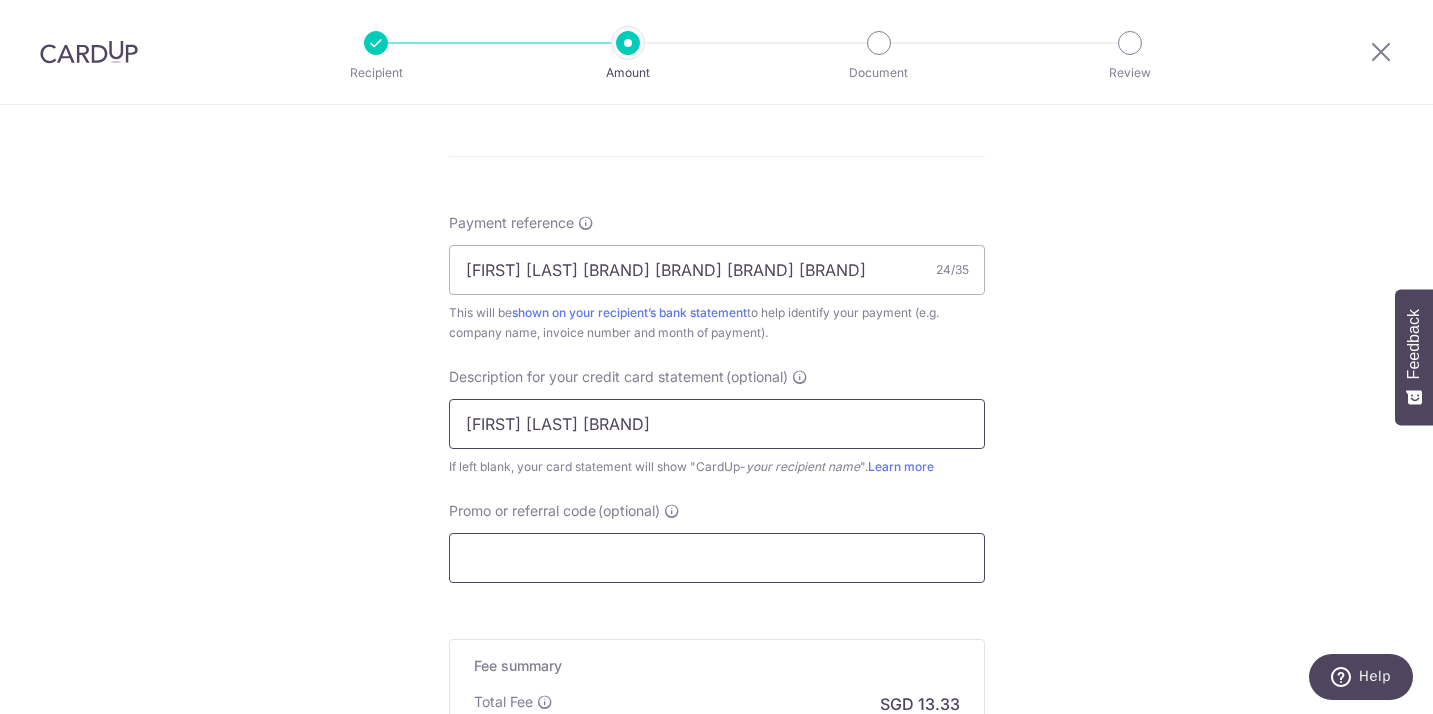 type on "[FIRST] [LAST] [BRAND]" 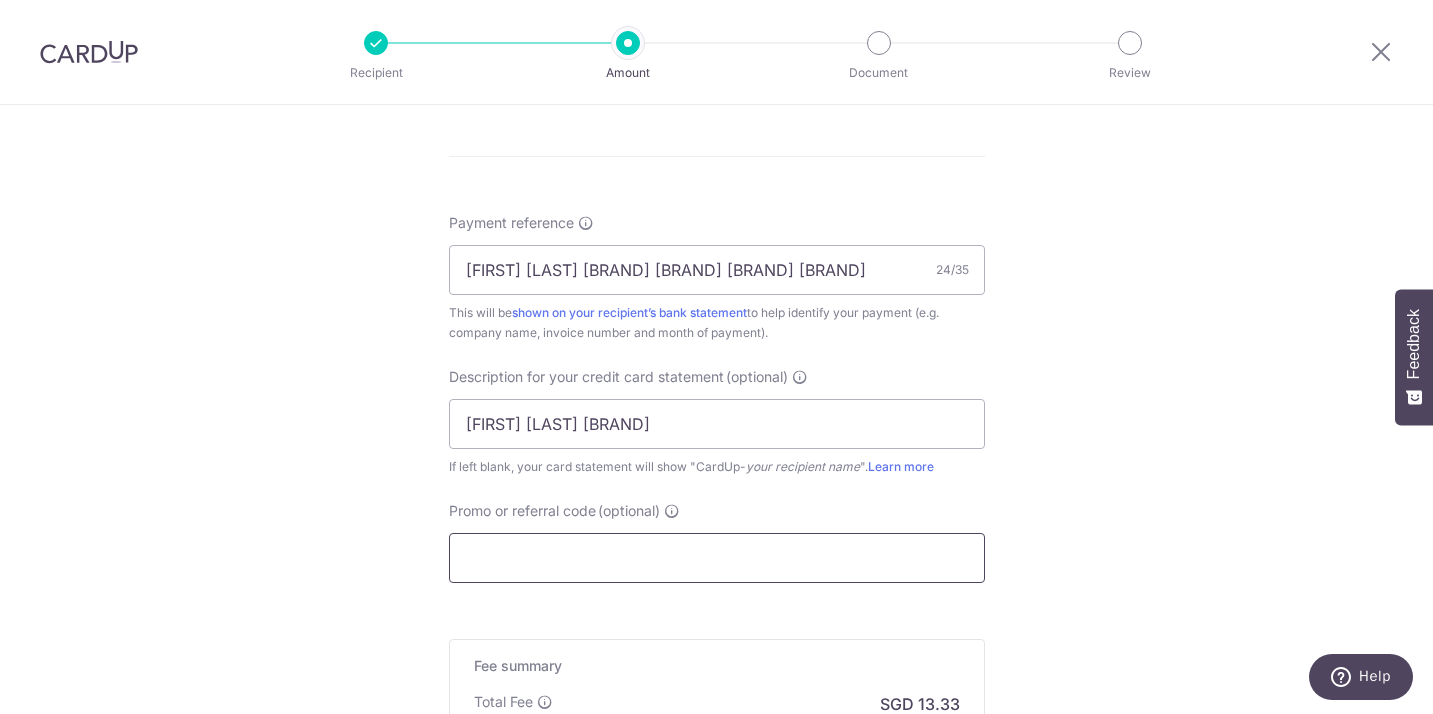 click on "Promo or referral code
(optional)" at bounding box center (717, 558) 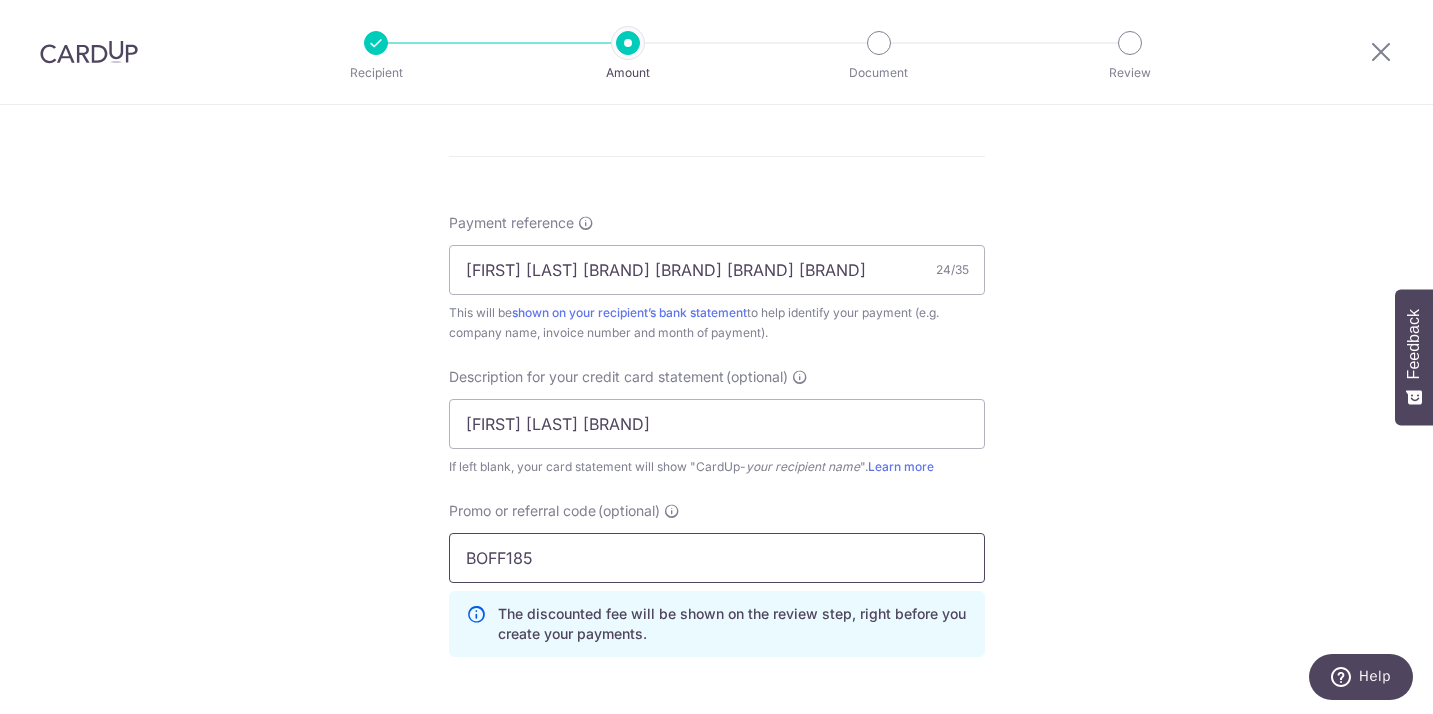 type on "BOFF185" 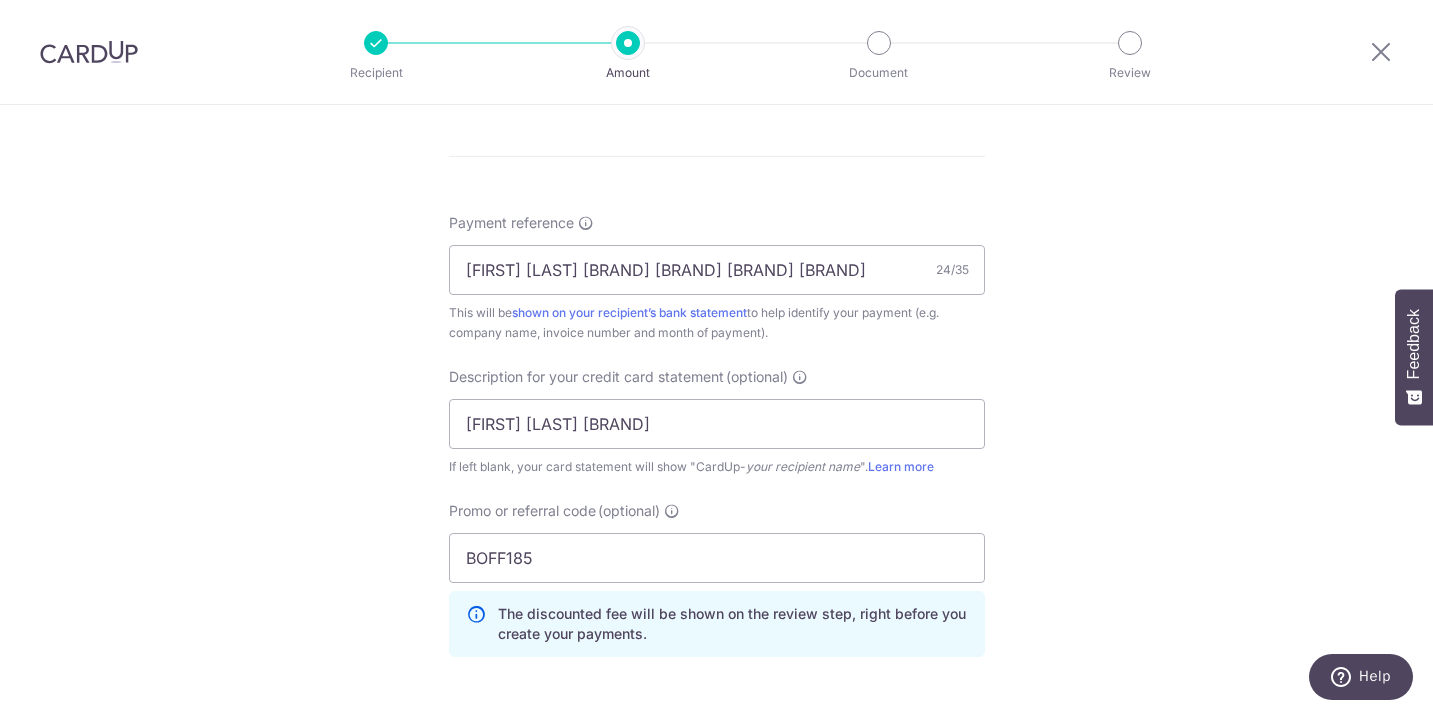 click on "Tell us more about your payment
Enter payment amount
SGD
512.84
512.84
GST
(optional)
SGD
Select Card
**** 8994
Add credit card
Your Cards
**** 3897
**** 8994
Secure 256-bit SSL" at bounding box center [716, 29] 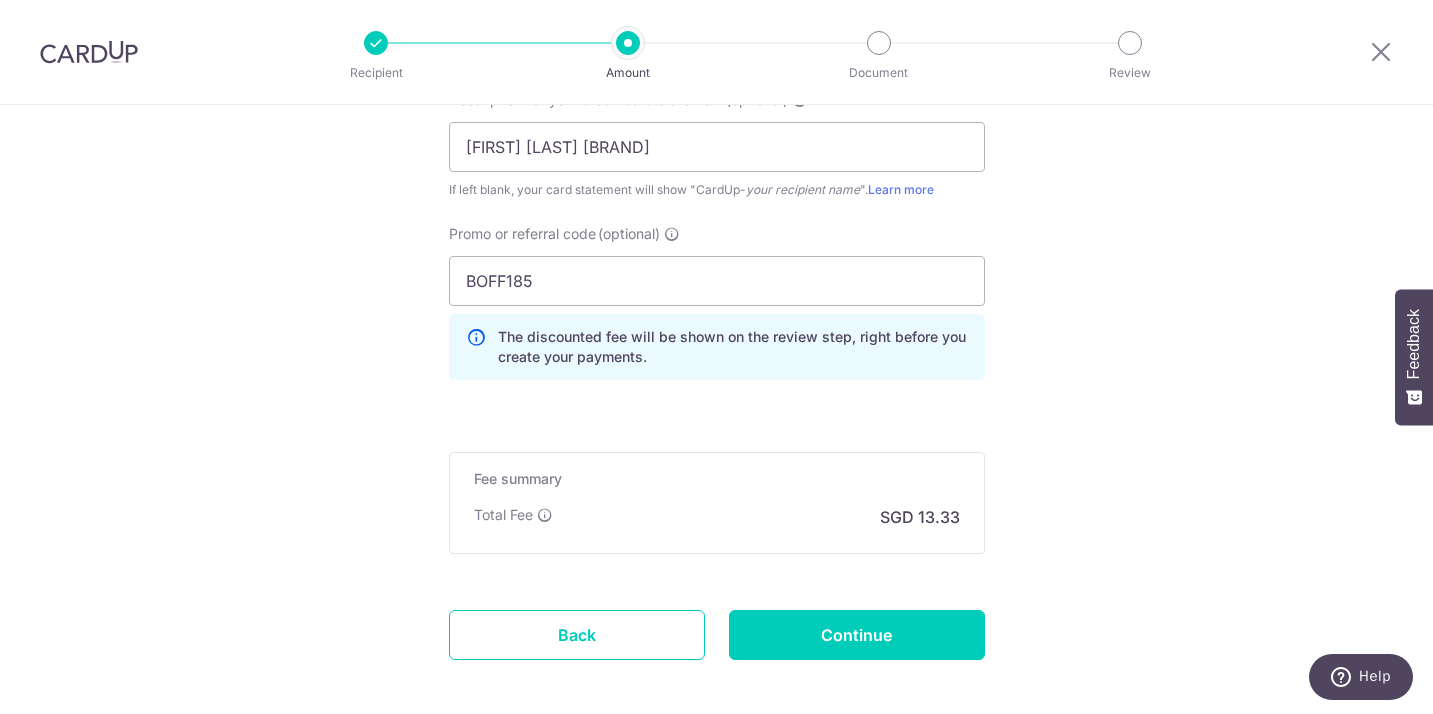 scroll, scrollTop: 1429, scrollLeft: 0, axis: vertical 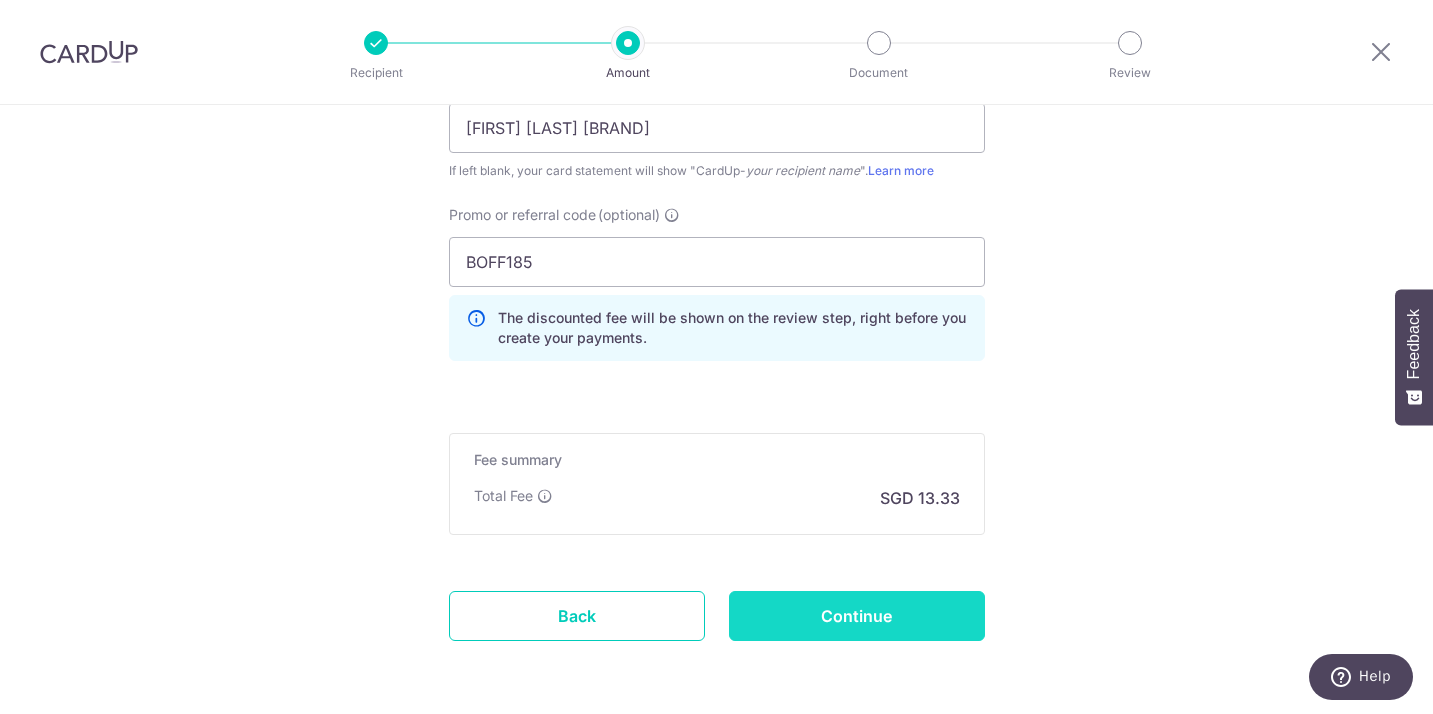 click on "Continue" at bounding box center (857, 616) 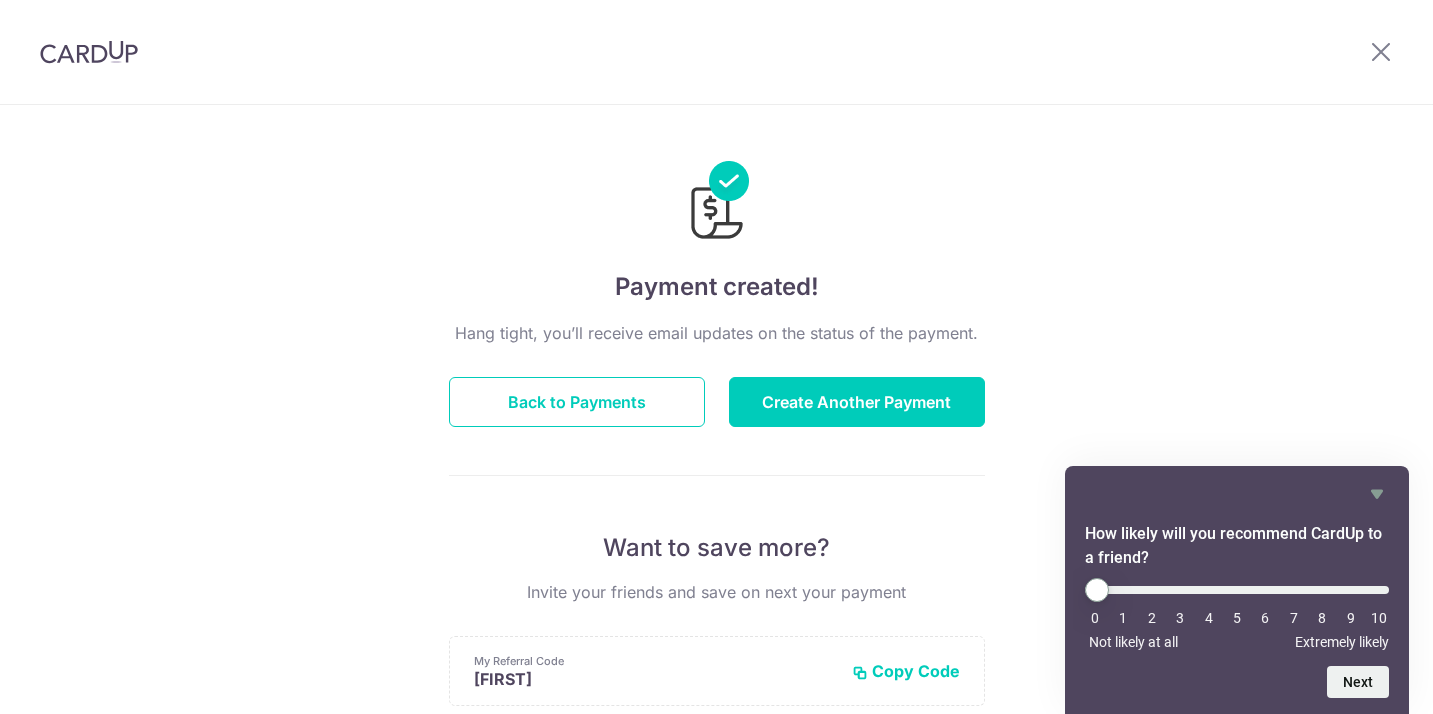 scroll, scrollTop: 0, scrollLeft: 0, axis: both 